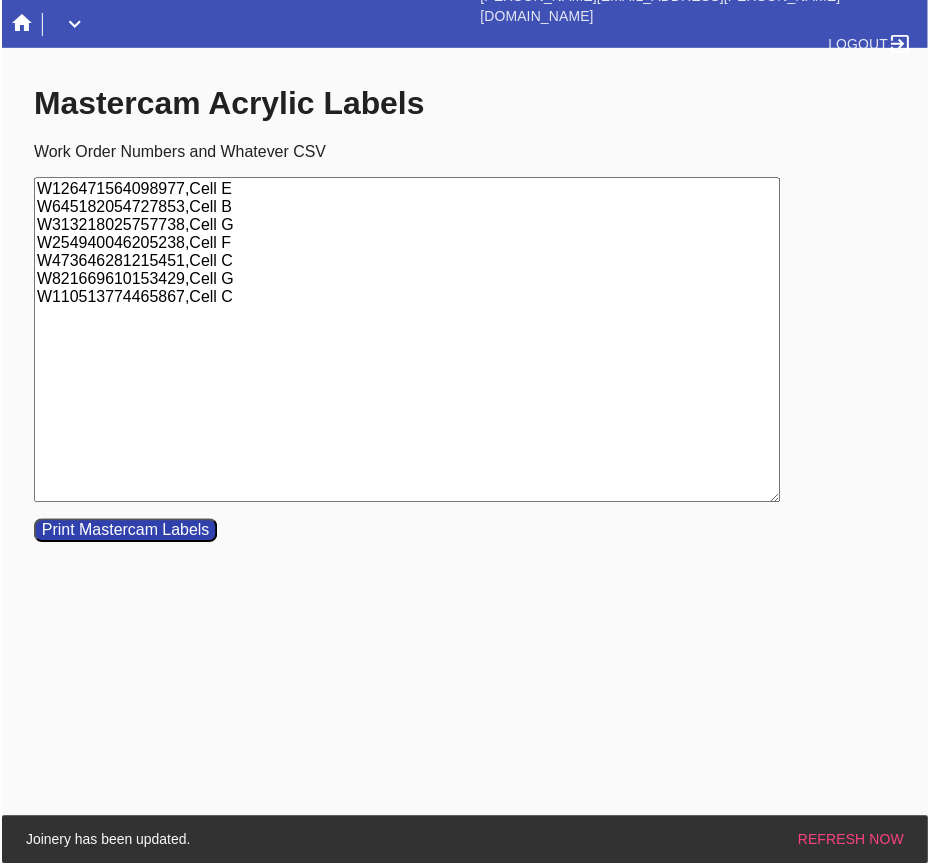 scroll, scrollTop: 0, scrollLeft: 0, axis: both 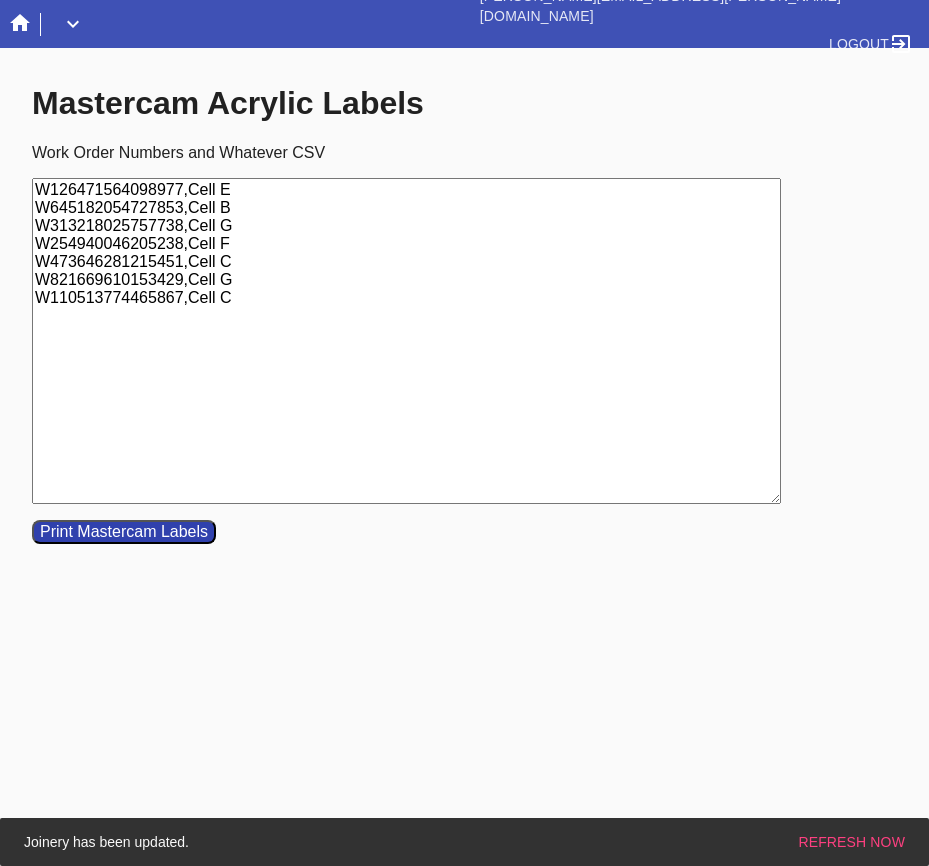 click on "Mastercam Acrylic Labels Work Order Numbers and Whatever CSV W126471564098977,Cell E
W645182054727853,Cell B
W313218025757738,Cell G
W254940046205238,Cell F
W473646281215451,Cell C
W821669610153429,Cell G
W110513774465867,Cell C Print Mastercam Labels" at bounding box center [464, 312] 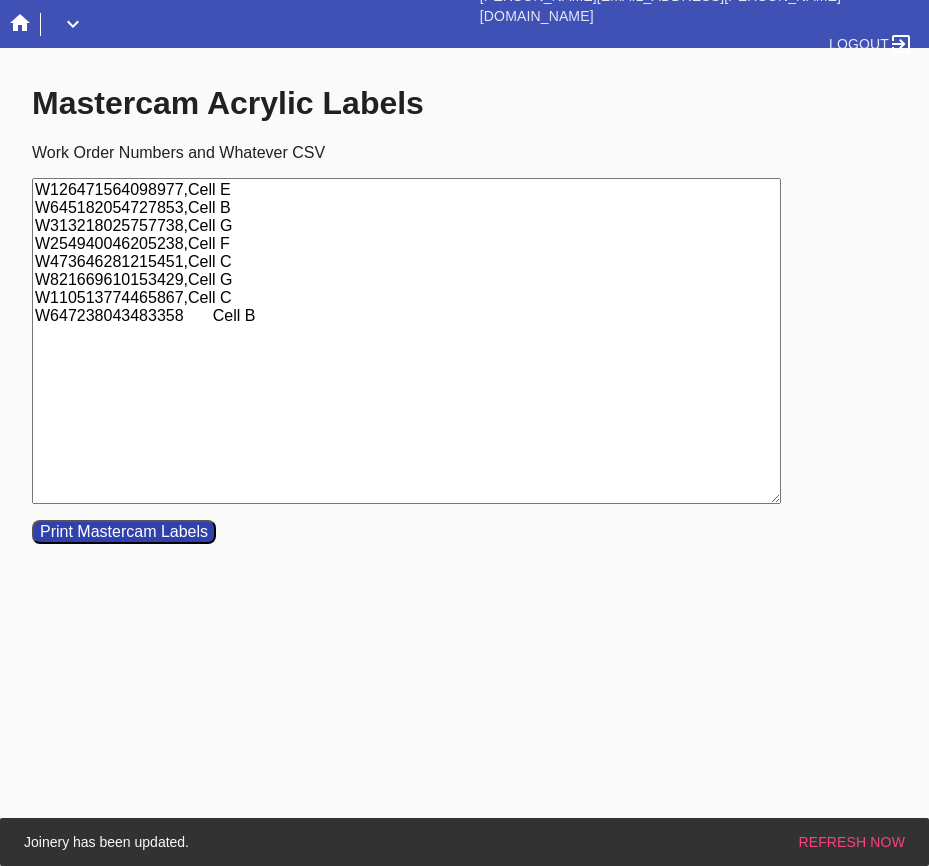 click on "W126471564098977,Cell E
W645182054727853,Cell B
W313218025757738,Cell G
W254940046205238,Cell F
W473646281215451,Cell C
W821669610153429,Cell G
W110513774465867,Cell C
W647238043483358	Cell B" at bounding box center [406, 341] 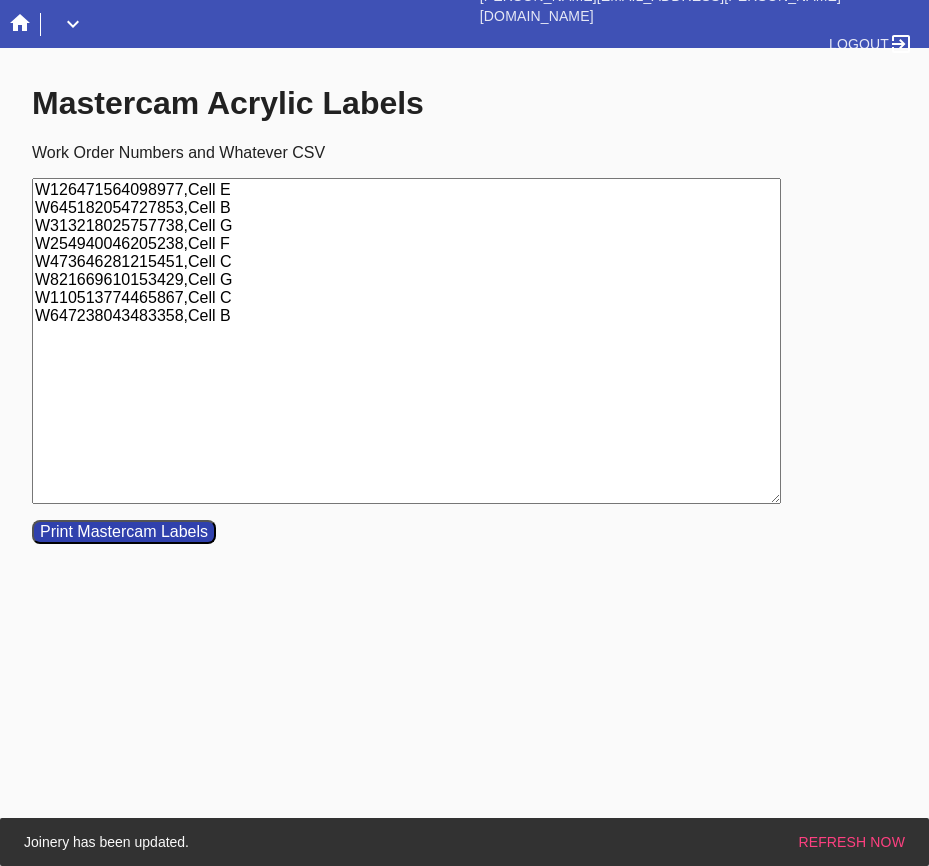 type on "W126471564098977,Cell E
W645182054727853,Cell B
W313218025757738,Cell G
W254940046205238,Cell F
W473646281215451,Cell C
W821669610153429,Cell G
W110513774465867,Cell C
W647238043483358,Cell B" 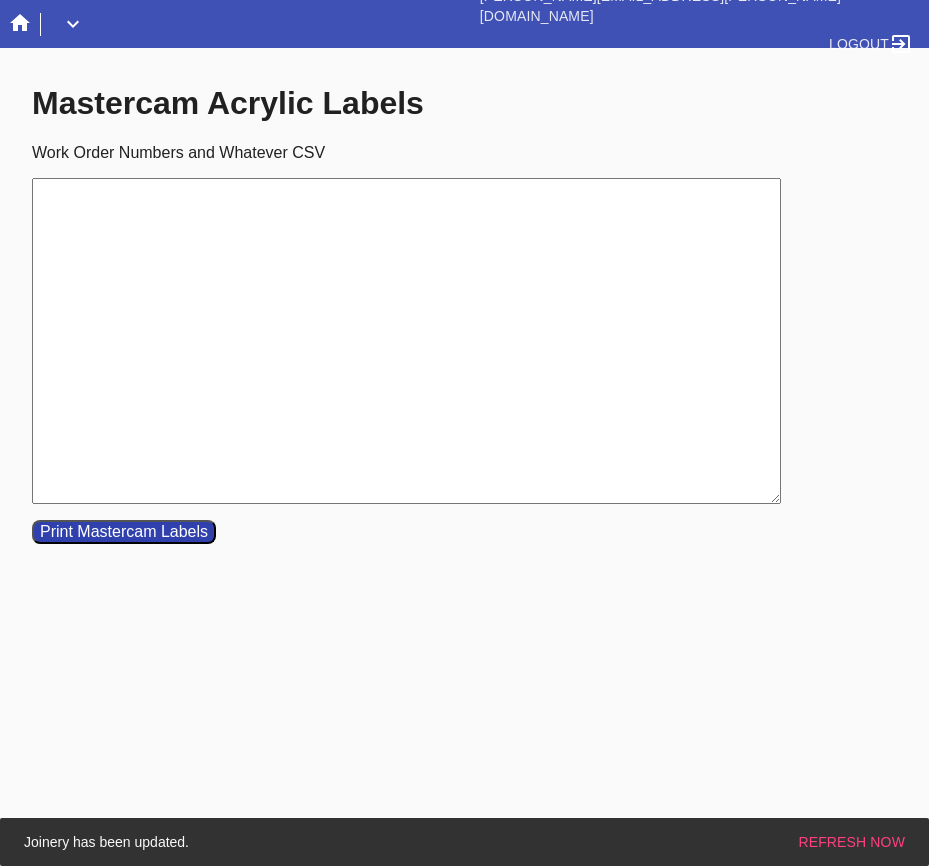 click on "Work Order Numbers and Whatever CSV" at bounding box center (406, 341) 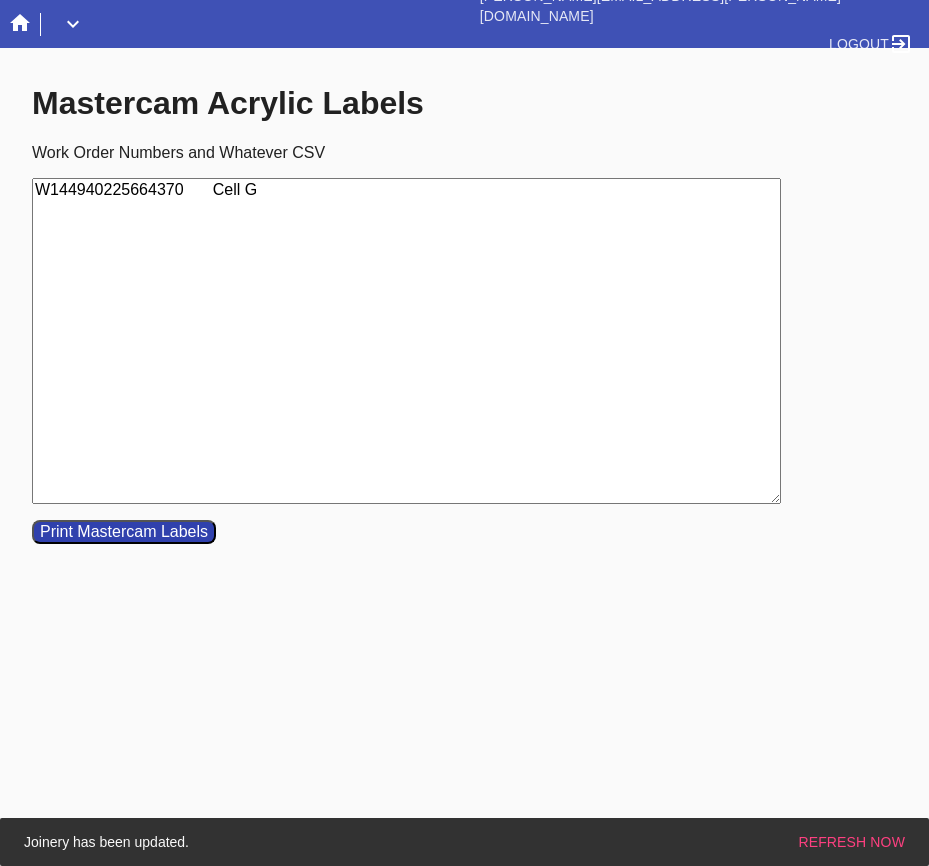 click on "W144940225664370	Cell G" at bounding box center (406, 341) 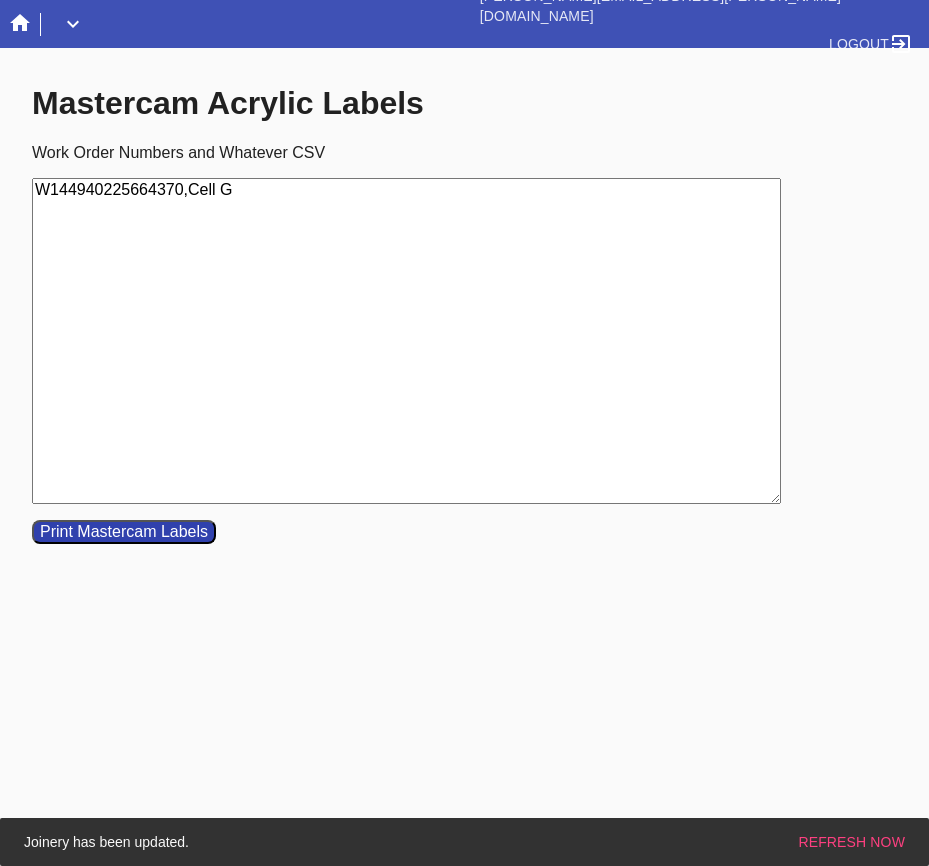 type on "W144940225664370,Cell G" 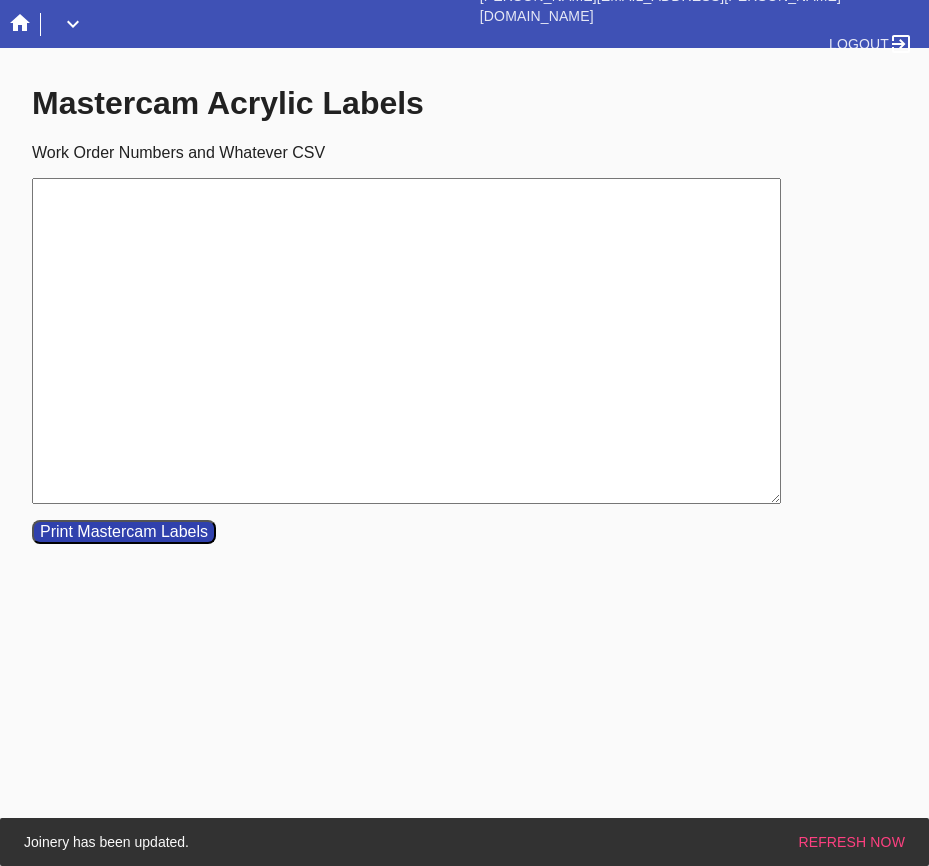click on "Work Order Numbers and Whatever CSV" at bounding box center (406, 341) 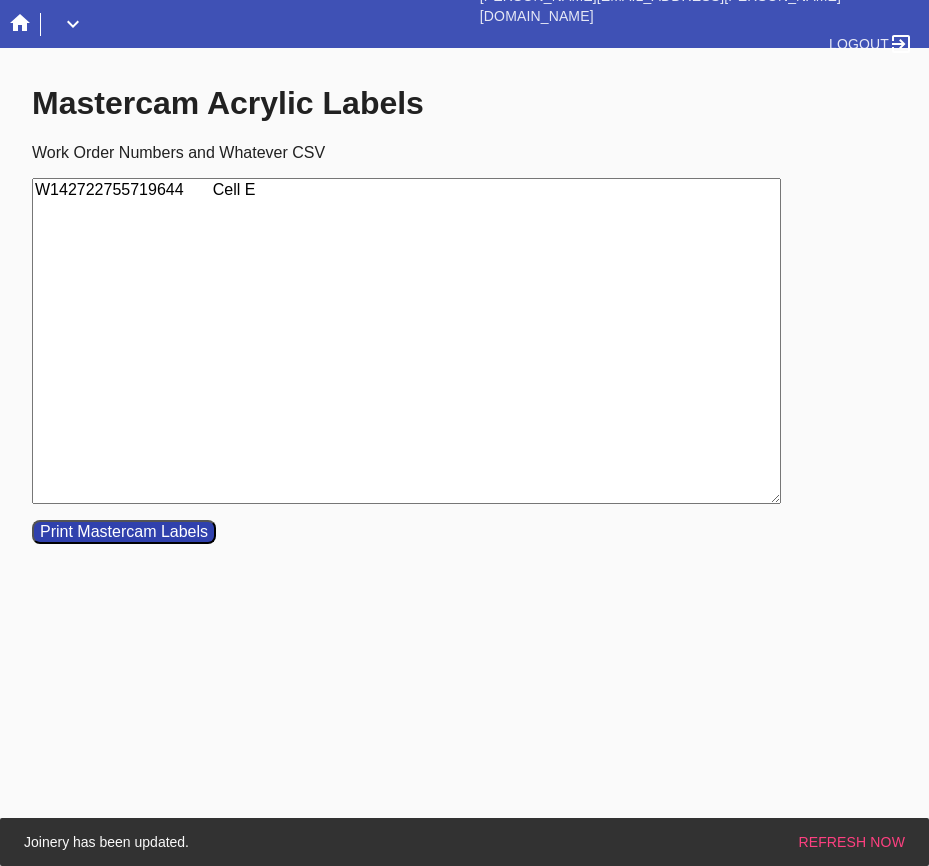 click on "W142722755719644	Cell E" at bounding box center (406, 341) 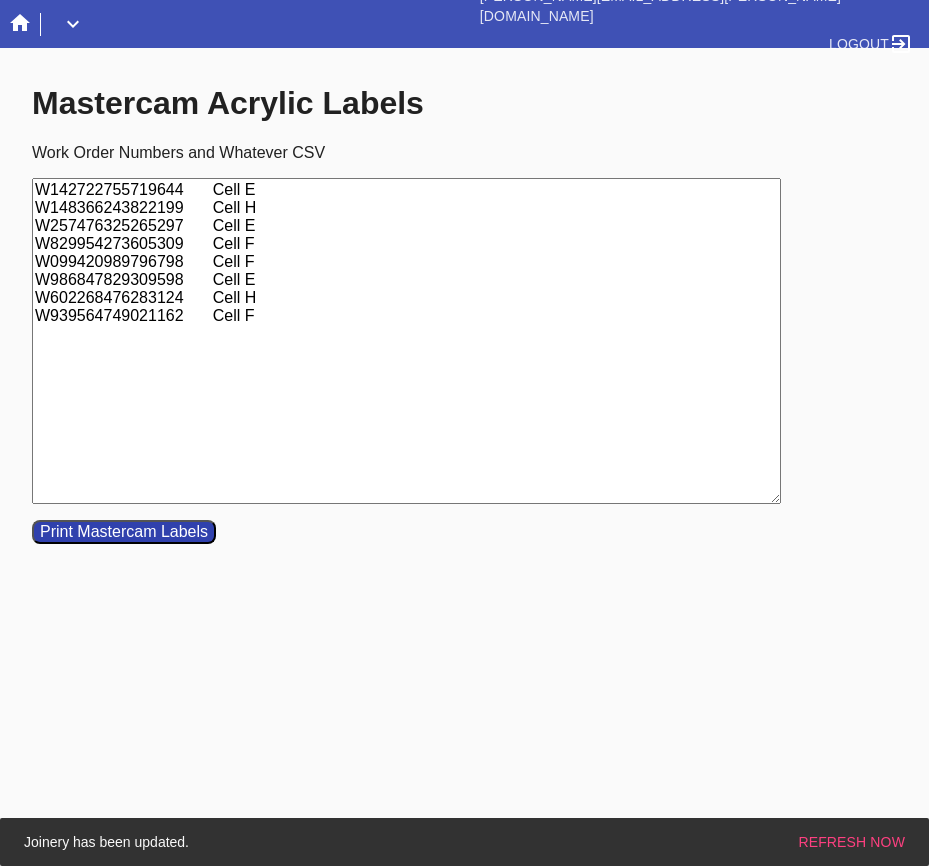 click on "W142722755719644	Cell E
W148366243822199	Cell H
W257476325265297	Cell E
W829954273605309	Cell F
W099420989796798	Cell F
W986847829309598	Cell E
W602268476283124	Cell H
W939564749021162	Cell F" at bounding box center (406, 341) 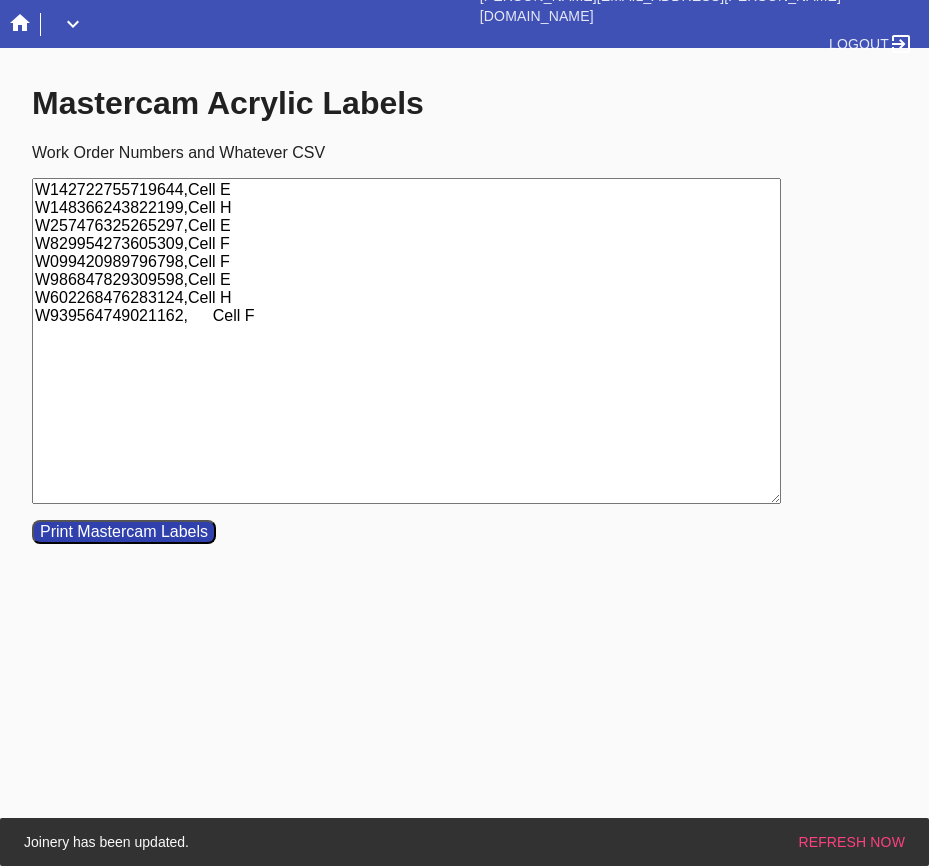 type on "W142722755719644,Cell E
W148366243822199,Cell H
W257476325265297,Cell E
W829954273605309,Cell F
W099420989796798,Cell F
W986847829309598,Cell E
W602268476283124,Cell H
W939564749021162,Cell F" 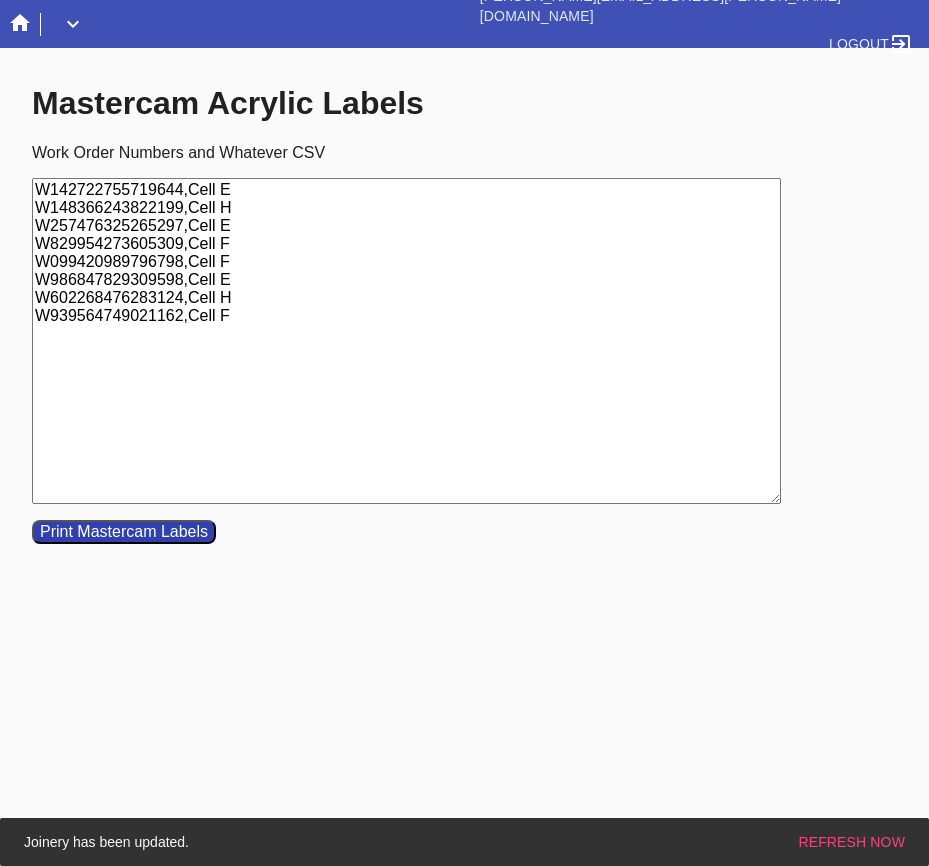 drag, startPoint x: 263, startPoint y: 324, endPoint x: -12, endPoint y: 149, distance: 325.9601 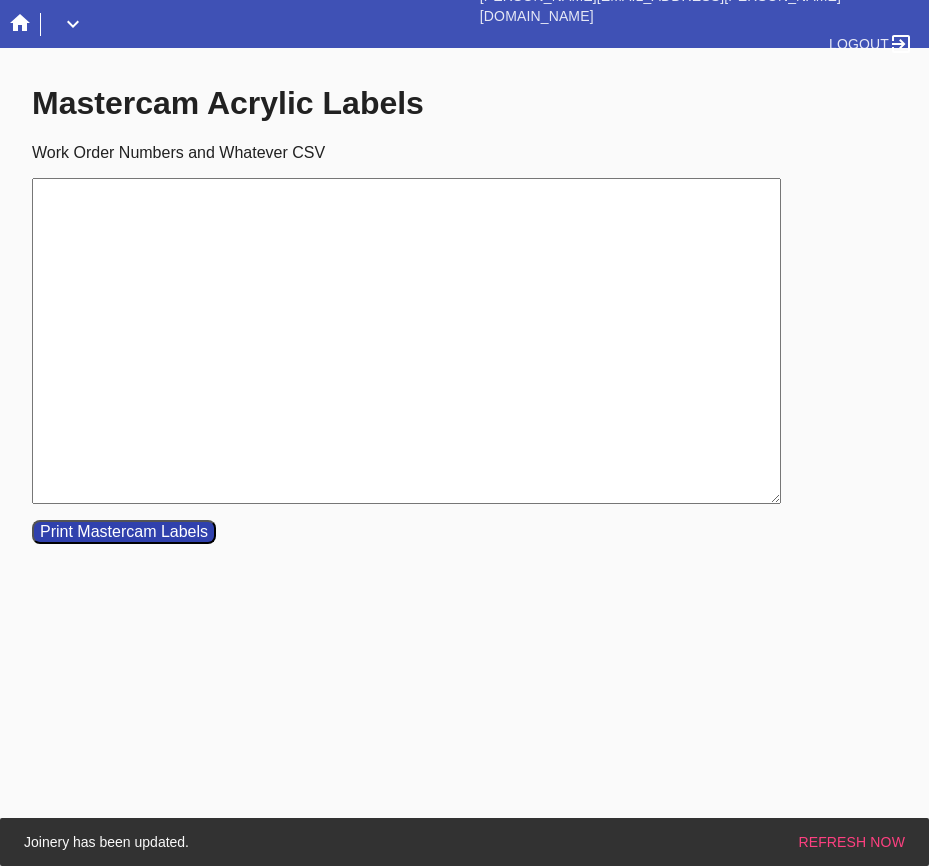 click on "Work Order Numbers and Whatever CSV" at bounding box center [406, 341] 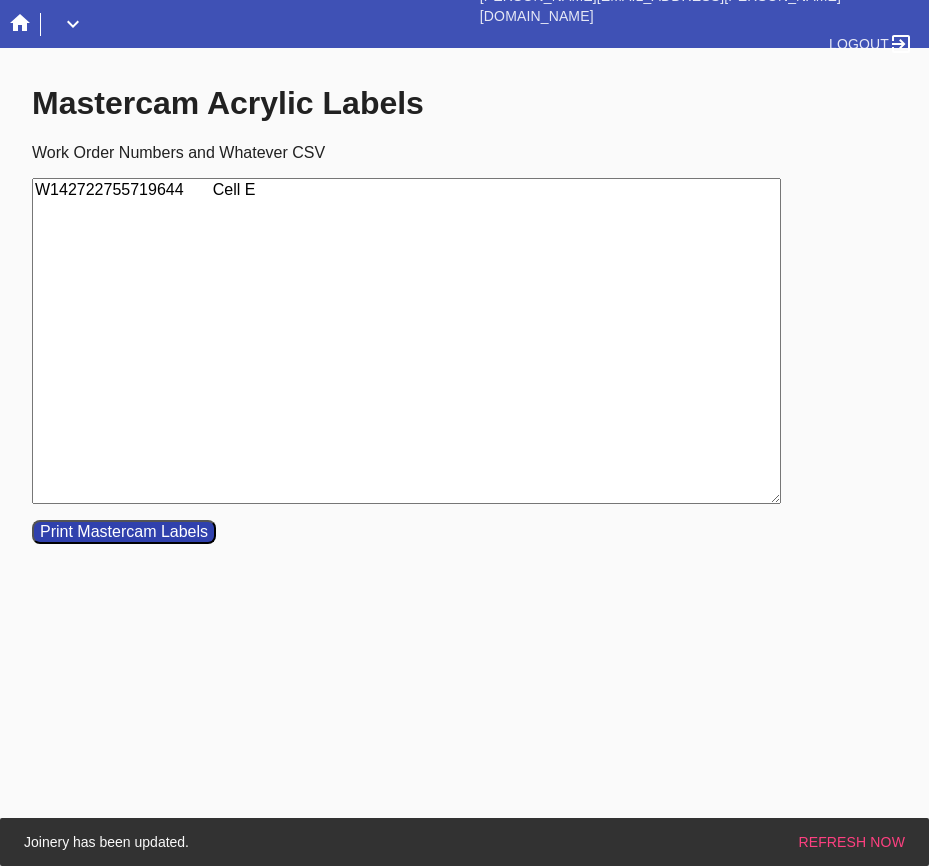 click on "W142722755719644	Cell E" at bounding box center [406, 341] 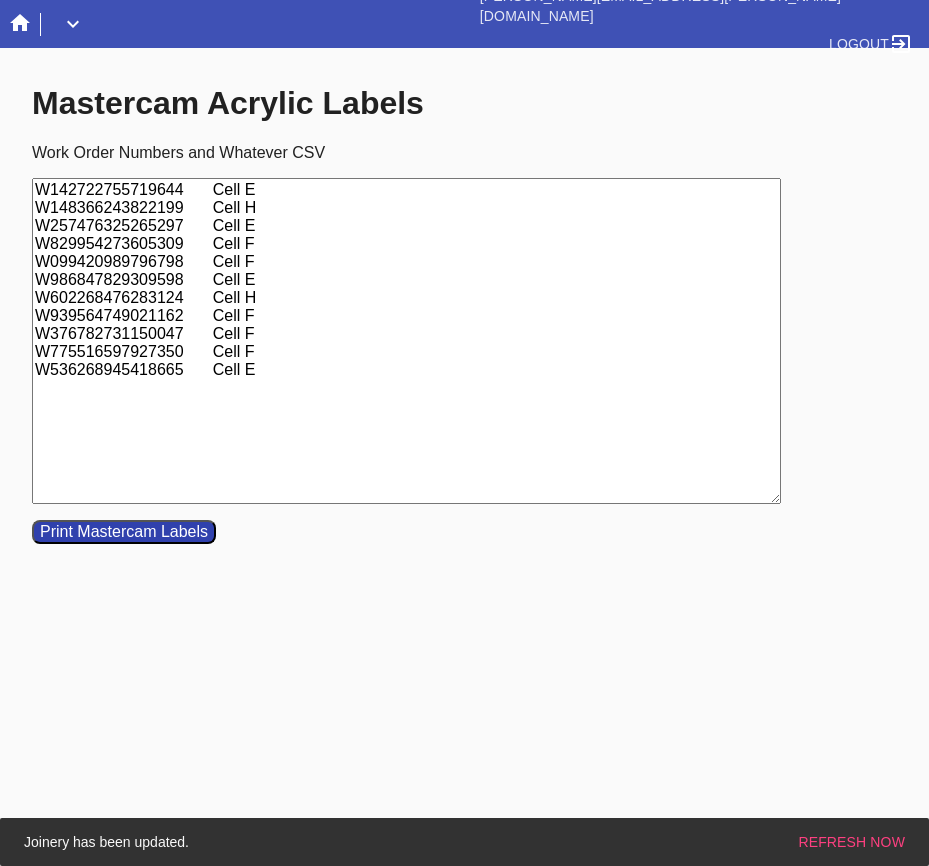 click on "W142722755719644	Cell E
W148366243822199	Cell H
W257476325265297	Cell E
W829954273605309	Cell F
W099420989796798	Cell F
W986847829309598	Cell E
W602268476283124	Cell H
W939564749021162	Cell F
W376782731150047	Cell F
W775516597927350	Cell F
W536268945418665	Cell E" at bounding box center (406, 341) 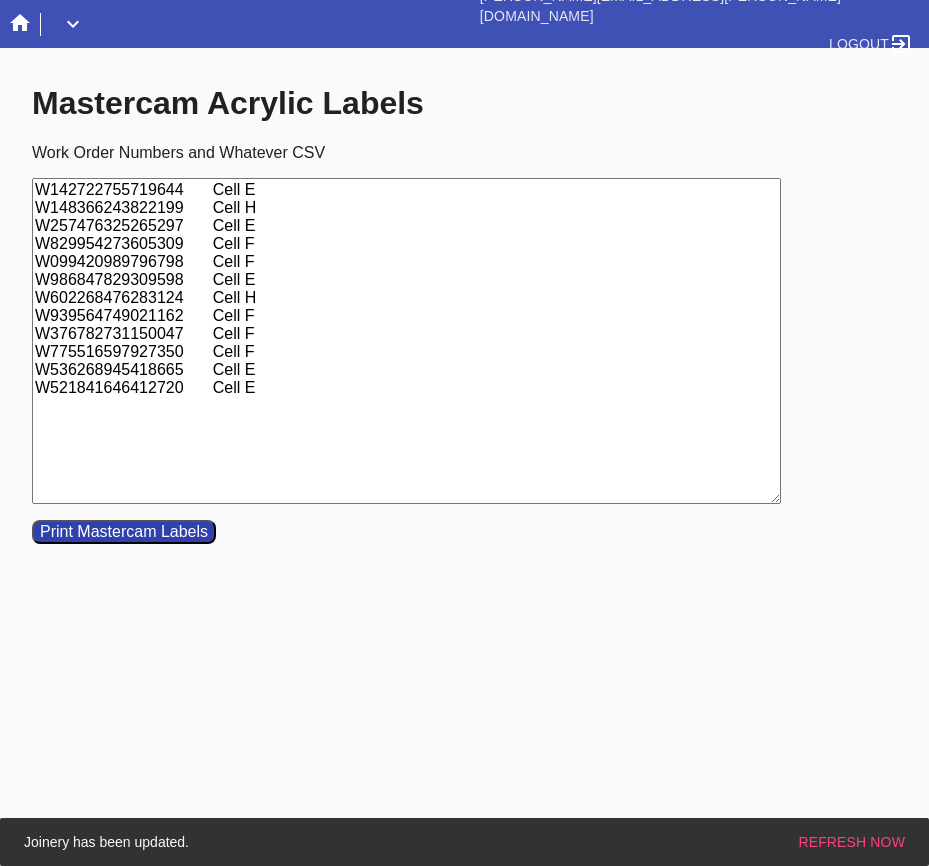 click on "W142722755719644	Cell E
W148366243822199	Cell H
W257476325265297	Cell E
W829954273605309	Cell F
W099420989796798	Cell F
W986847829309598	Cell E
W602268476283124	Cell H
W939564749021162	Cell F
W376782731150047	Cell F
W775516597927350	Cell F
W536268945418665	Cell E
W521841646412720	Cell E" at bounding box center (406, 341) 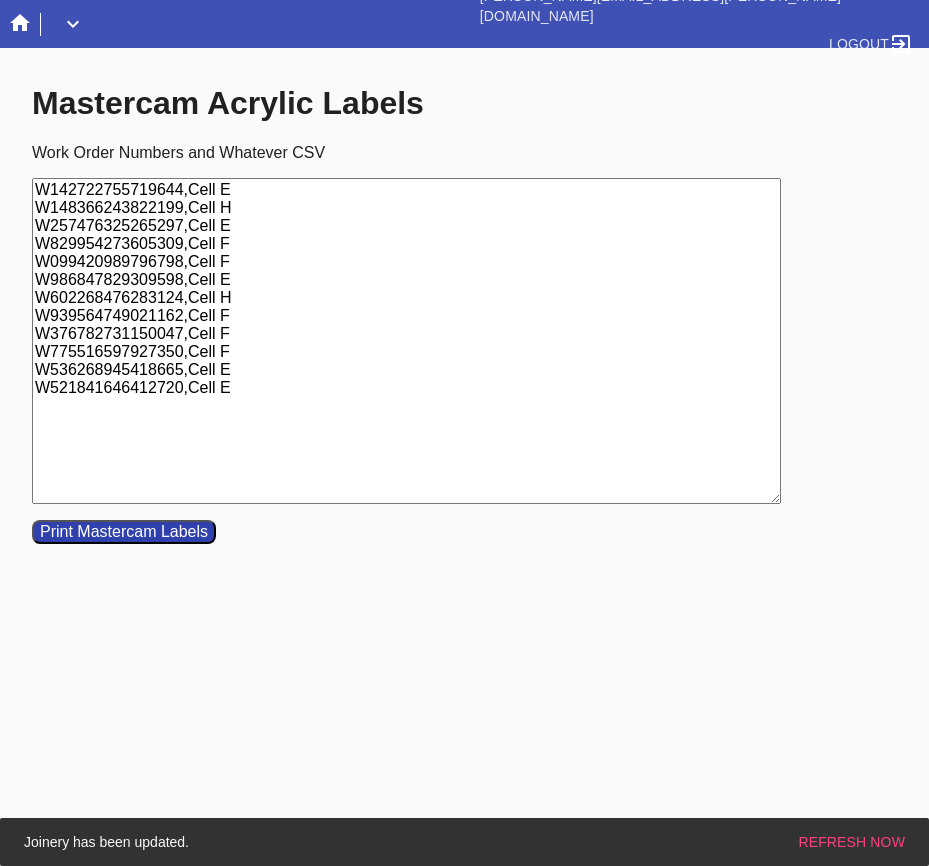 type on "W142722755719644,Cell E
W148366243822199,Cell H
W257476325265297,Cell E
W829954273605309,Cell F
W099420989796798,Cell F
W986847829309598,Cell E
W602268476283124,Cell H
W939564749021162,Cell F
W376782731150047,Cell F
W775516597927350,Cell F
W536268945418665,Cell E
W521841646412720,Cell E" 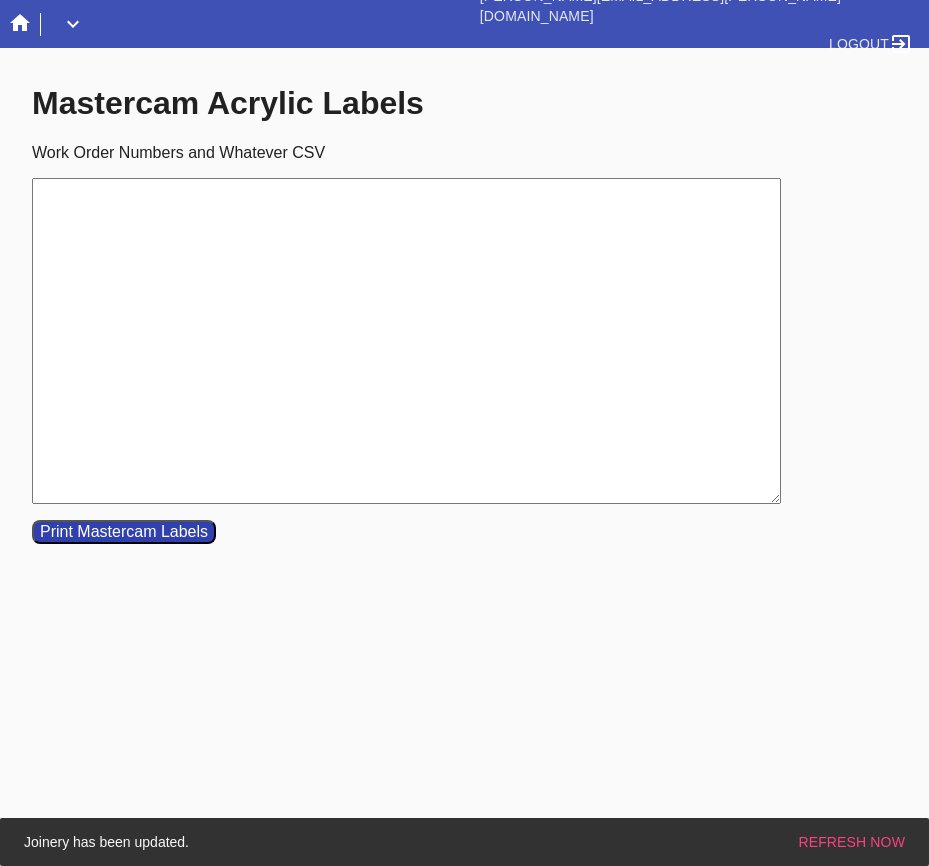 click on "Work Order Numbers and Whatever CSV" at bounding box center [406, 341] 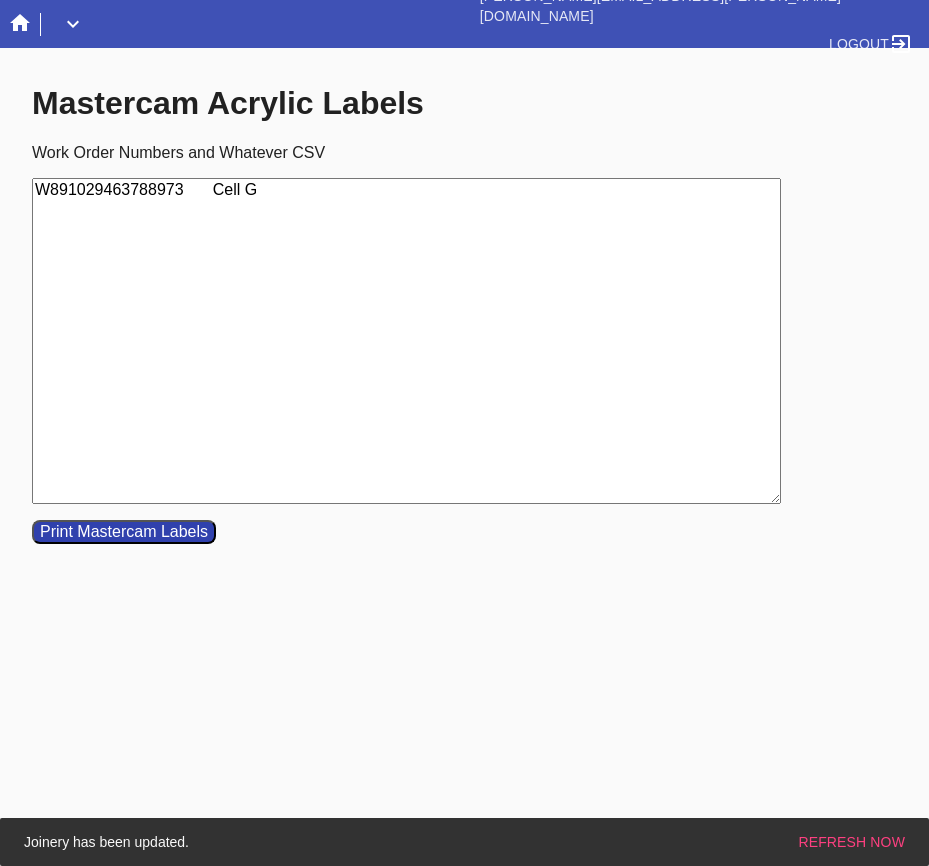 click on "W891029463788973	Cell G" at bounding box center (406, 341) 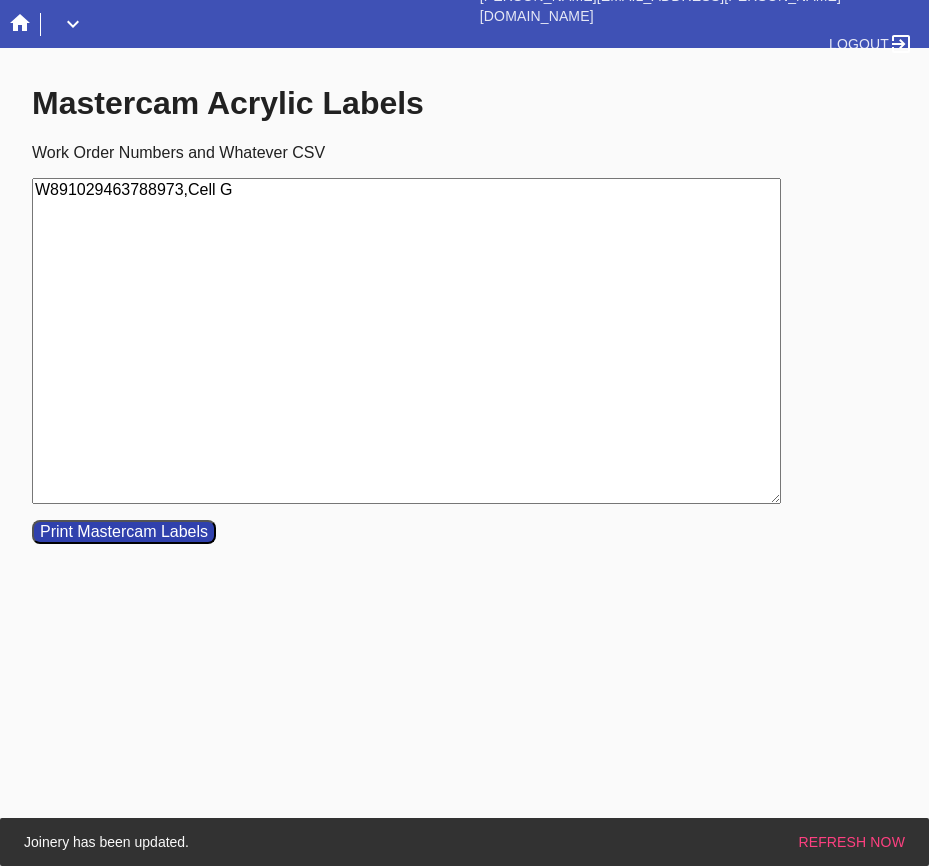 type on "W891029463788973,Cell G" 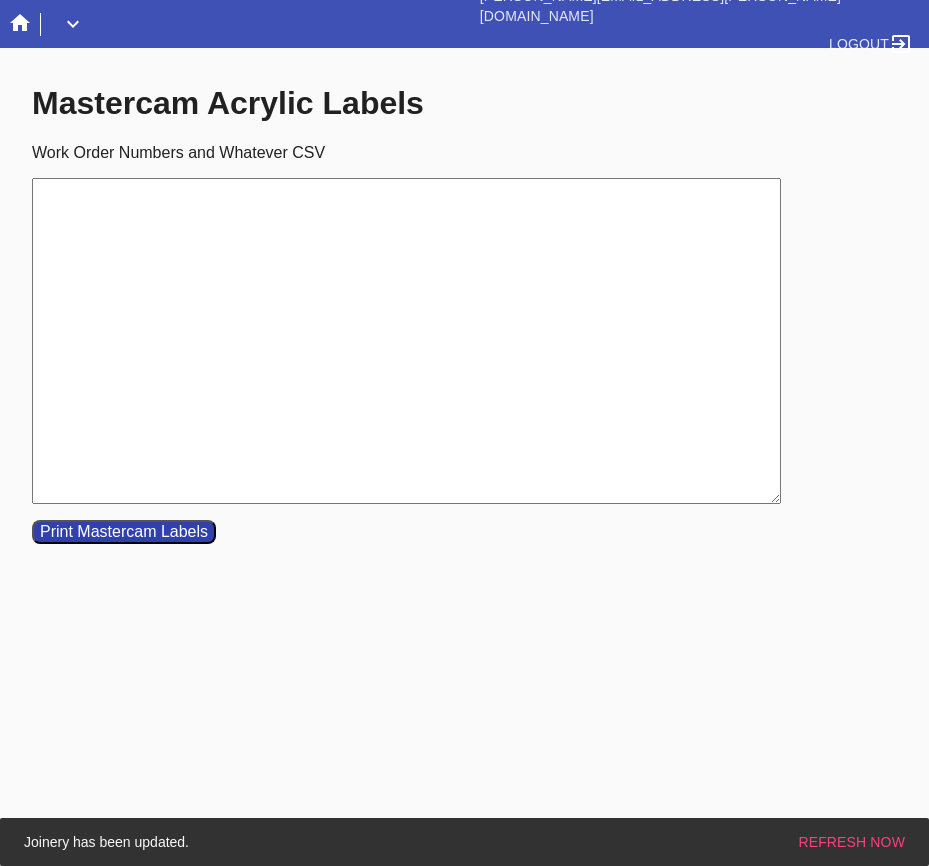 click on "Work Order Numbers and Whatever CSV" at bounding box center (406, 341) 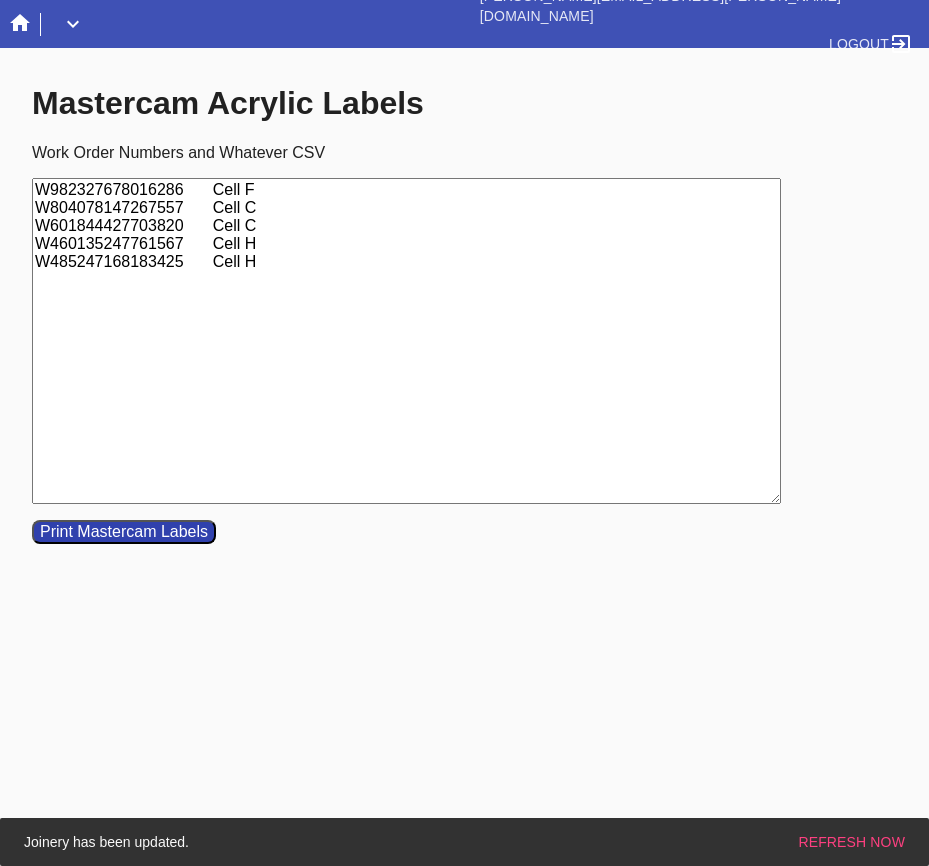 click on "W982327678016286	Cell F
W804078147267557	Cell C
W601844427703820	Cell C
W460135247761567	Cell H
W485247168183425	Cell H" at bounding box center [406, 341] 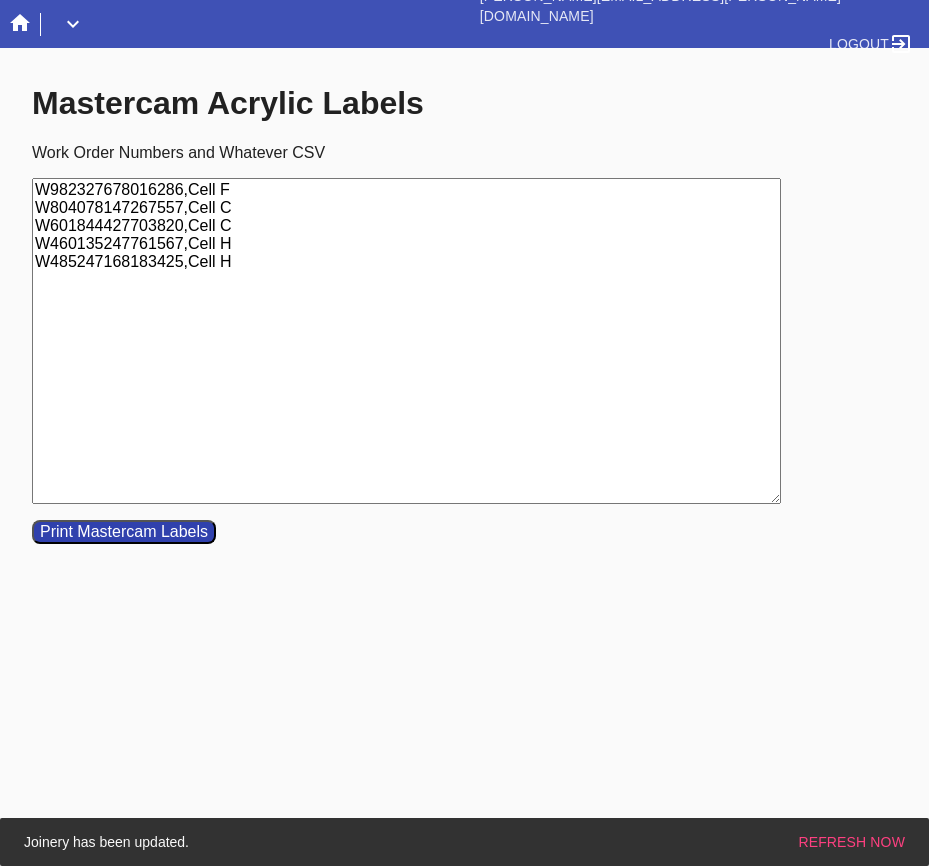 type on "W982327678016286,Cell F
W804078147267557,Cell C
W601844427703820,Cell C
W460135247761567,Cell H
W485247168183425,Cell H" 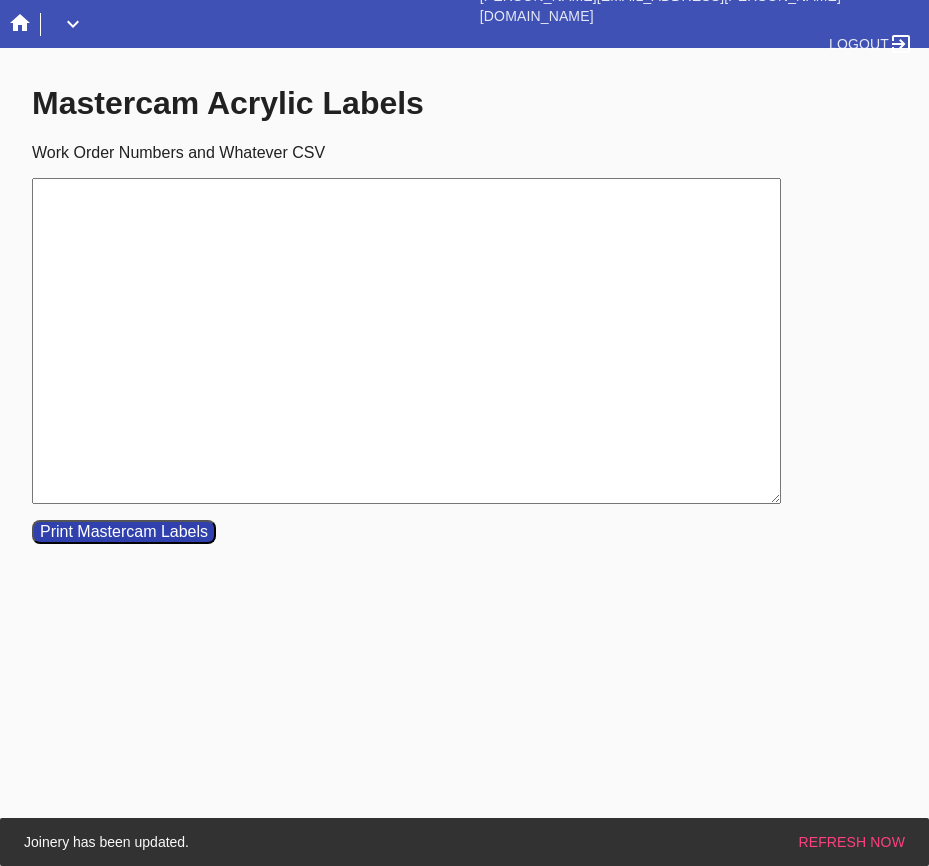 click on "Work Order Numbers and Whatever CSV" at bounding box center [406, 341] 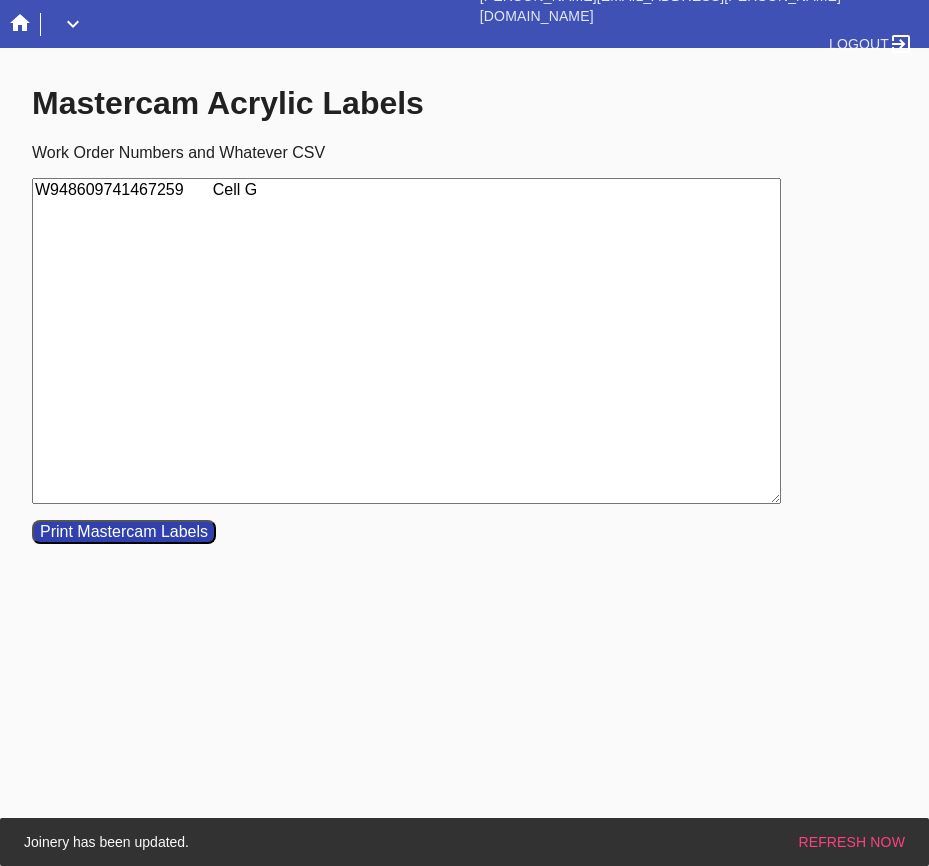 click on "W948609741467259	Cell G" at bounding box center (406, 341) 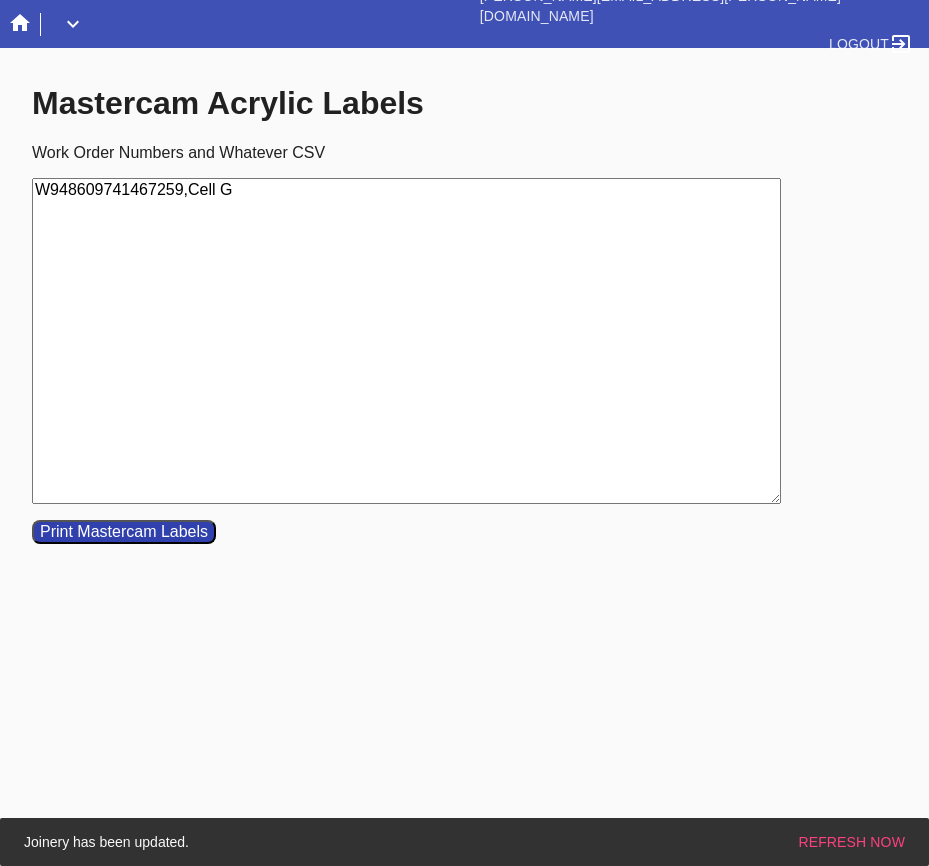 type on "W948609741467259,Cell G" 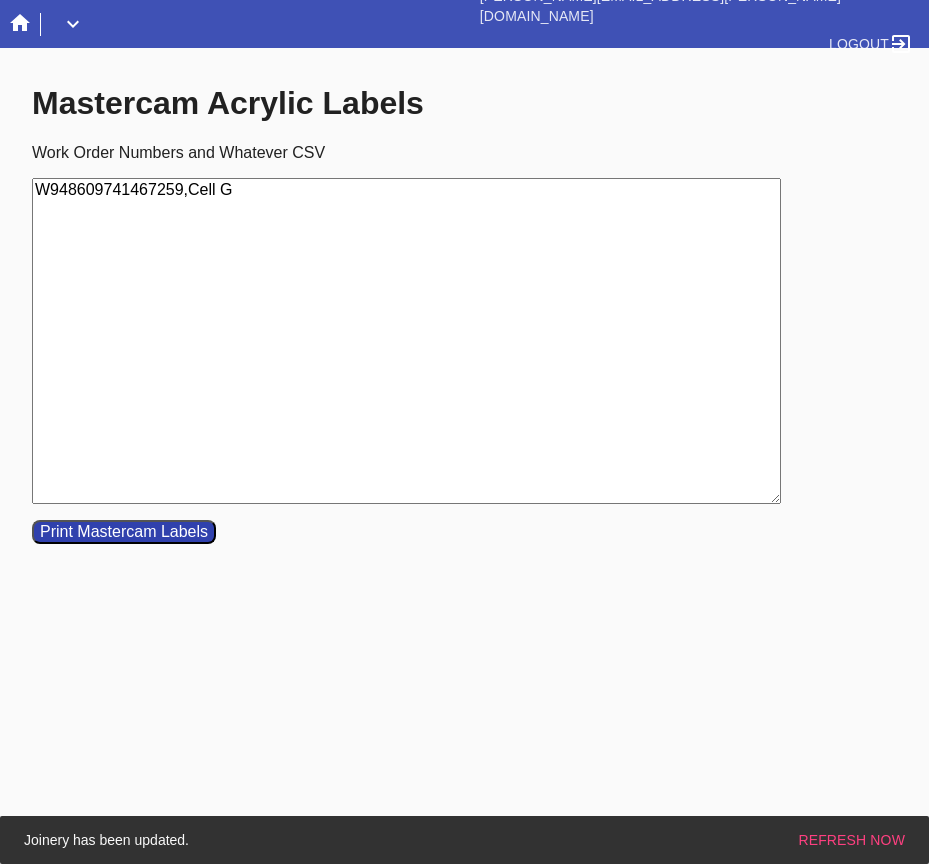 drag, startPoint x: 39, startPoint y: 182, endPoint x: 458, endPoint y: 230, distance: 421.74045 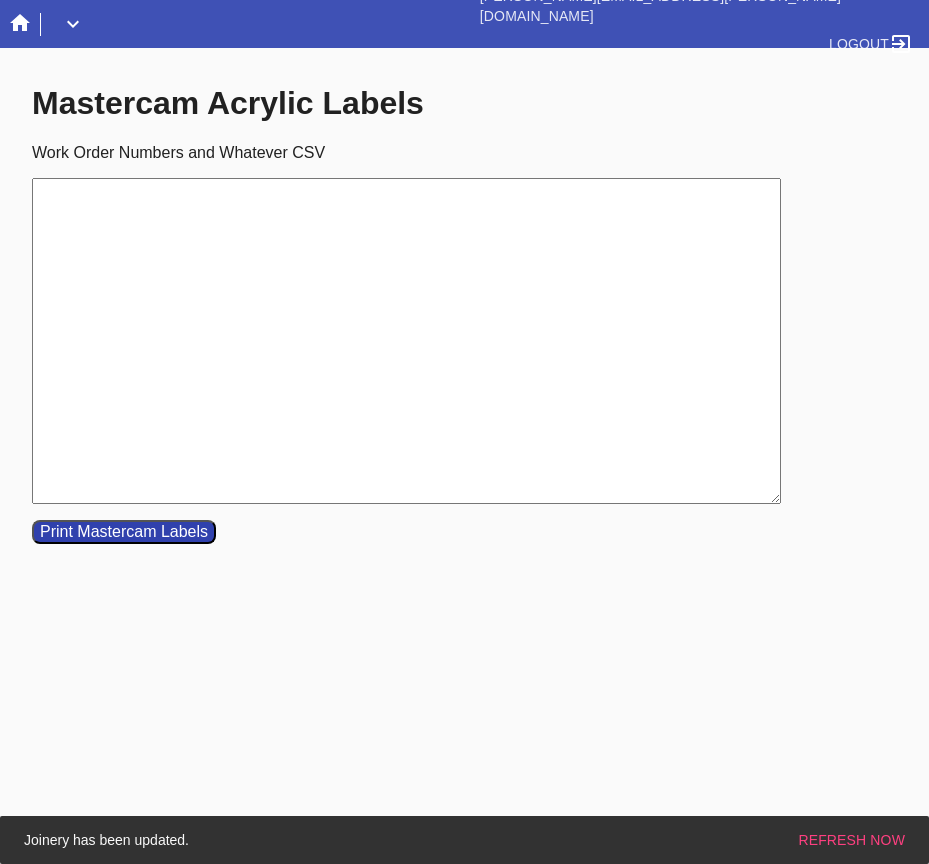 paste on "W169876919306183	Cell B" 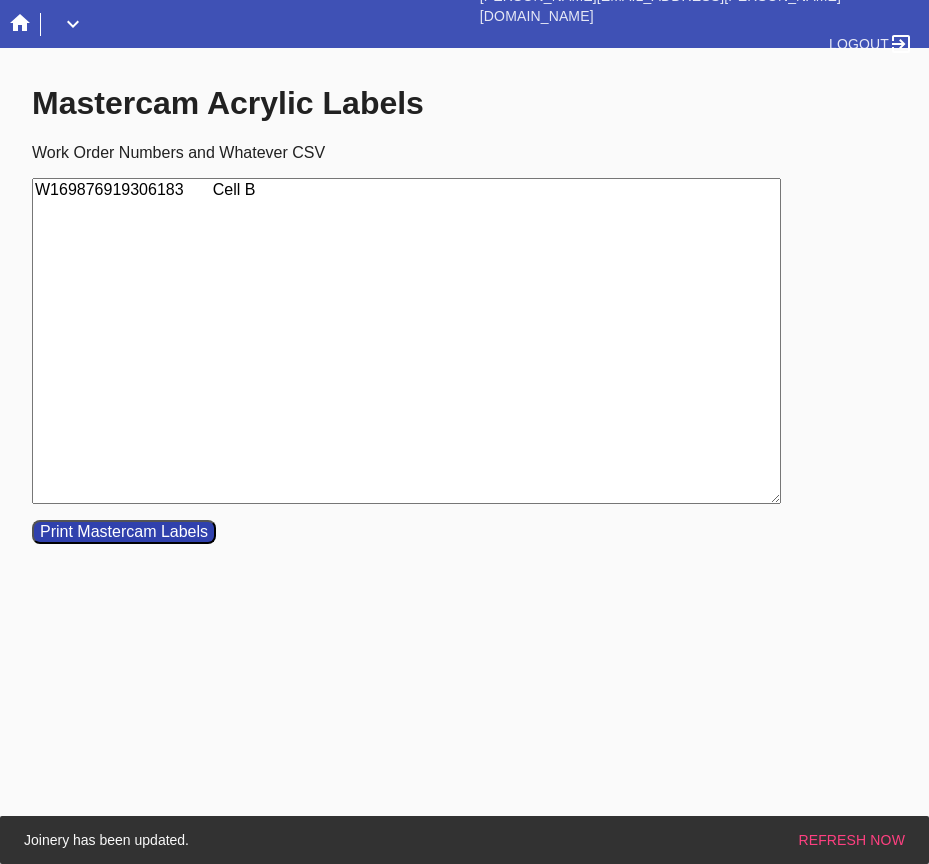 click on "W169876919306183	Cell B" at bounding box center (406, 341) 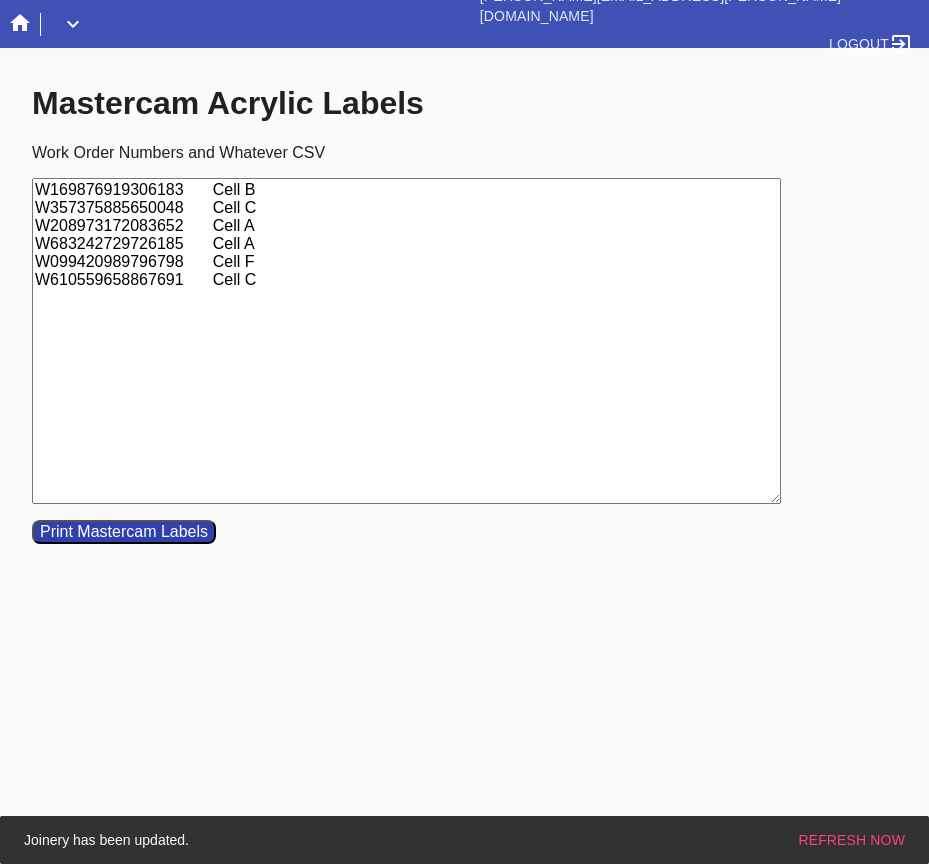 click on "W169876919306183	Cell B
W357375885650048	Cell C
W208973172083652	Cell A
W683242729726185	Cell A
W099420989796798	Cell F
W610559658867691	Cell C" at bounding box center (406, 341) 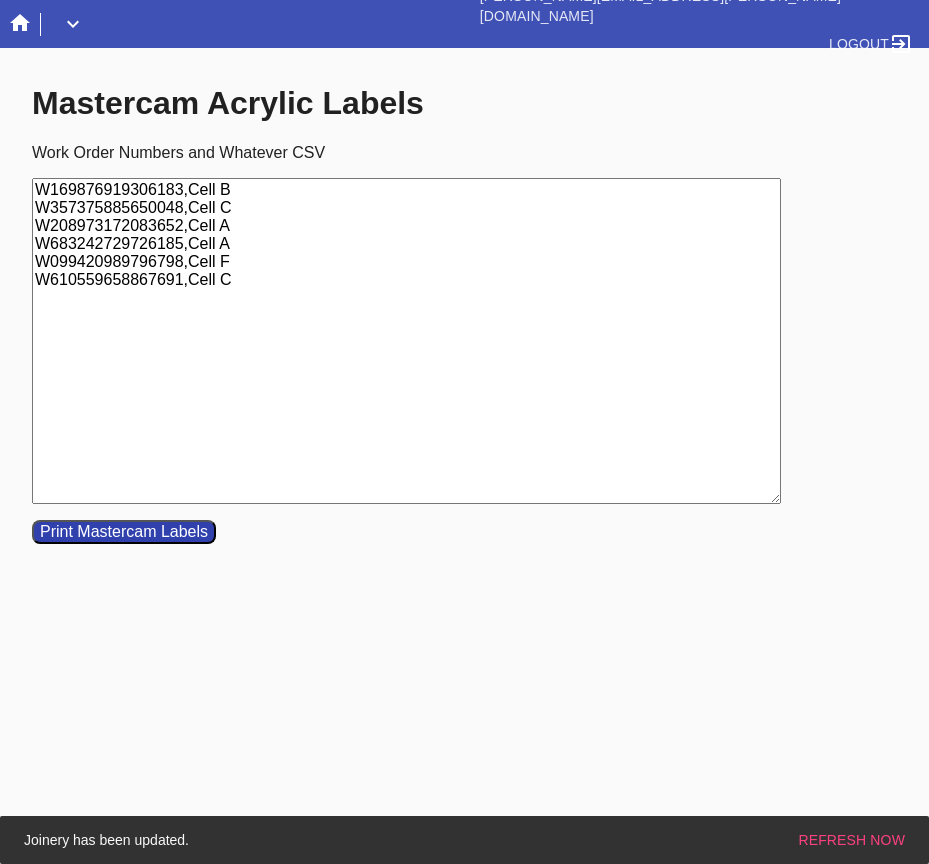 click on "Print Mastercam Labels" at bounding box center (124, 532) 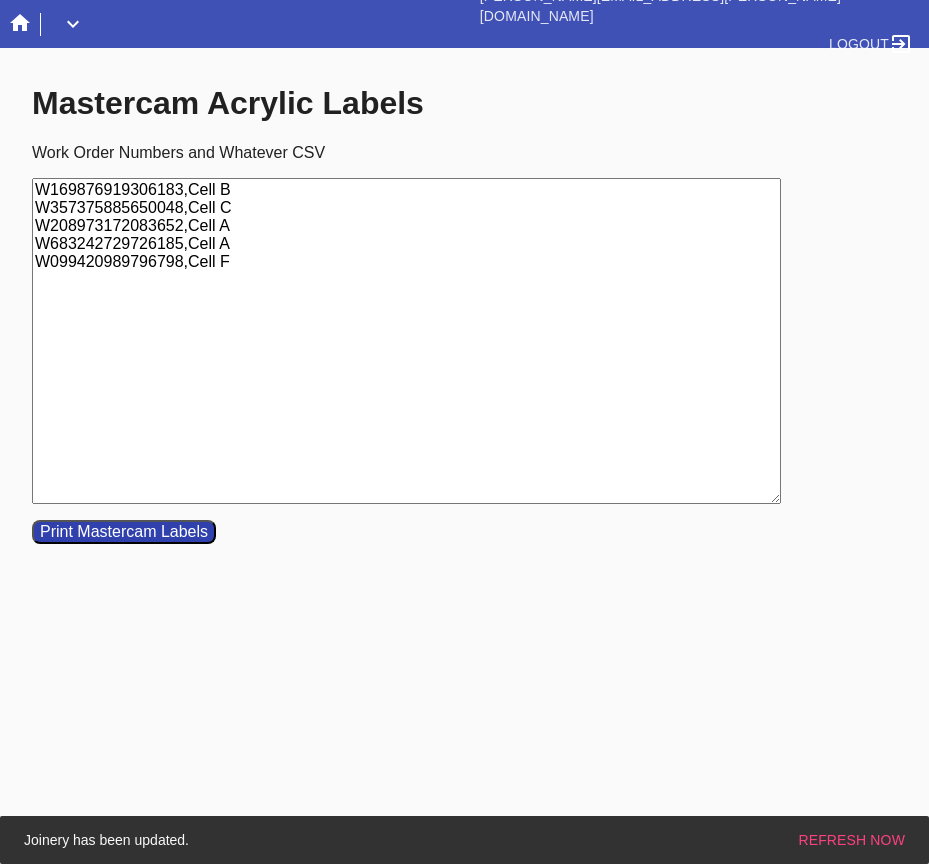 drag, startPoint x: 40, startPoint y: 193, endPoint x: 340, endPoint y: 363, distance: 344.8188 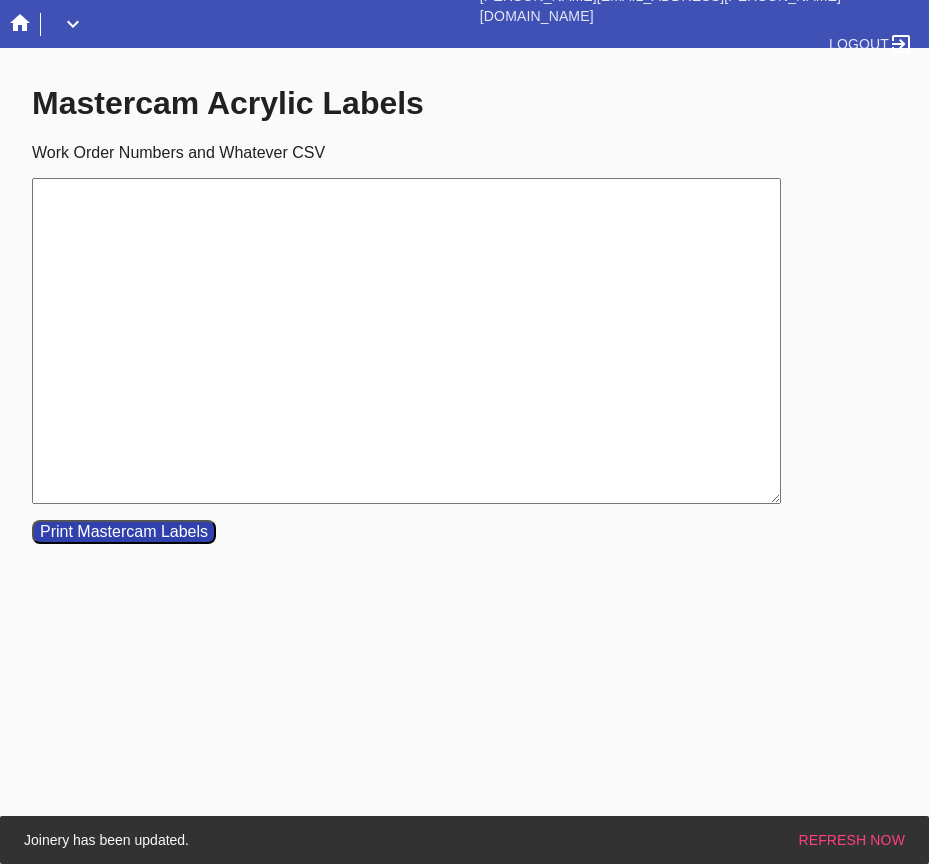 click on "Work Order Numbers and Whatever CSV" at bounding box center (406, 341) 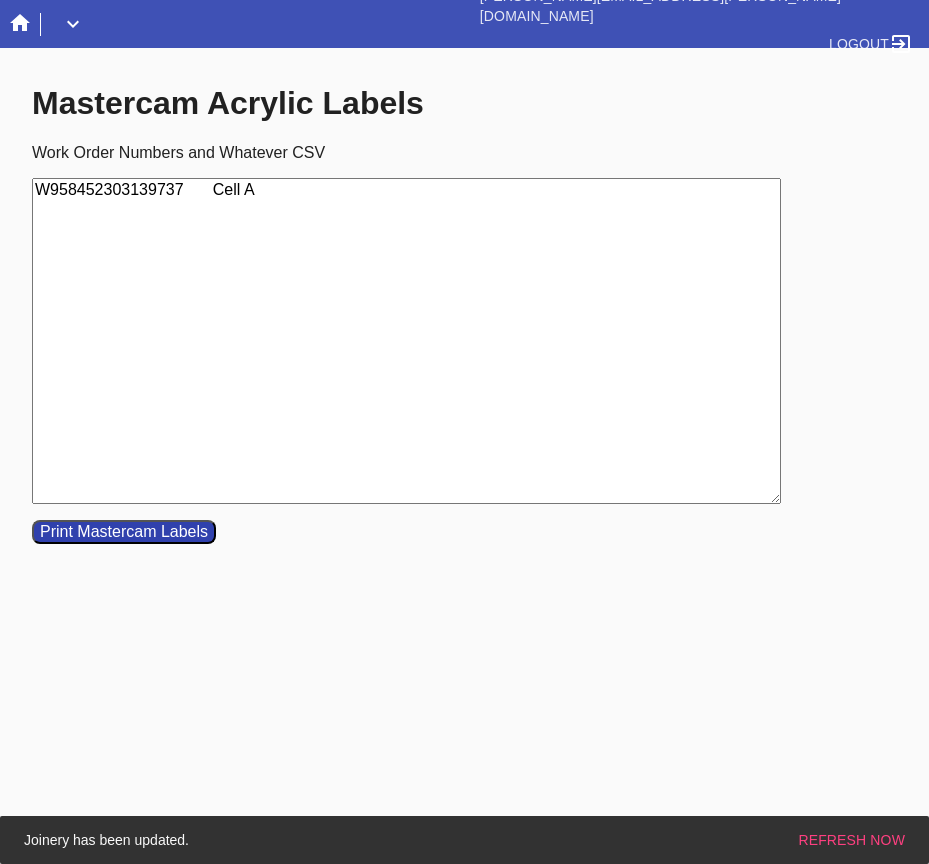 click on "W958452303139737	Cell A" at bounding box center [406, 341] 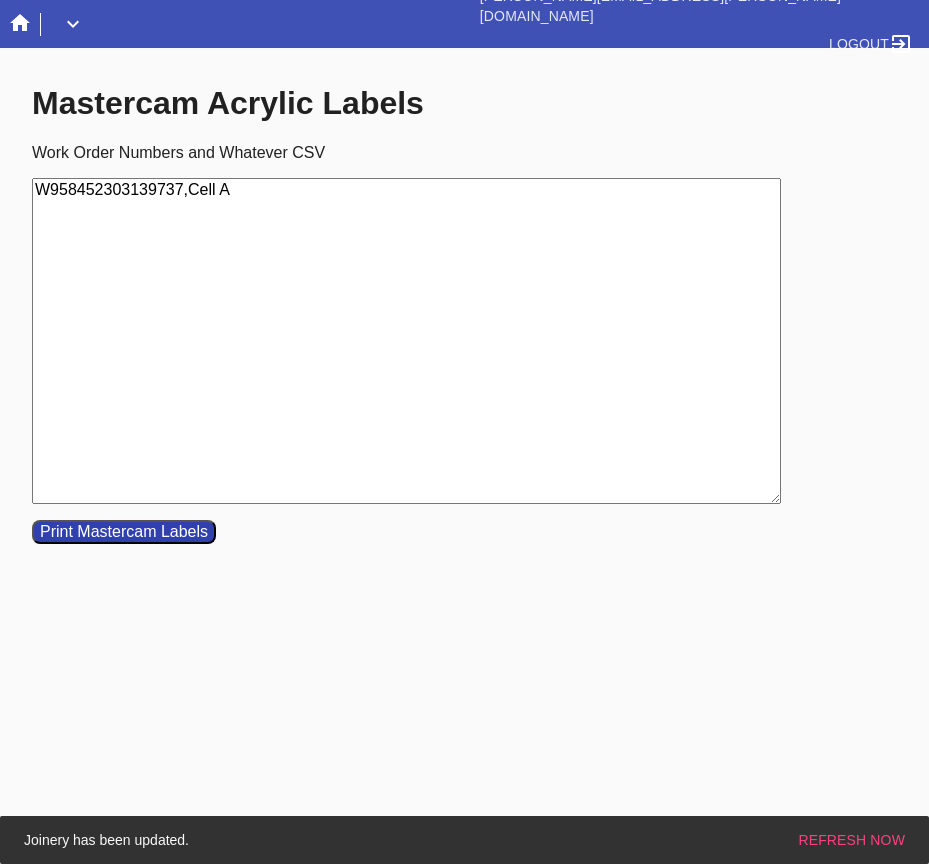 type on "W958452303139737,Cell A" 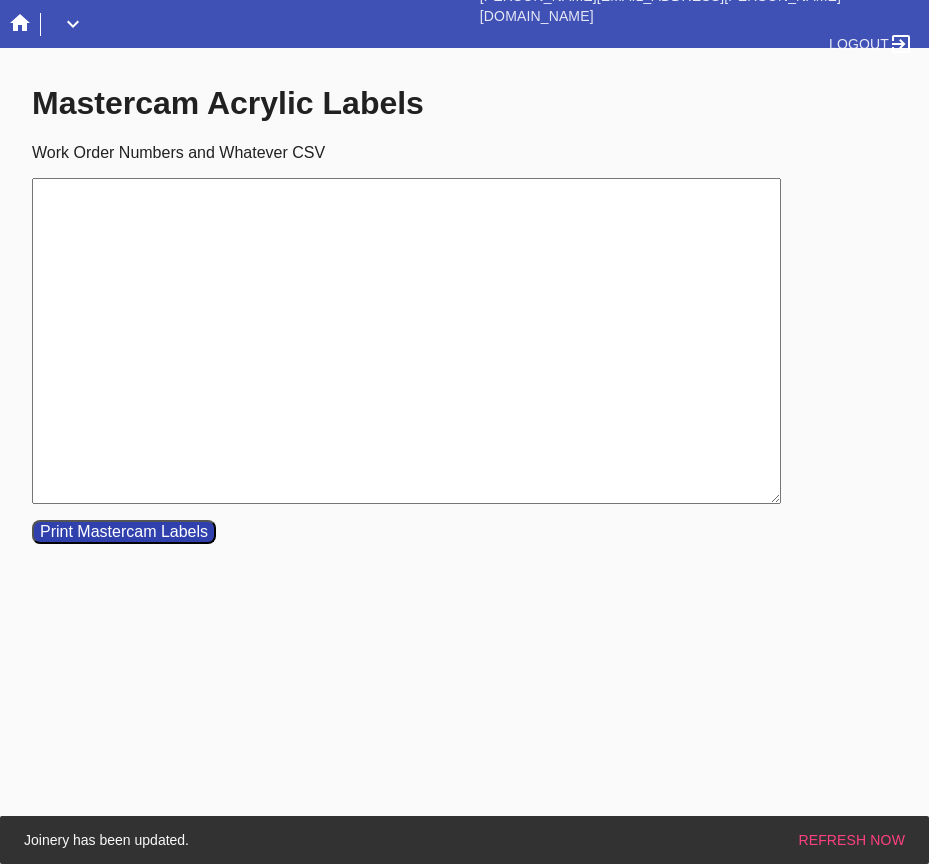 click on "Work Order Numbers and Whatever CSV" at bounding box center [406, 341] 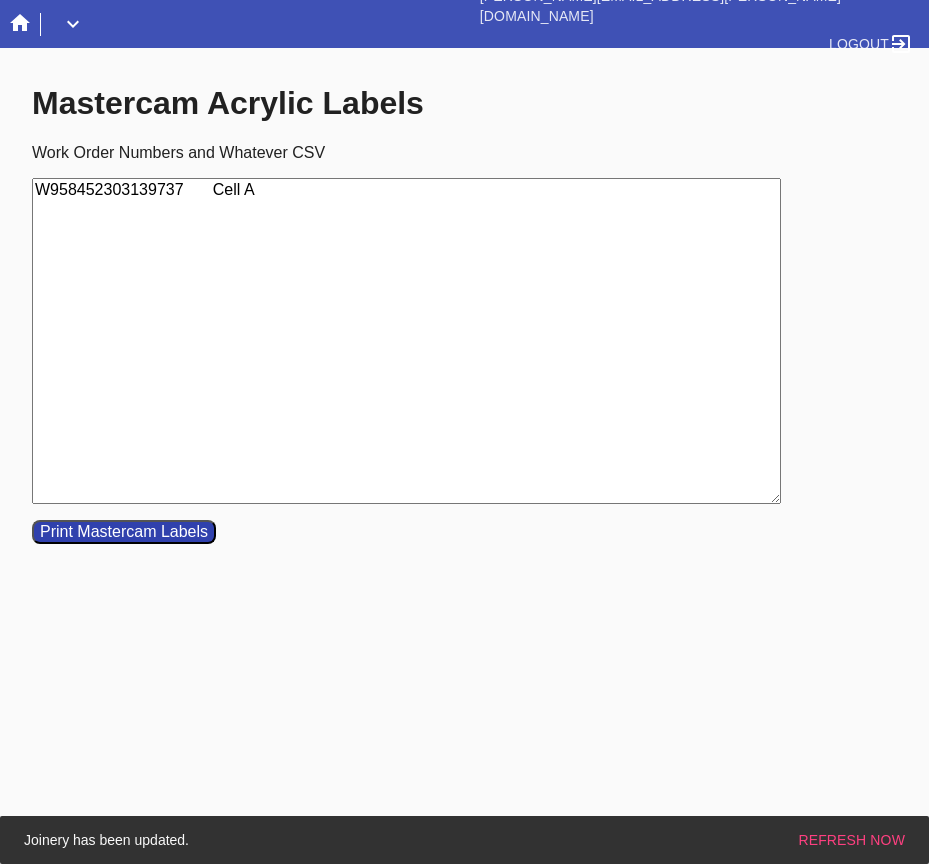 click on "W958452303139737	Cell A" at bounding box center [406, 341] 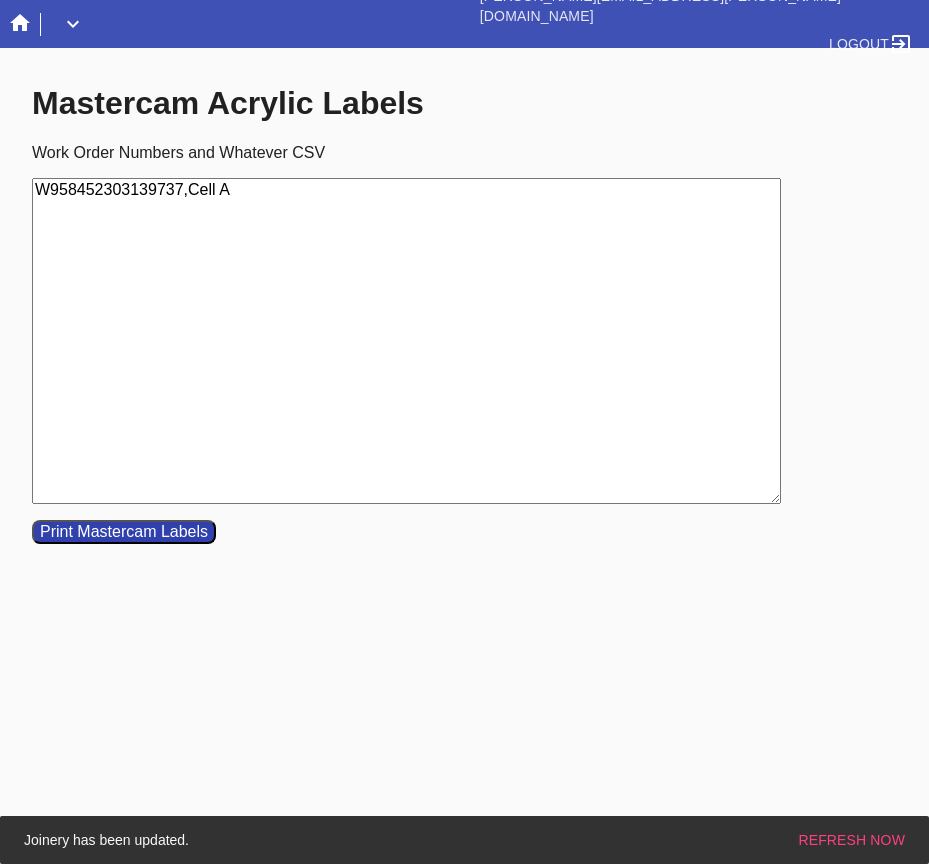 type on "W958452303139737,Cell A" 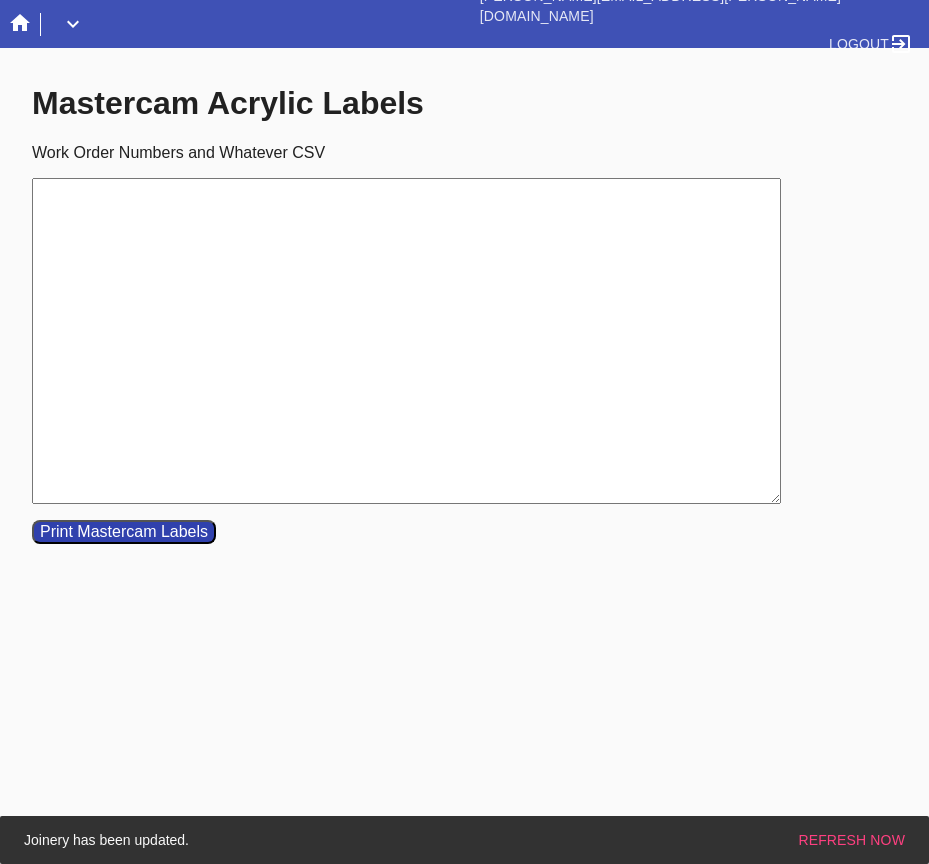click on "Work Order Numbers and Whatever CSV" at bounding box center (406, 341) 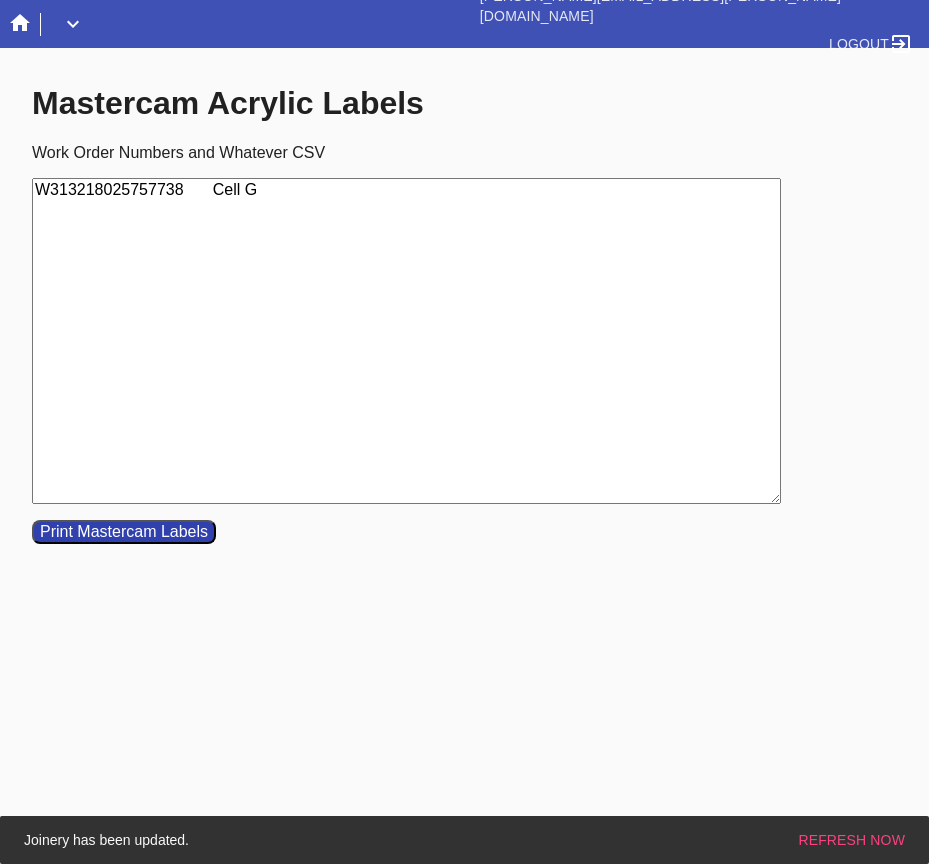 click on "W313218025757738	Cell G" at bounding box center [406, 341] 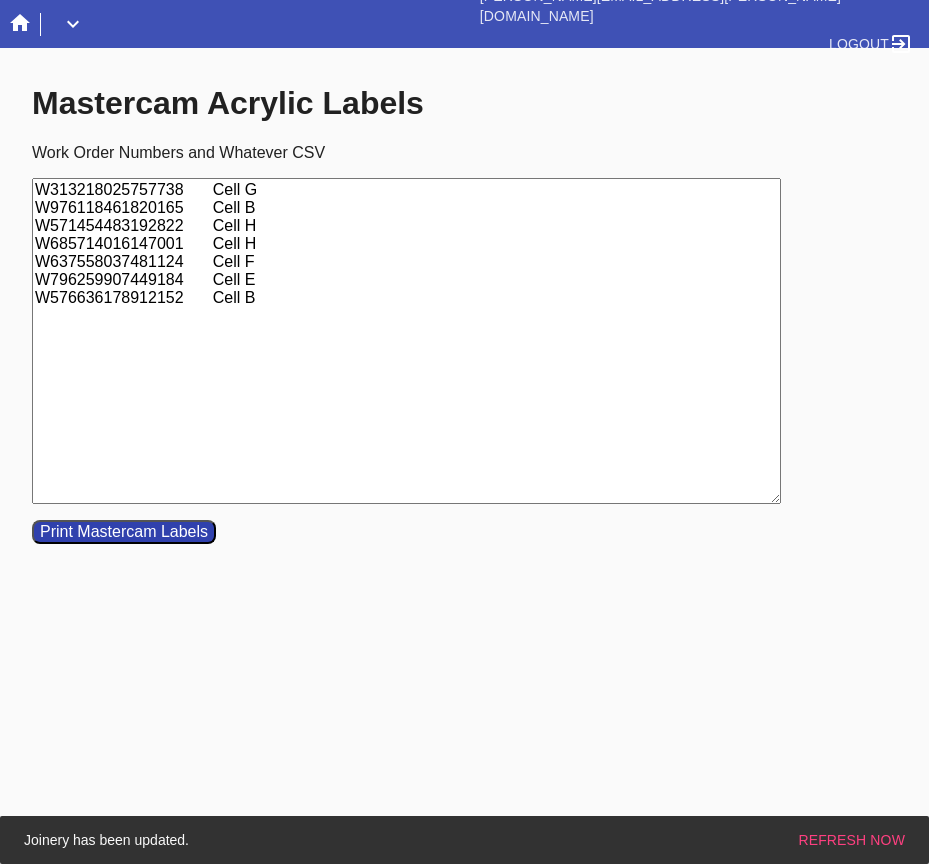 click on "W313218025757738	Cell G
W976118461820165	Cell B
W571454483192822	Cell H
W685714016147001	Cell H
W637558037481124	Cell F
W796259907449184	Cell E
W576636178912152	Cell B" at bounding box center (406, 341) 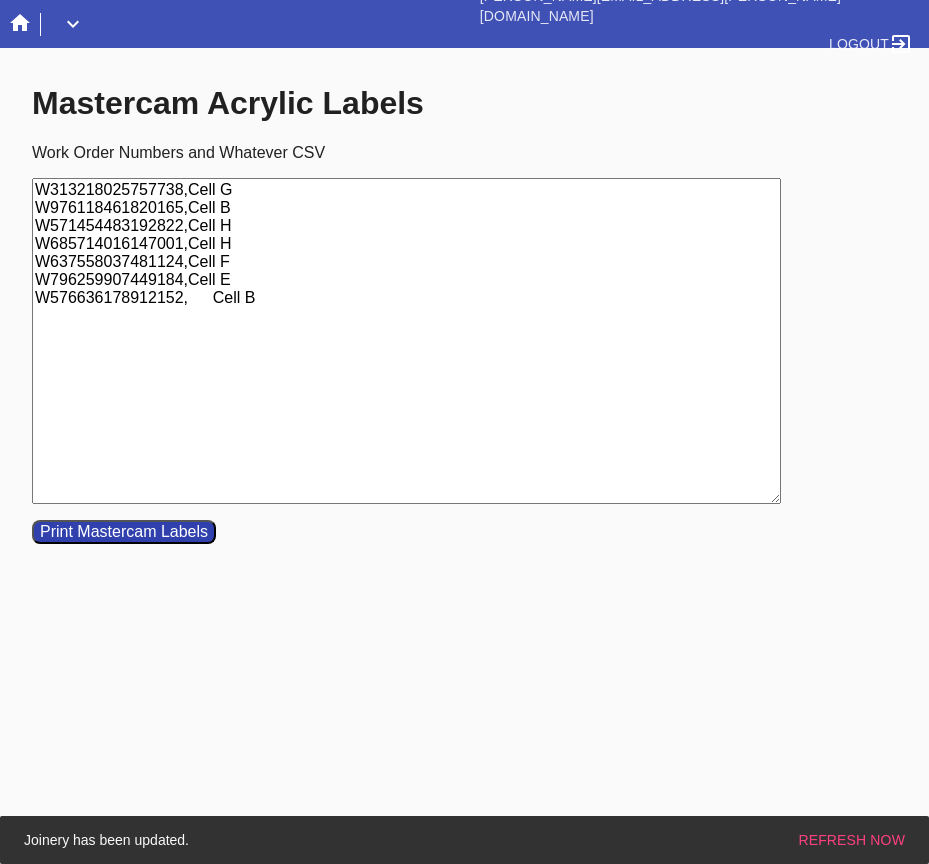 type on "W313218025757738,Cell G
W976118461820165,Cell B
W571454483192822,Cell H
W685714016147001,Cell H
W637558037481124,Cell F
W796259907449184,Cell E
W576636178912152,Cell B" 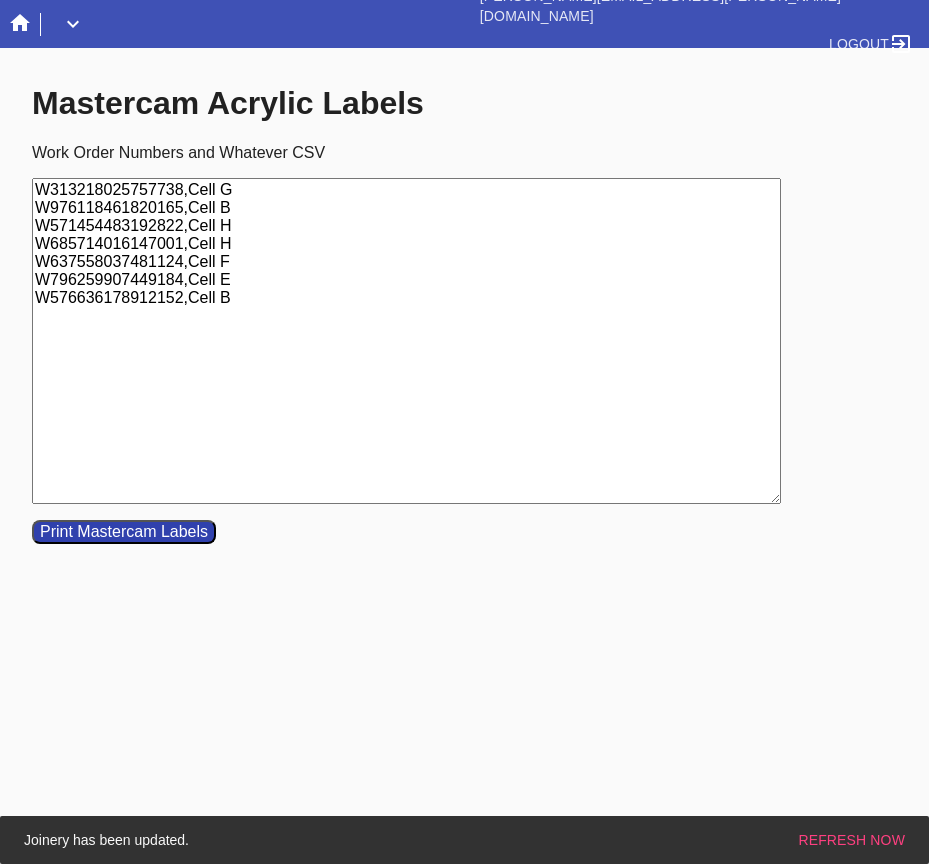 drag, startPoint x: 249, startPoint y: 301, endPoint x: 18, endPoint y: 151, distance: 275.42874 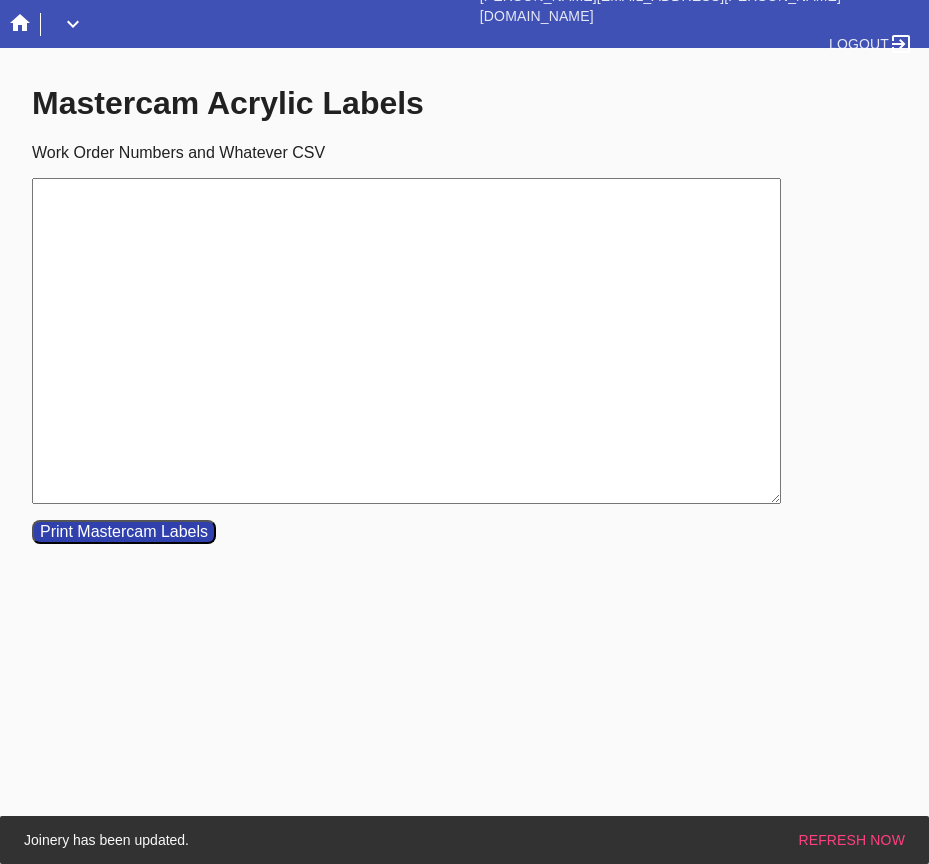 click on "Work Order Numbers and Whatever CSV" at bounding box center (406, 341) 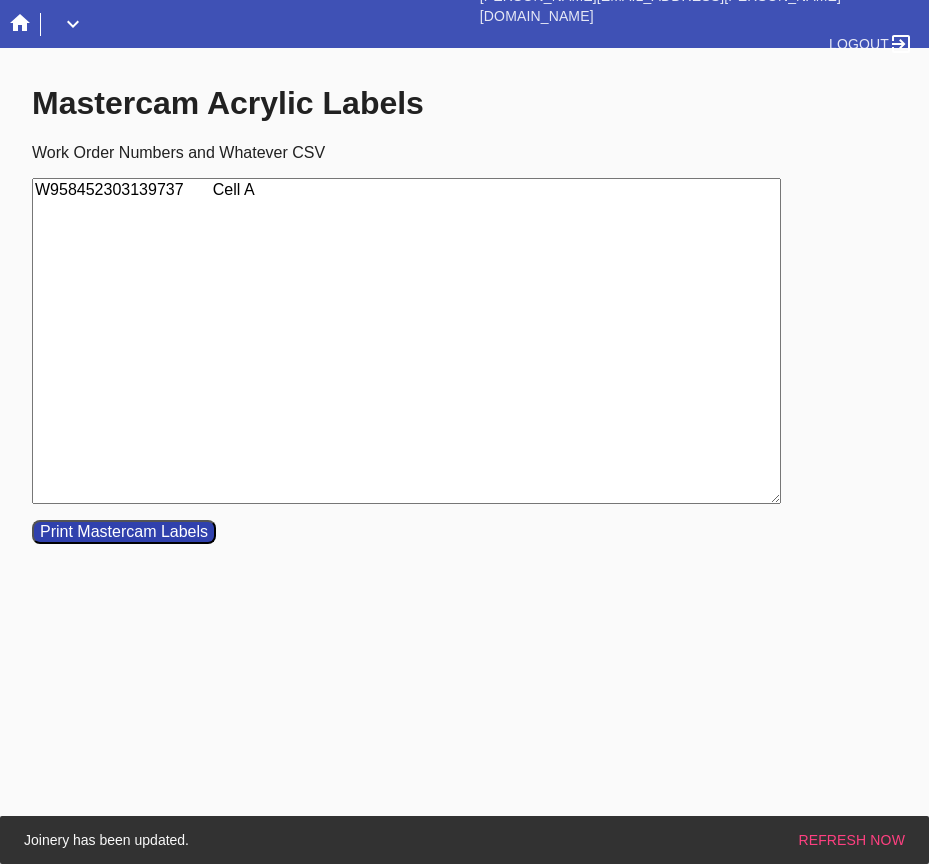 click on "W958452303139737	Cell A" at bounding box center [406, 341] 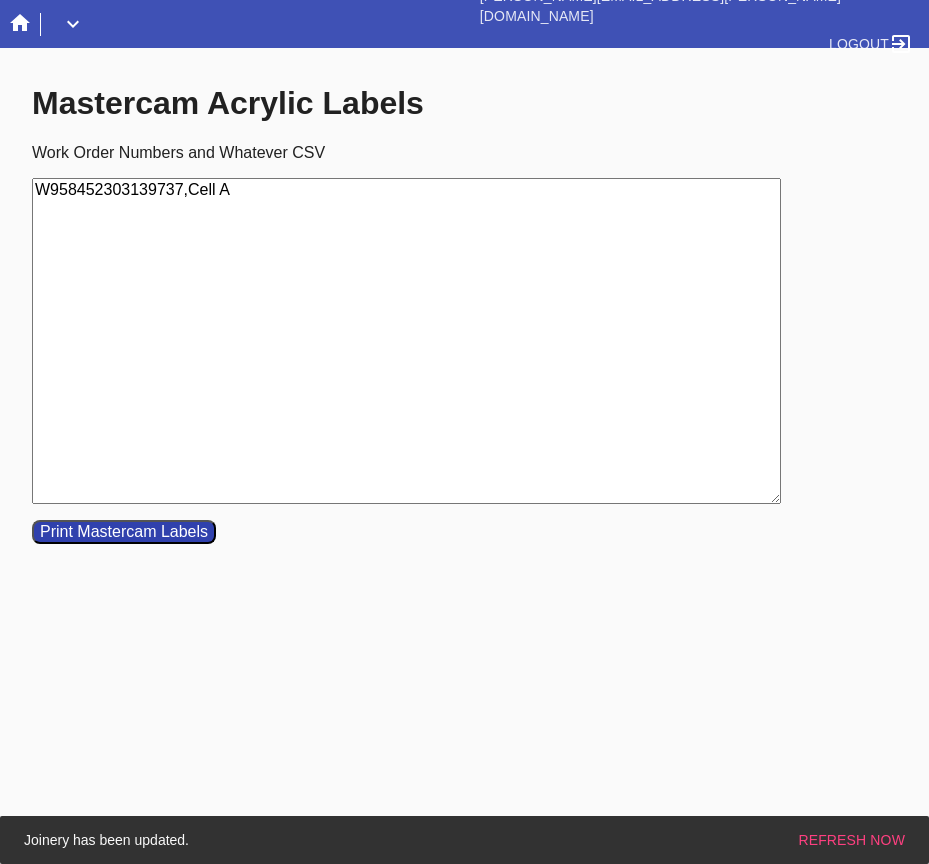 type on "W958452303139737,Cell A" 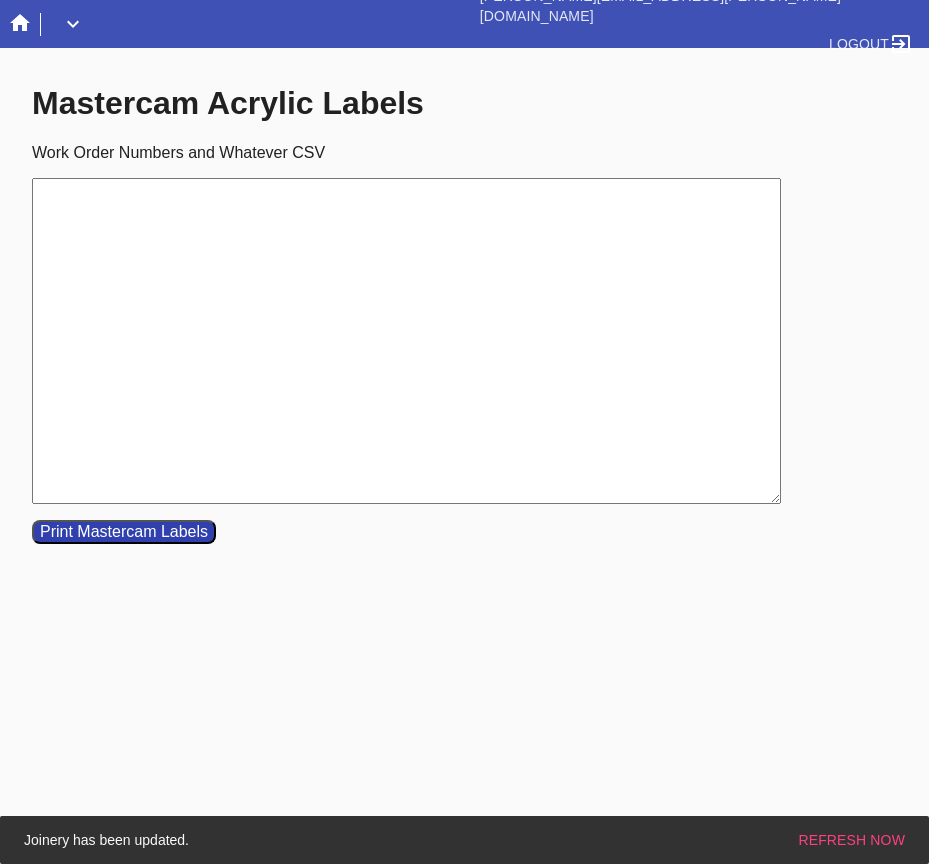 click on "Work Order Numbers and Whatever CSV" at bounding box center (406, 341) 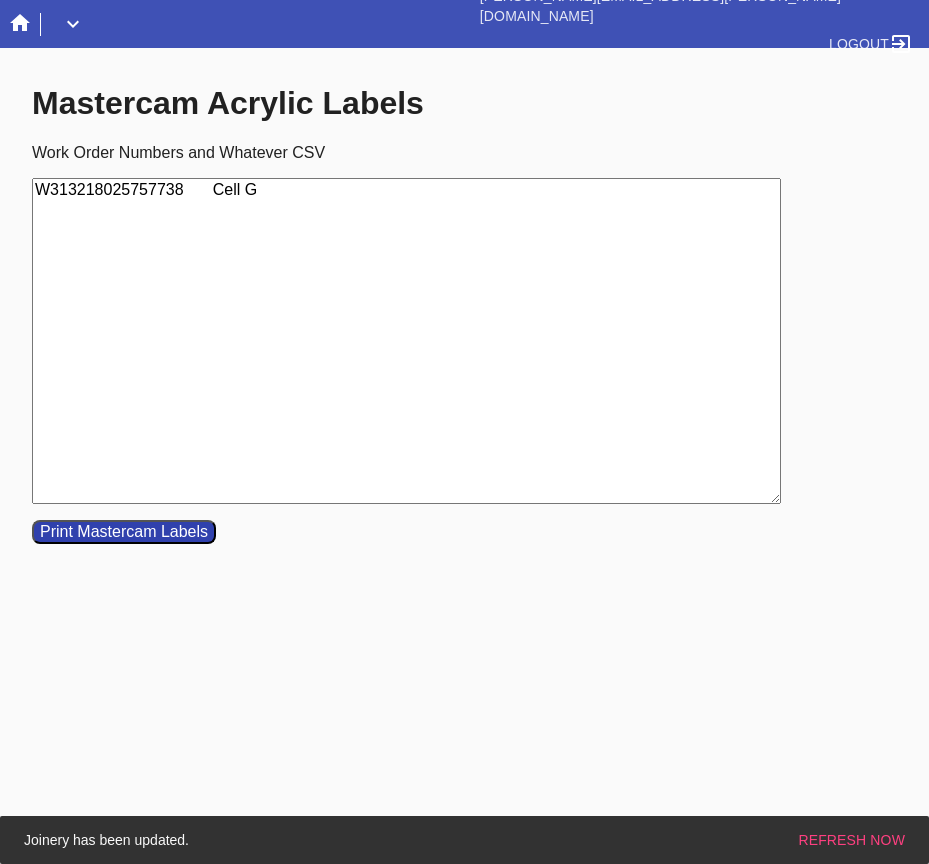 click on "W313218025757738	Cell G" at bounding box center (406, 341) 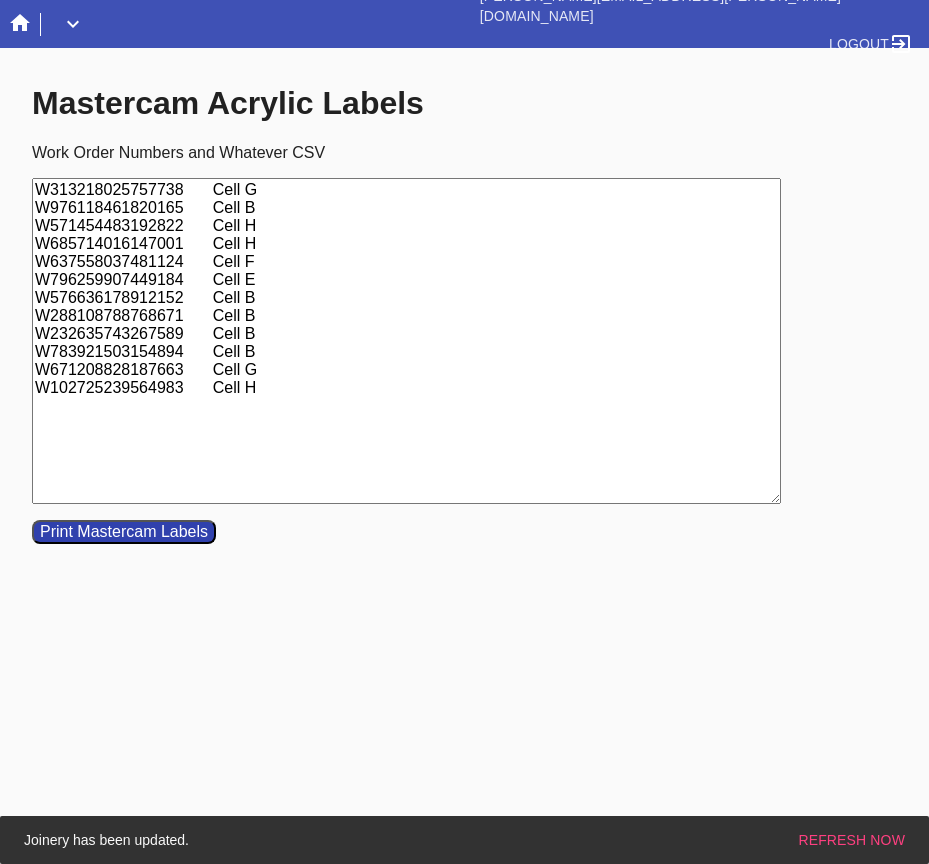 click on "W313218025757738	Cell G
W976118461820165	Cell B
W571454483192822	Cell H
W685714016147001	Cell H
W637558037481124	Cell F
W796259907449184	Cell E
W576636178912152	Cell B
W288108788768671	Cell B
W232635743267589	Cell B
W783921503154894	Cell B
W671208828187663	Cell G
W102725239564983	Cell H" at bounding box center (406, 341) 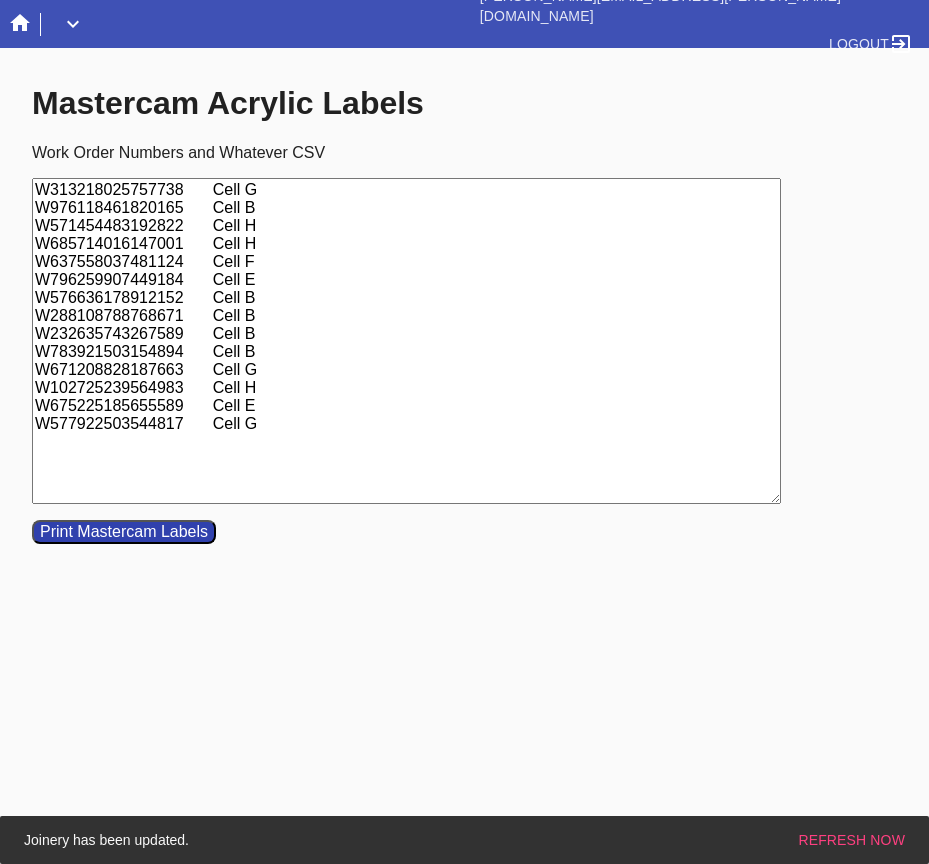 click on "W313218025757738	Cell G
W976118461820165	Cell B
W571454483192822	Cell H
W685714016147001	Cell H
W637558037481124	Cell F
W796259907449184	Cell E
W576636178912152	Cell B
W288108788768671	Cell B
W232635743267589	Cell B
W783921503154894	Cell B
W671208828187663	Cell G
W102725239564983	Cell H
W675225185655589	Cell E
W577922503544817	Cell G" at bounding box center (406, 341) 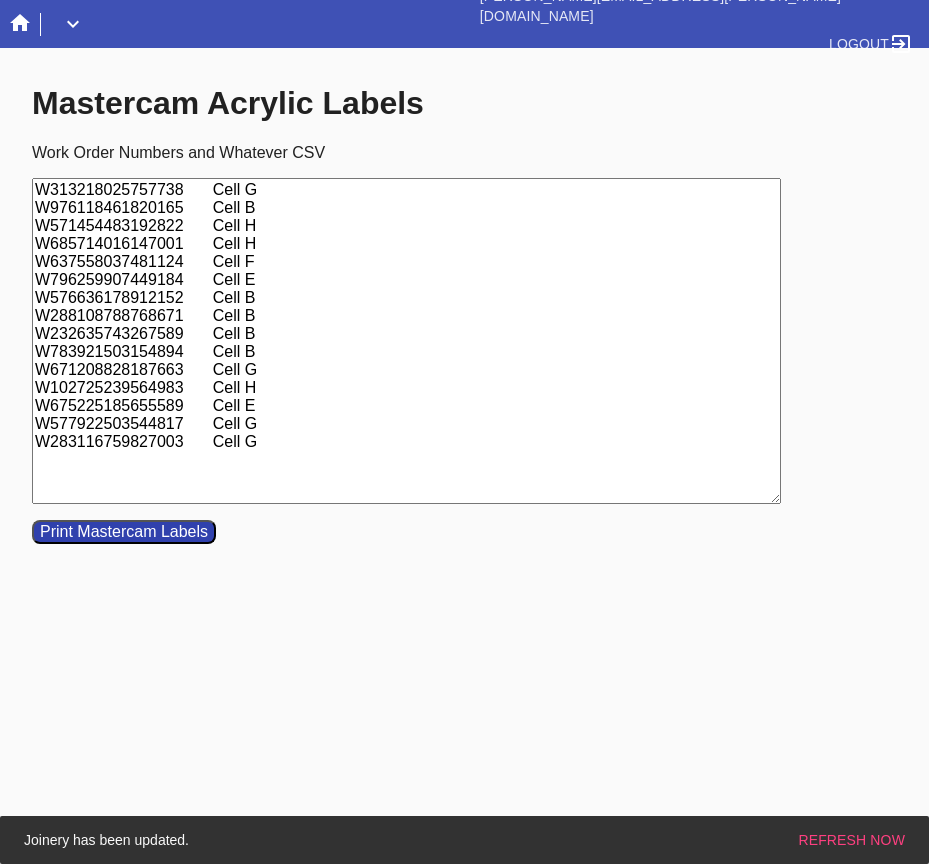 click on "Print Mastercam Labels" at bounding box center (124, 532) 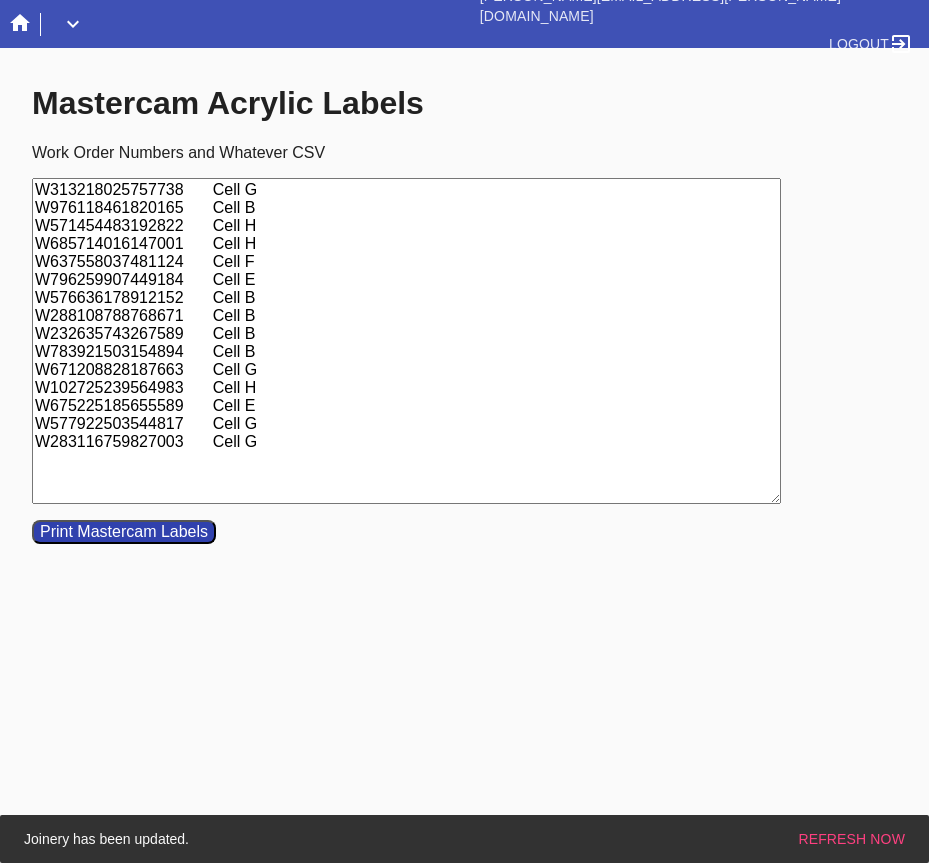click on "W313218025757738	Cell G
W976118461820165	Cell B
W571454483192822	Cell H
W685714016147001	Cell H
W637558037481124	Cell F
W796259907449184	Cell E
W576636178912152	Cell B
W288108788768671	Cell B
W232635743267589	Cell B
W783921503154894	Cell B
W671208828187663	Cell G
W102725239564983	Cell H
W675225185655589	Cell E
W577922503544817	Cell G
W283116759827003	Cell G" at bounding box center [406, 341] 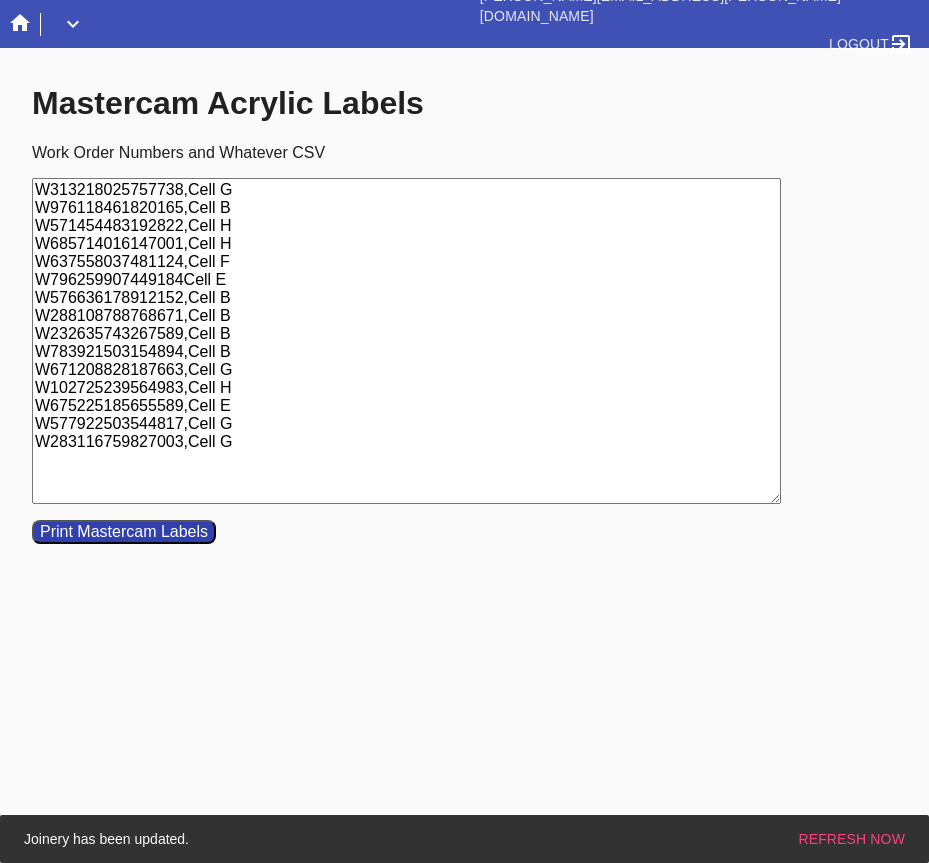 type on "W313218025757738,Cell G
W976118461820165,Cell B
W571454483192822,Cell H
W685714016147001,Cell H
W637558037481124,Cell F
W796259907449184Cell E
W576636178912152,Cell B
W288108788768671,Cell B
W232635743267589,Cell B
W783921503154894,Cell B
W671208828187663,Cell G
W102725239564983,Cell H
W675225185655589,Cell E
W577922503544817,Cell G
W283116759827003,Cell G" 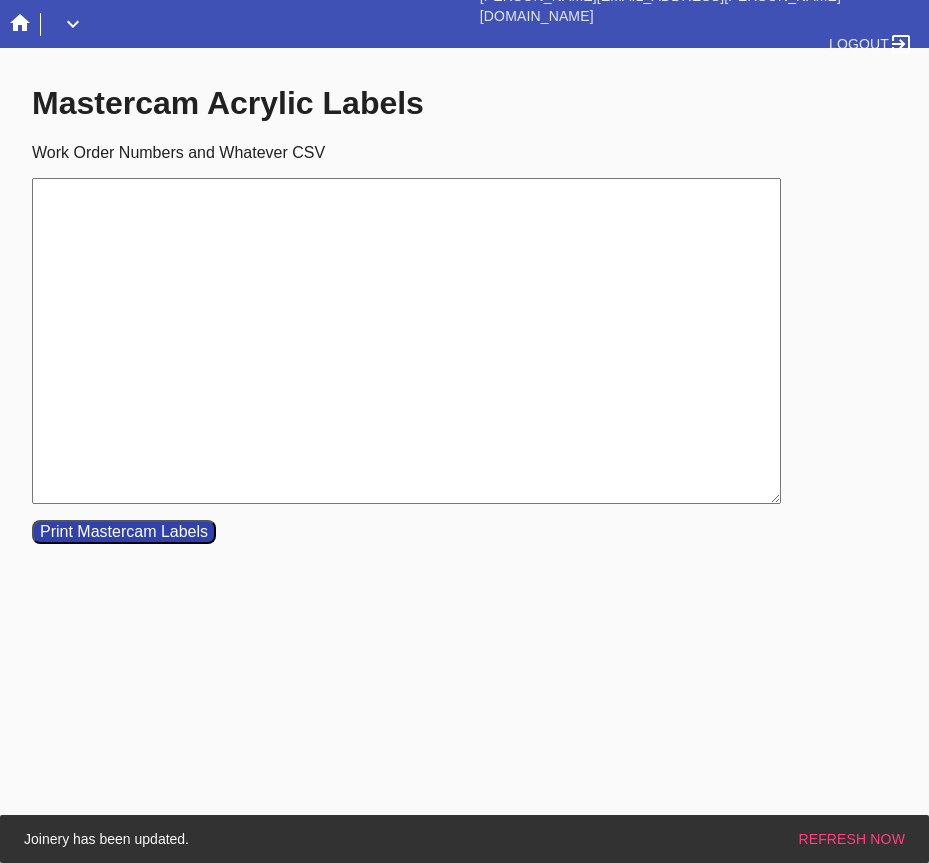 paste on "W313218025757738
W996411511658150
W976118461820165
W571454483192822
W685714016147001
W637558037481124
W796259907449184
W576636178912152
W288108788768671
W232635743267589
W783921503154894
W671208828187663
W102725239564983" 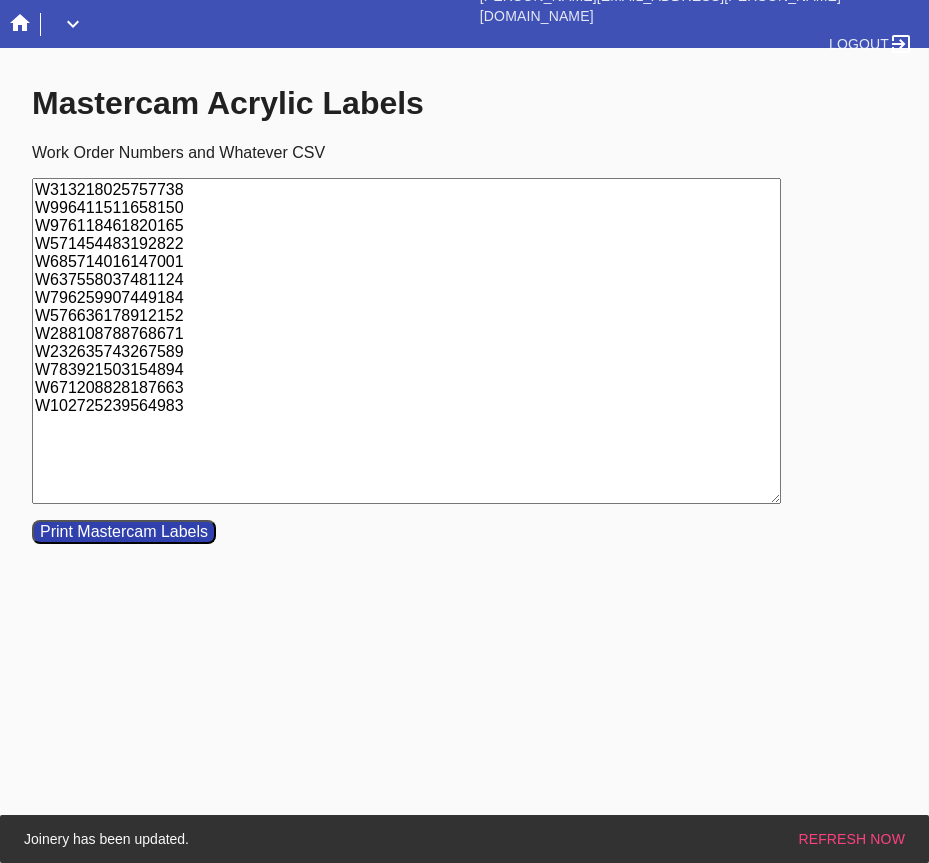 type on "W313218025757738
W996411511658150
W976118461820165
W571454483192822
W685714016147001
W637558037481124
W796259907449184
W576636178912152
W288108788768671
W232635743267589
W783921503154894
W671208828187663
W102725239564983" 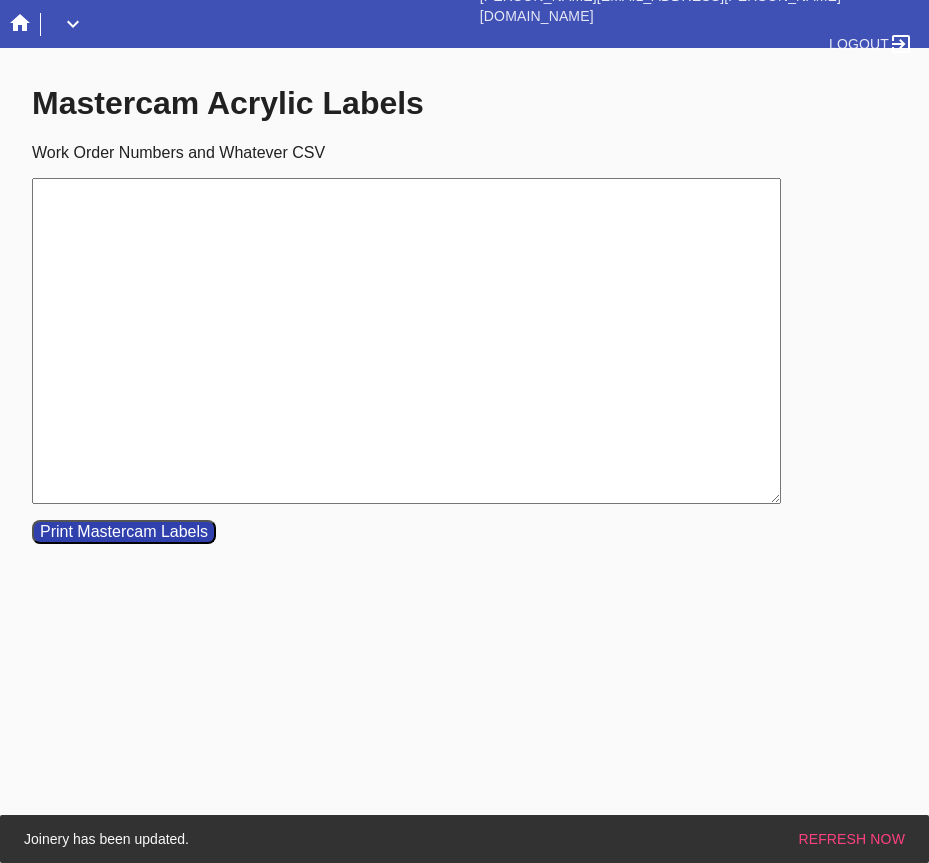 click on "Work Order Numbers and Whatever CSV" at bounding box center [406, 341] 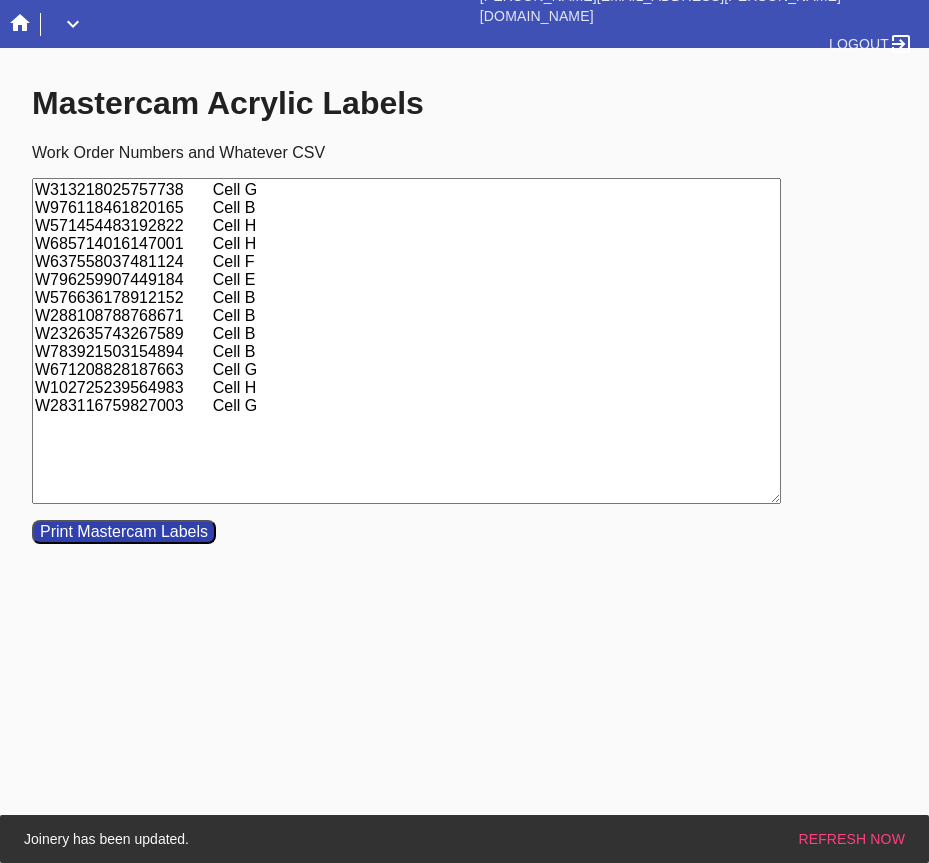 click on "W313218025757738	Cell G
W976118461820165	Cell B
W571454483192822	Cell H
W685714016147001	Cell H
W637558037481124	Cell F
W796259907449184	Cell E
W576636178912152	Cell B
W288108788768671	Cell B
W232635743267589	Cell B
W783921503154894	Cell B
W671208828187663	Cell G
W102725239564983	Cell H
W283116759827003	Cell G" at bounding box center (406, 341) 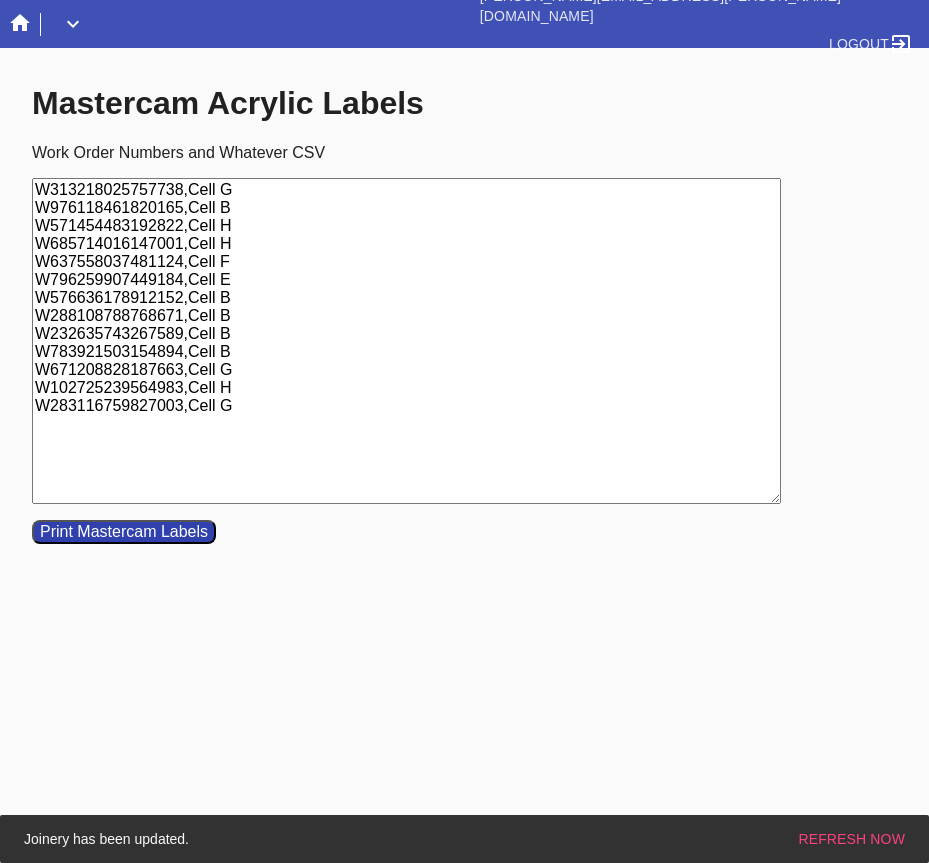 type on "W313218025757738,Cell G
W976118461820165,Cell B
W571454483192822,Cell H
W685714016147001,Cell H
W637558037481124,Cell F
W796259907449184,Cell E
W576636178912152,Cell B
W288108788768671,Cell B
W232635743267589,Cell B
W783921503154894,Cell B
W671208828187663,Cell G
W102725239564983,Cell H
W283116759827003,Cell G" 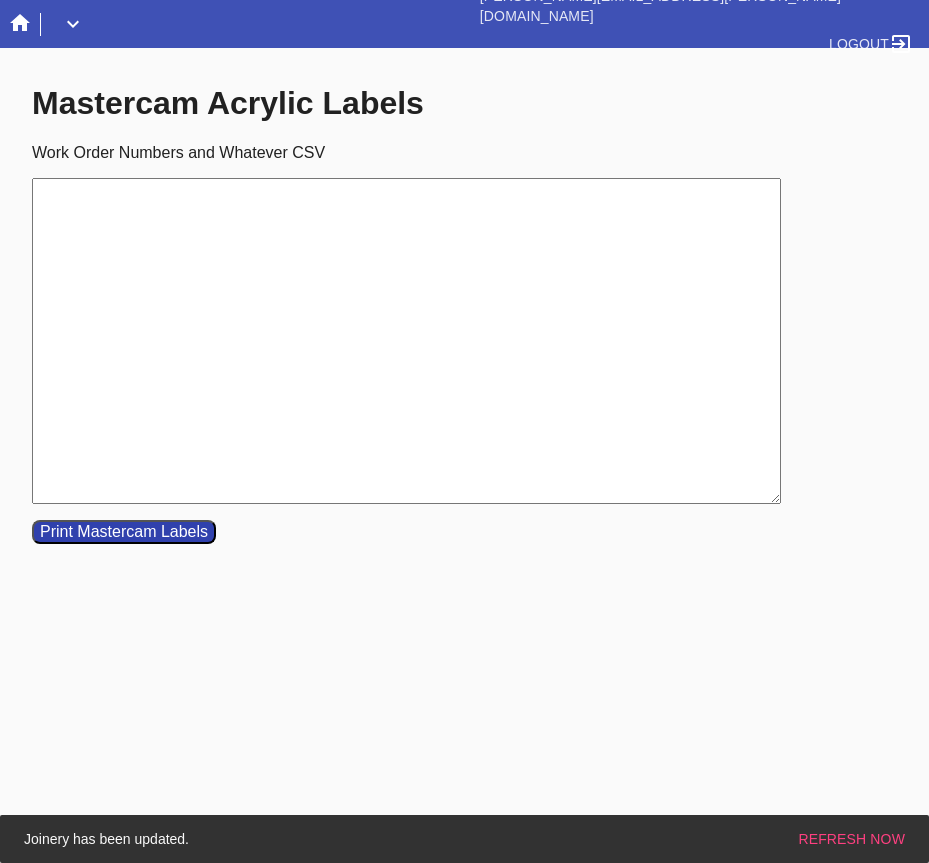 click on "Work Order Numbers and Whatever CSV" at bounding box center [406, 341] 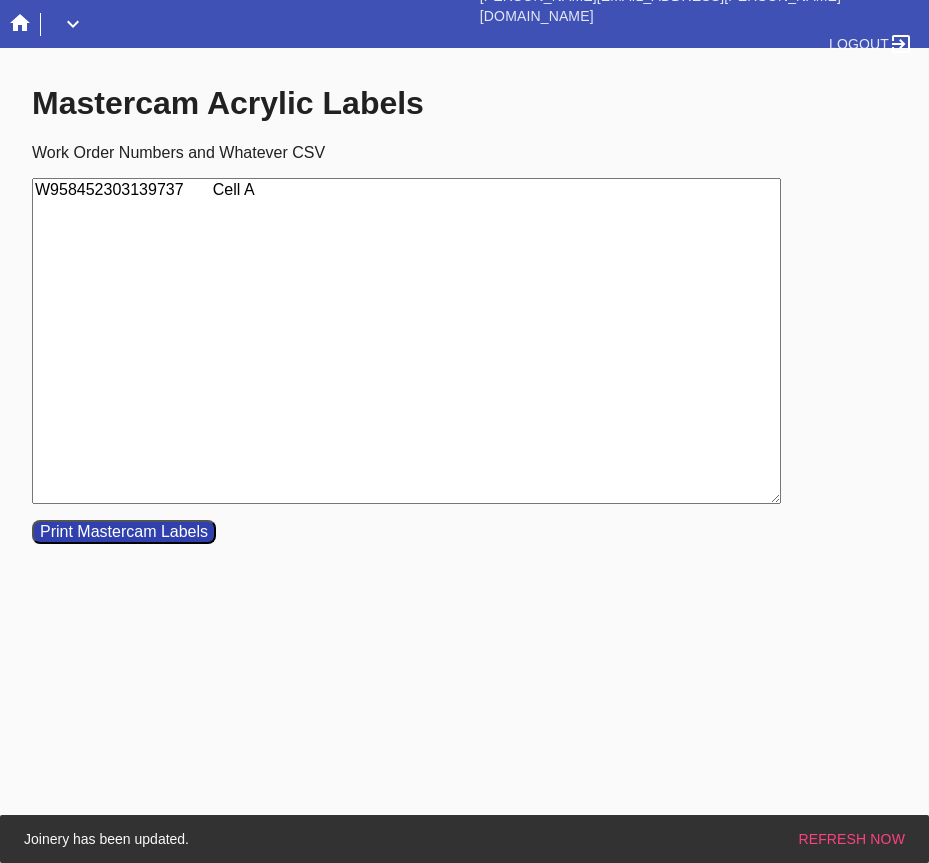 click on "W958452303139737	Cell A" at bounding box center [406, 341] 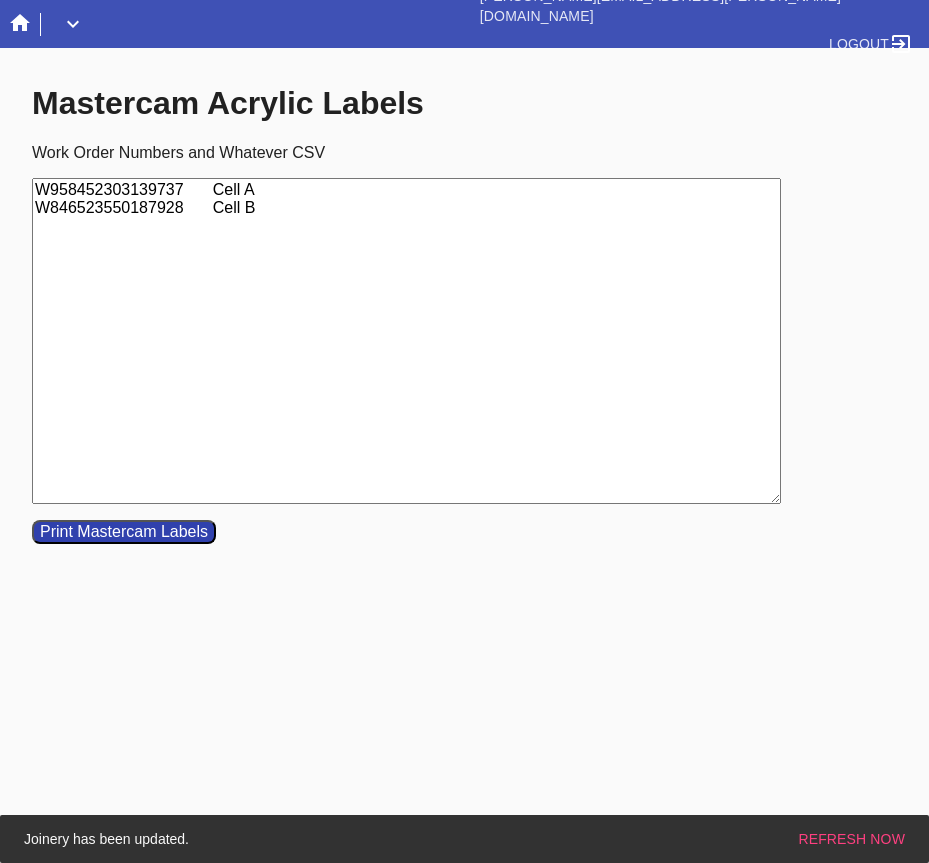 click on "W958452303139737	Cell A
W846523550187928	Cell B" at bounding box center [406, 341] 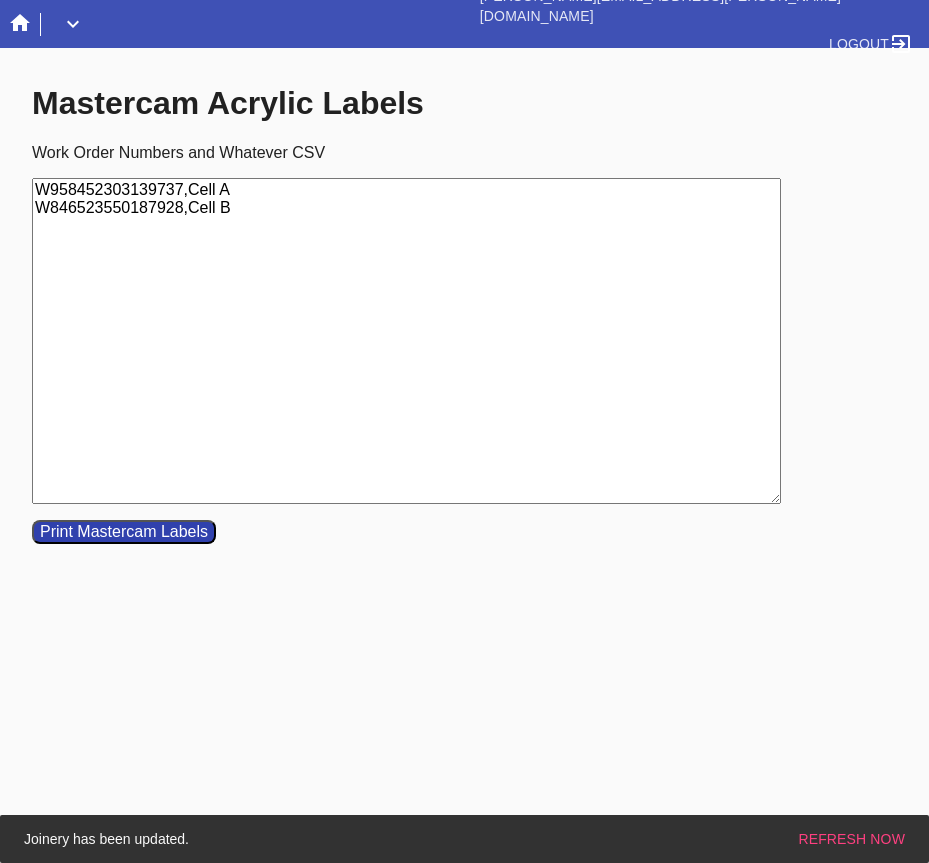click on "Print Mastercam Labels" at bounding box center [124, 532] 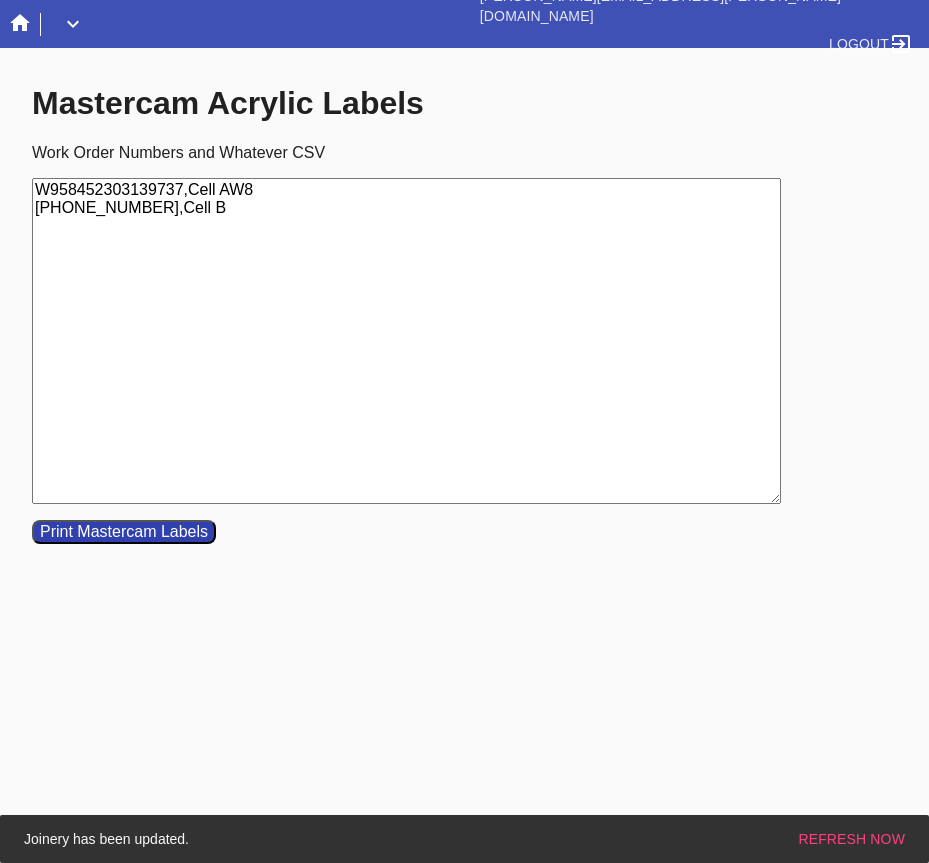 click on "W958452303139737,Cell AW8
46523550187928,Cell B" at bounding box center [406, 341] 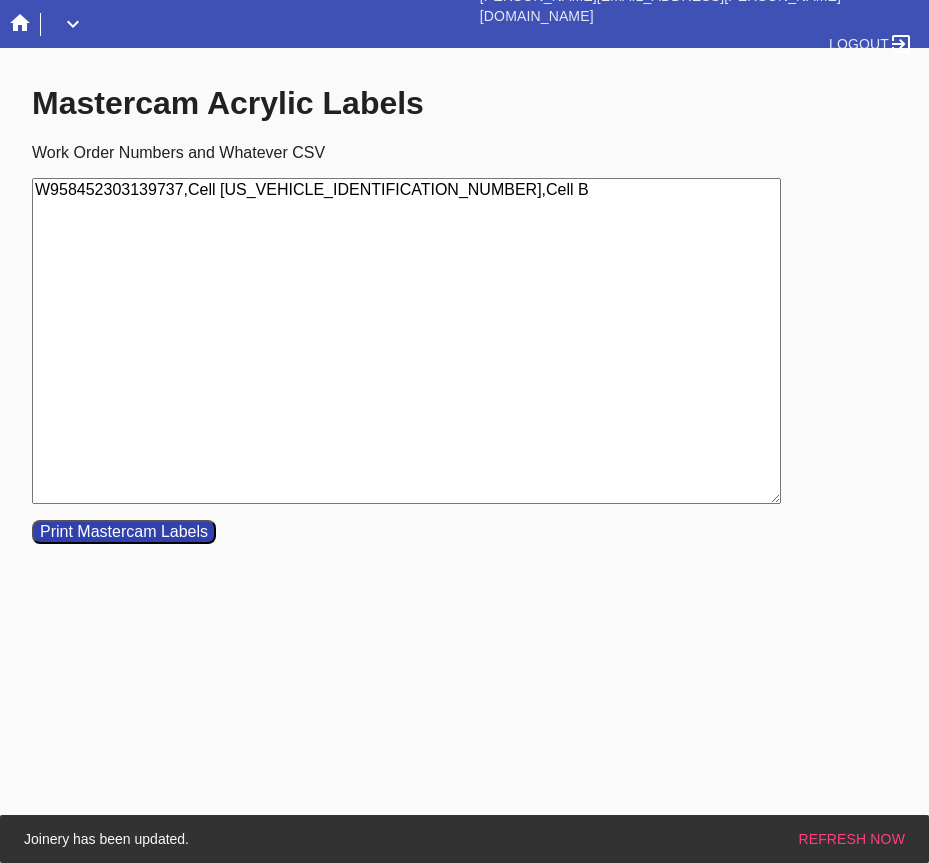drag, startPoint x: 440, startPoint y: 196, endPoint x: -90, endPoint y: 246, distance: 532.3533 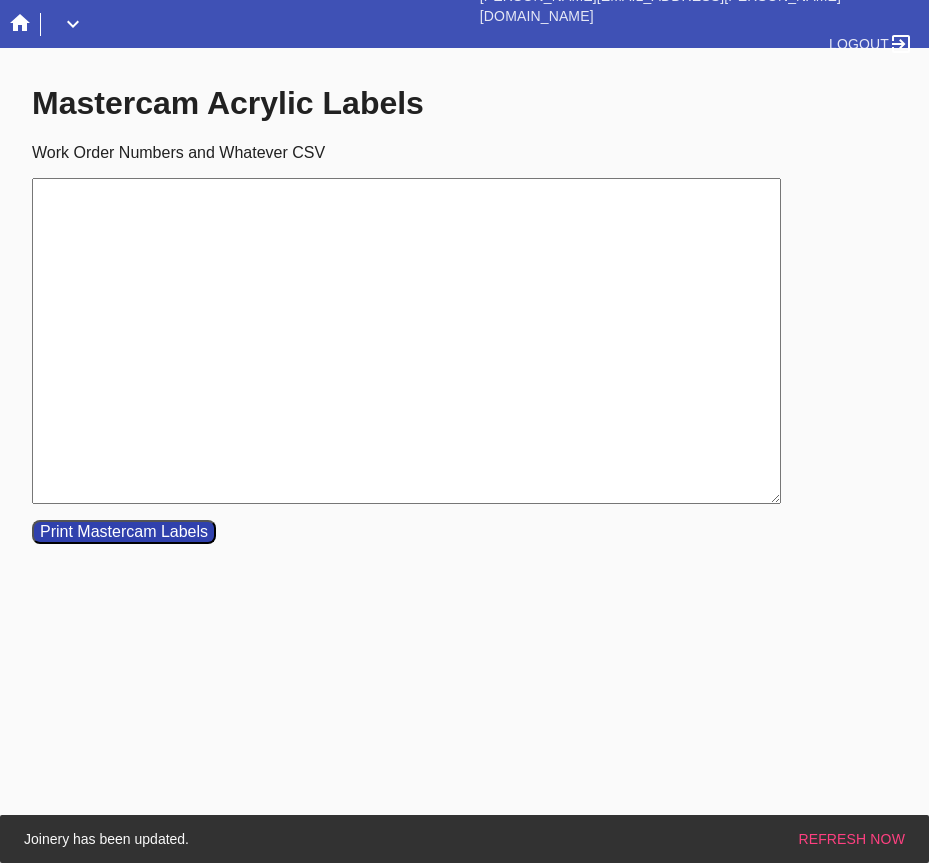click on "Work Order Numbers and Whatever CSV" at bounding box center [406, 341] 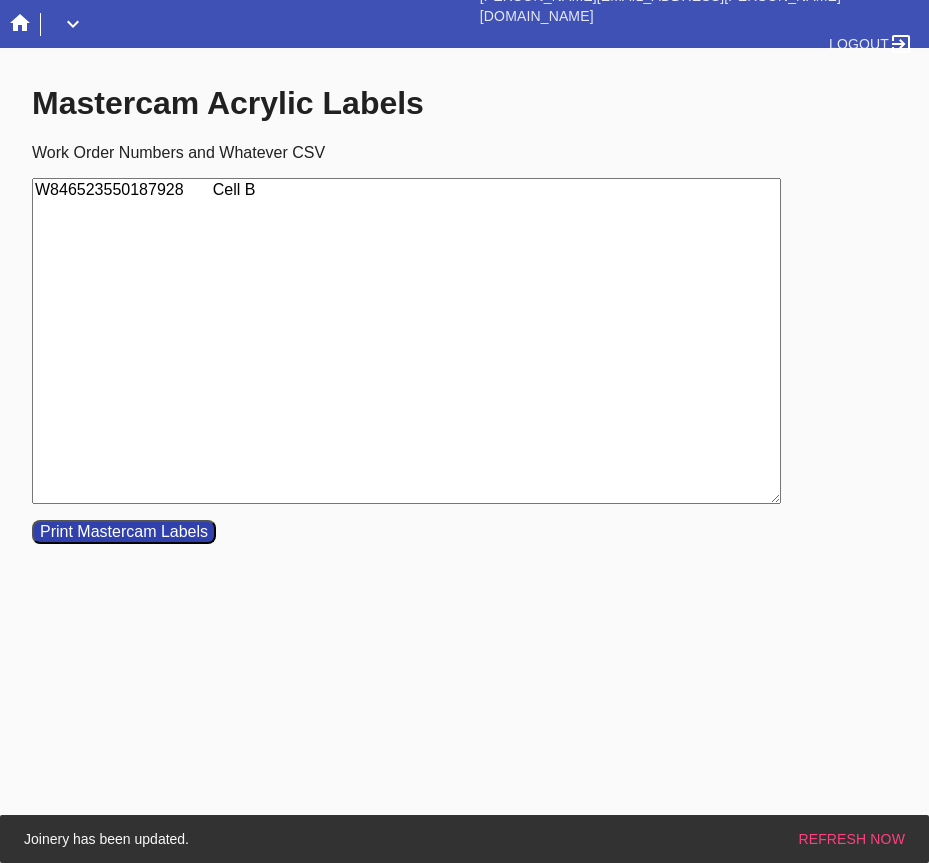 click on "W846523550187928	Cell B" at bounding box center (406, 341) 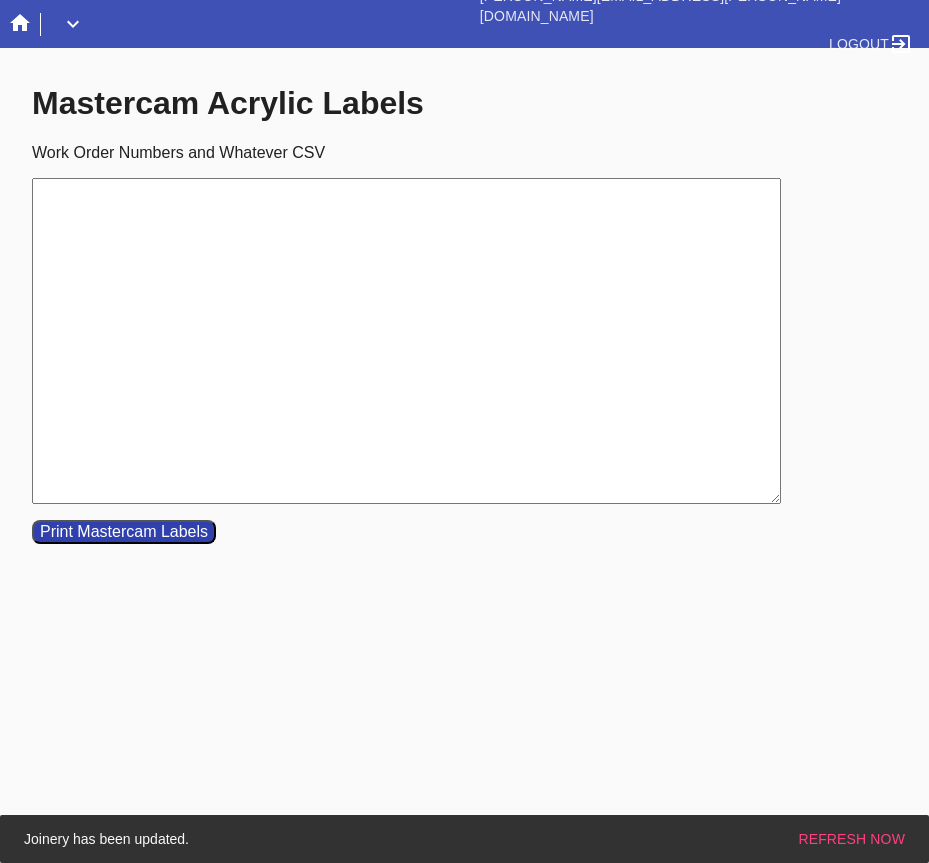 click on "Work Order Numbers and Whatever CSV" at bounding box center (406, 341) 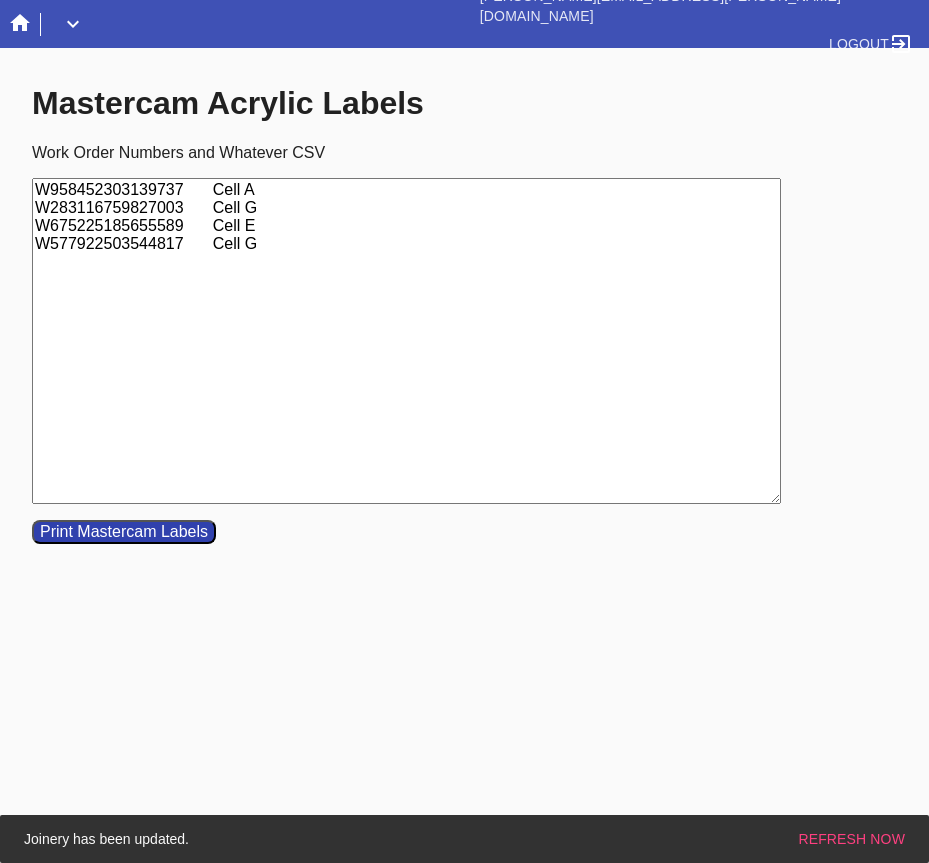 click on "W958452303139737	Cell A
W283116759827003	Cell G
W675225185655589	Cell E
W577922503544817	Cell G" at bounding box center (406, 341) 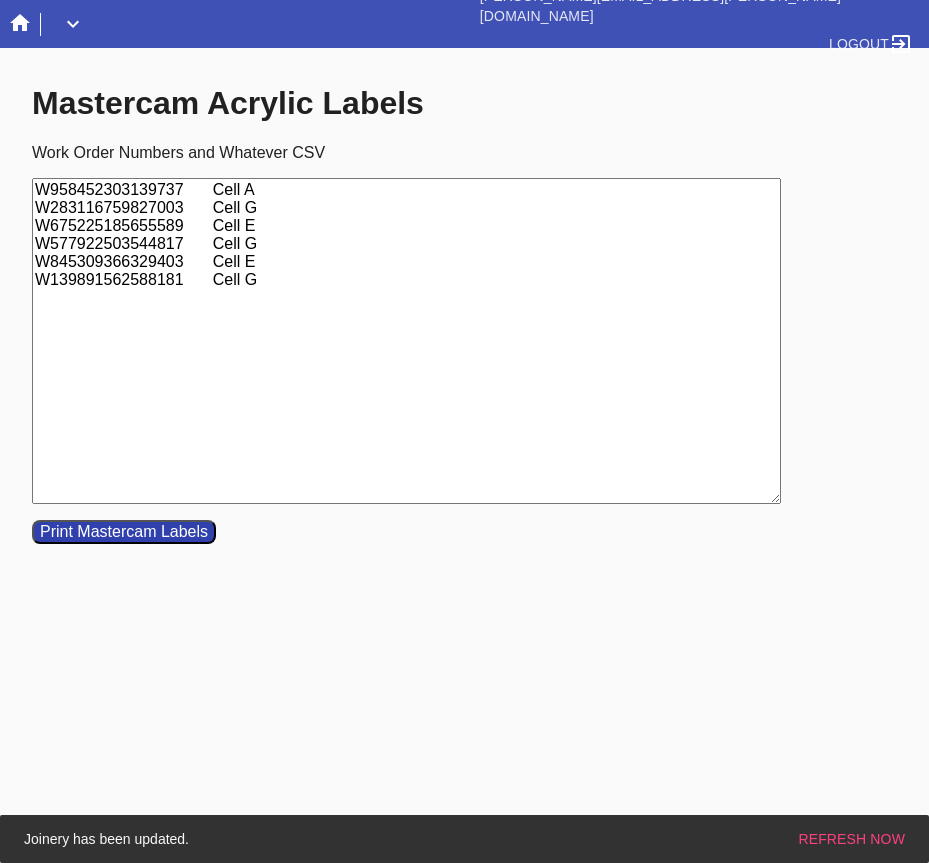 click on "W958452303139737	Cell A
W283116759827003	Cell G
W675225185655589	Cell E
W577922503544817	Cell G
W845309366329403	Cell E
W139891562588181	Cell G" at bounding box center [406, 341] 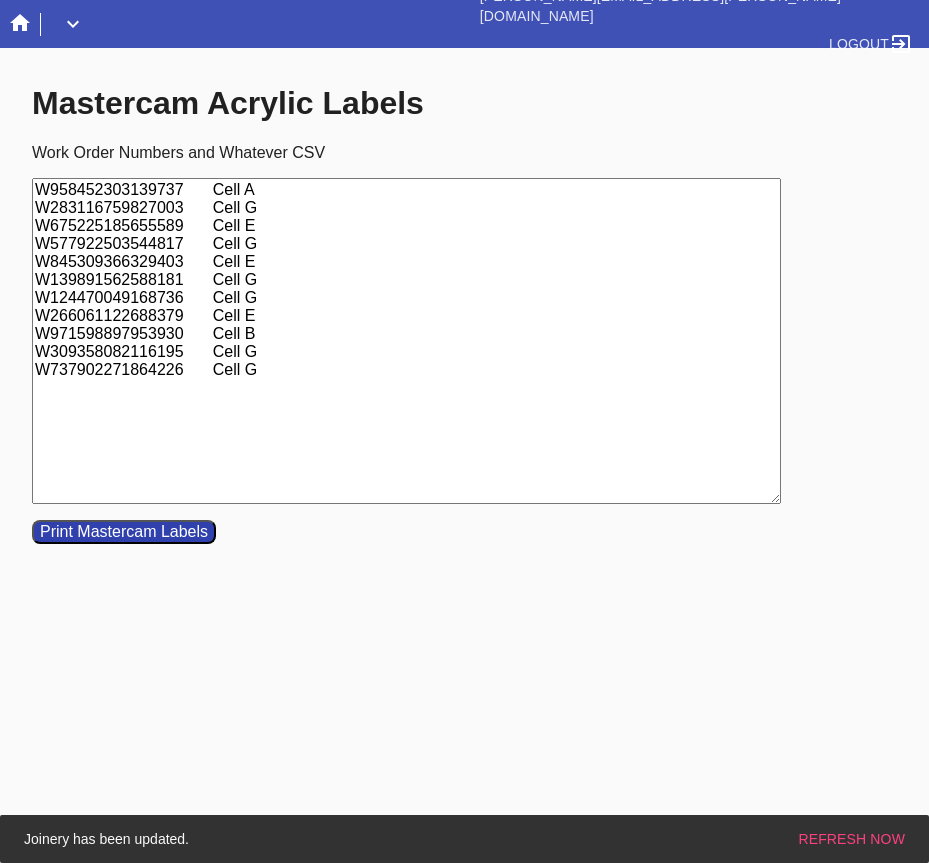 click on "W958452303139737	Cell A
W283116759827003	Cell G
W675225185655589	Cell E
W577922503544817	Cell G
W845309366329403	Cell E
W139891562588181	Cell G
W124470049168736	Cell G
W266061122688379	Cell E
W971598897953930	Cell B
W309358082116195	Cell G
W737902271864226	Cell G" at bounding box center (406, 341) 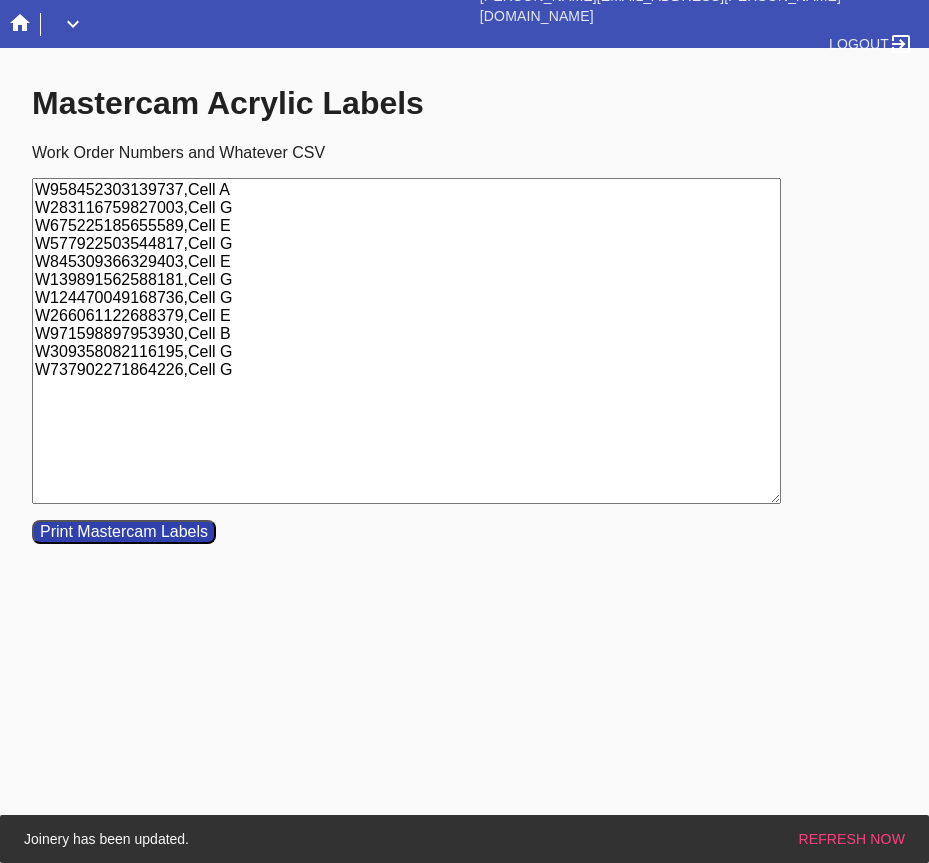 drag, startPoint x: 233, startPoint y: 209, endPoint x: 8, endPoint y: 214, distance: 225.05554 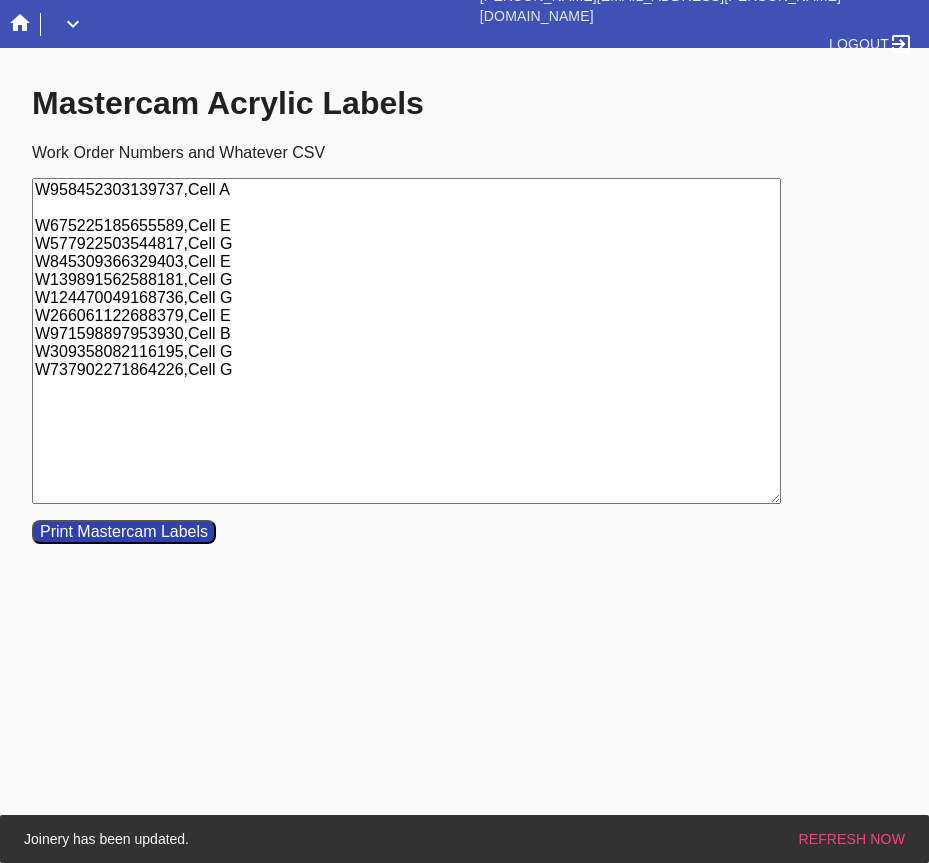 click on "W958452303139737,Cell A
W675225185655589,Cell E
W577922503544817,Cell G
W845309366329403,Cell E
W139891562588181,Cell G
W124470049168736,Cell G
W266061122688379,Cell E
W971598897953930,Cell B
W309358082116195,Cell G
W737902271864226,Cell G" at bounding box center [406, 341] 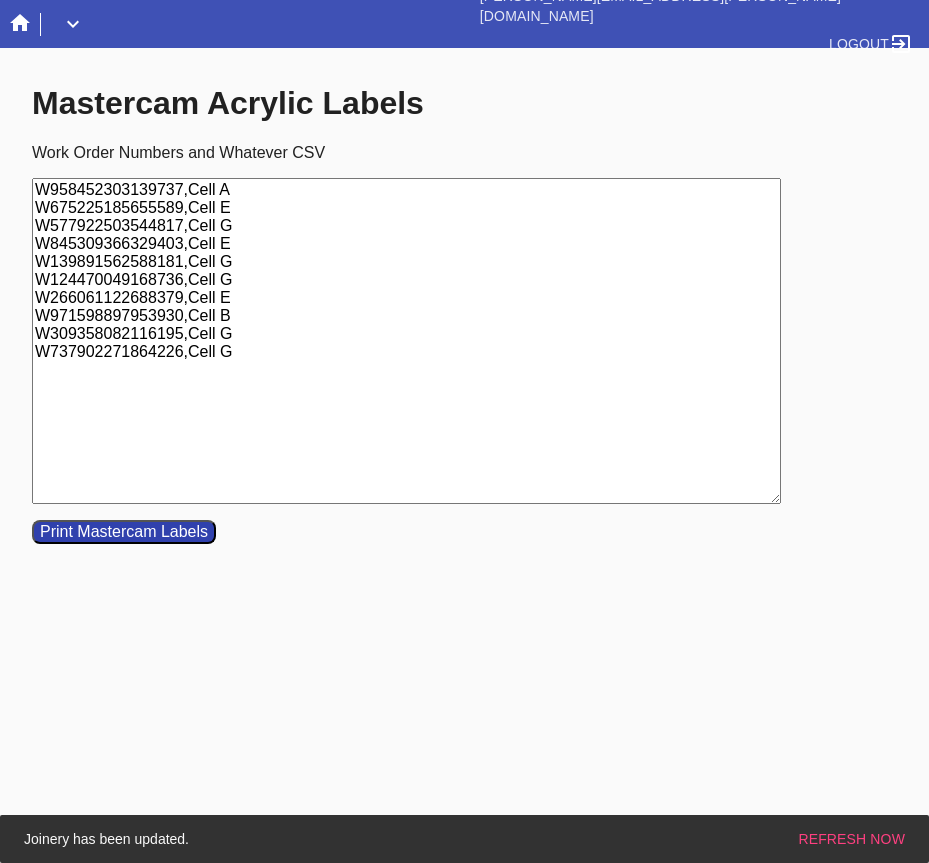 click on "Print Mastercam Labels" at bounding box center (124, 532) 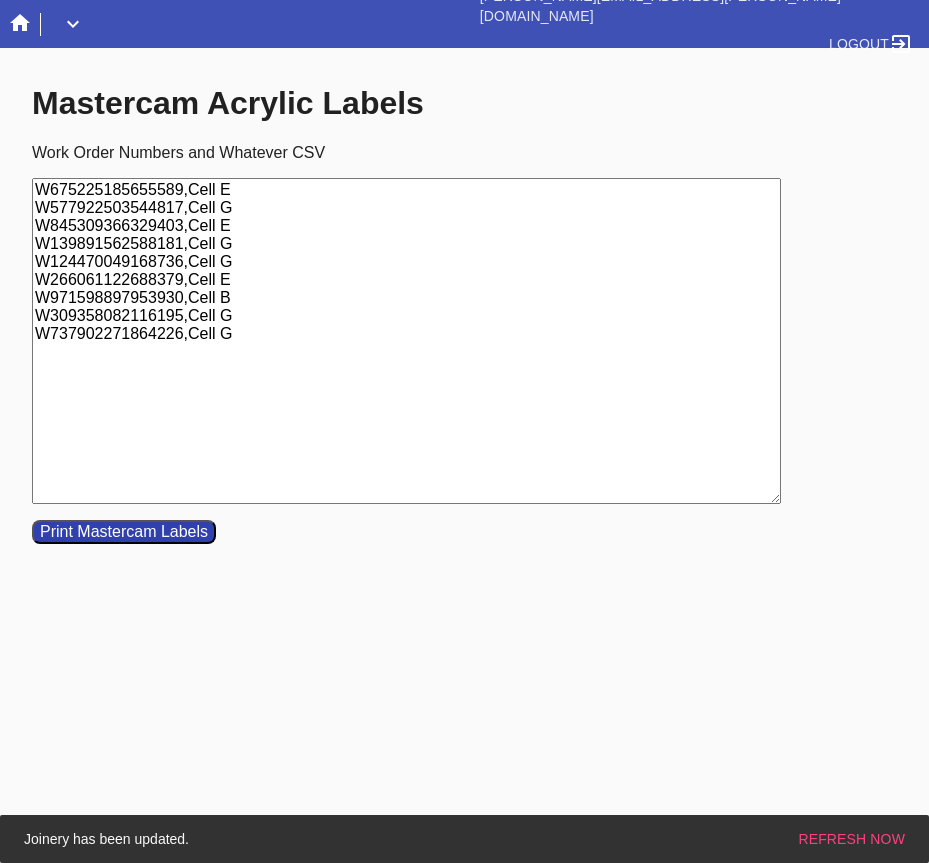 click on "W675225185655589,Cell E
W577922503544817,Cell G
W845309366329403,Cell E
W139891562588181,Cell G
W124470049168736,Cell G
W266061122688379,Cell E
W971598897953930,Cell B
W309358082116195,Cell G
W737902271864226,Cell G" at bounding box center (406, 341) 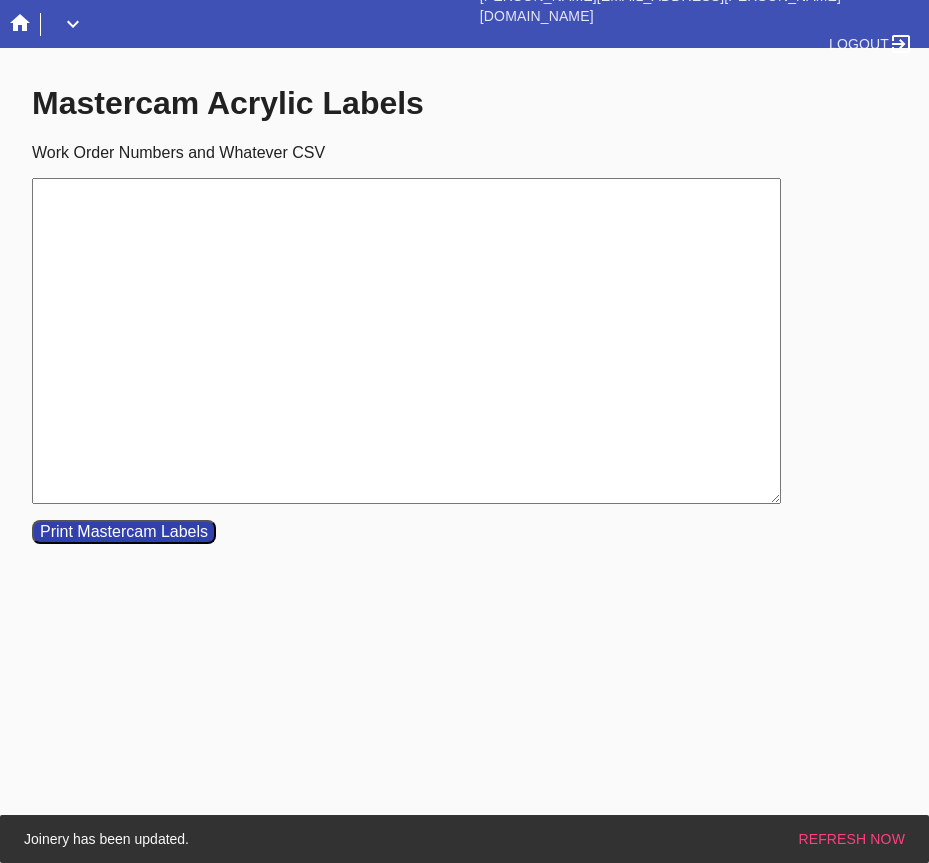 click on "Work Order Numbers and Whatever CSV" at bounding box center (406, 341) 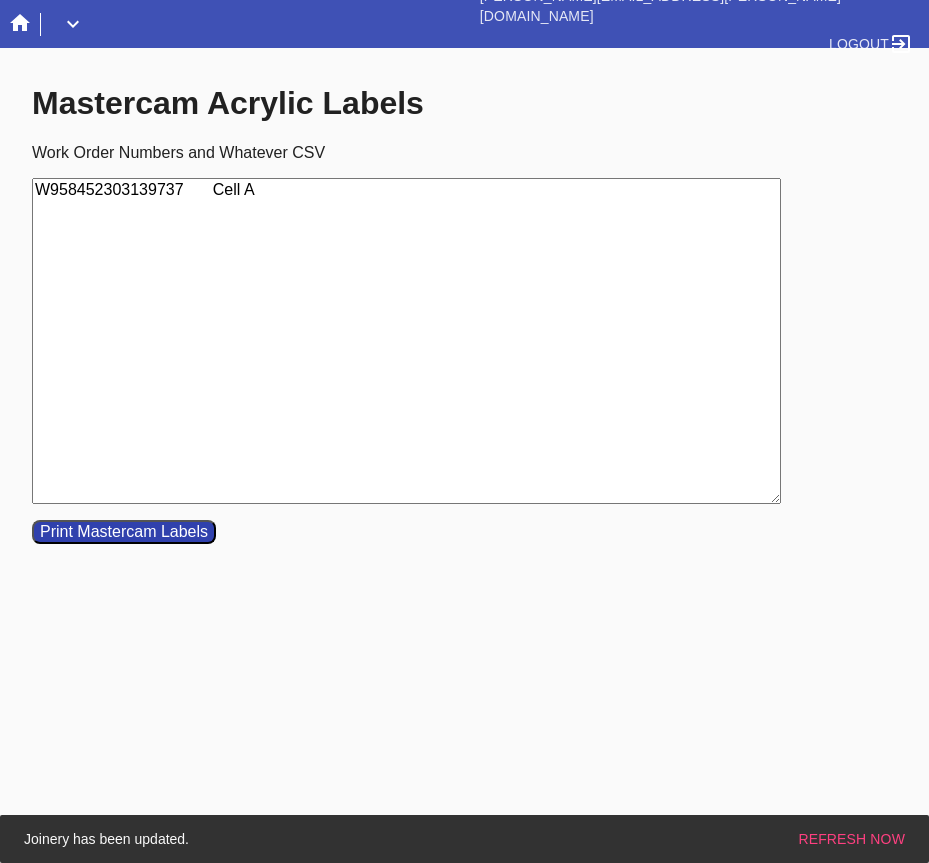 click on "W958452303139737	Cell A" at bounding box center (406, 341) 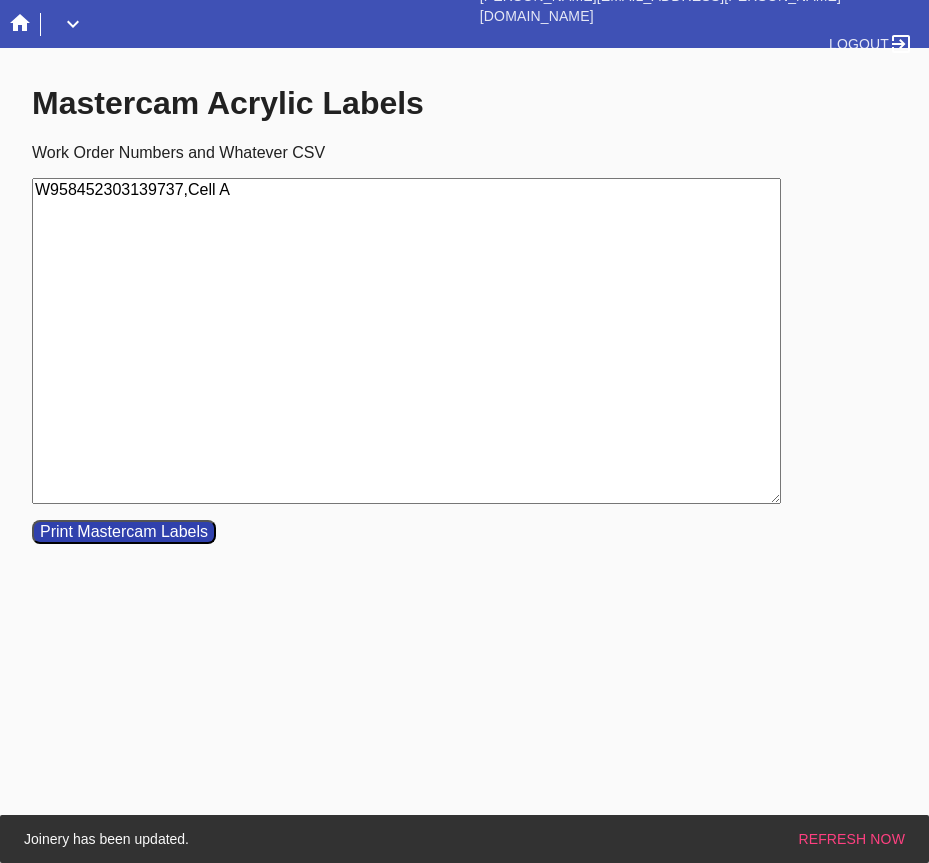 type on "W958452303139737,Cell A" 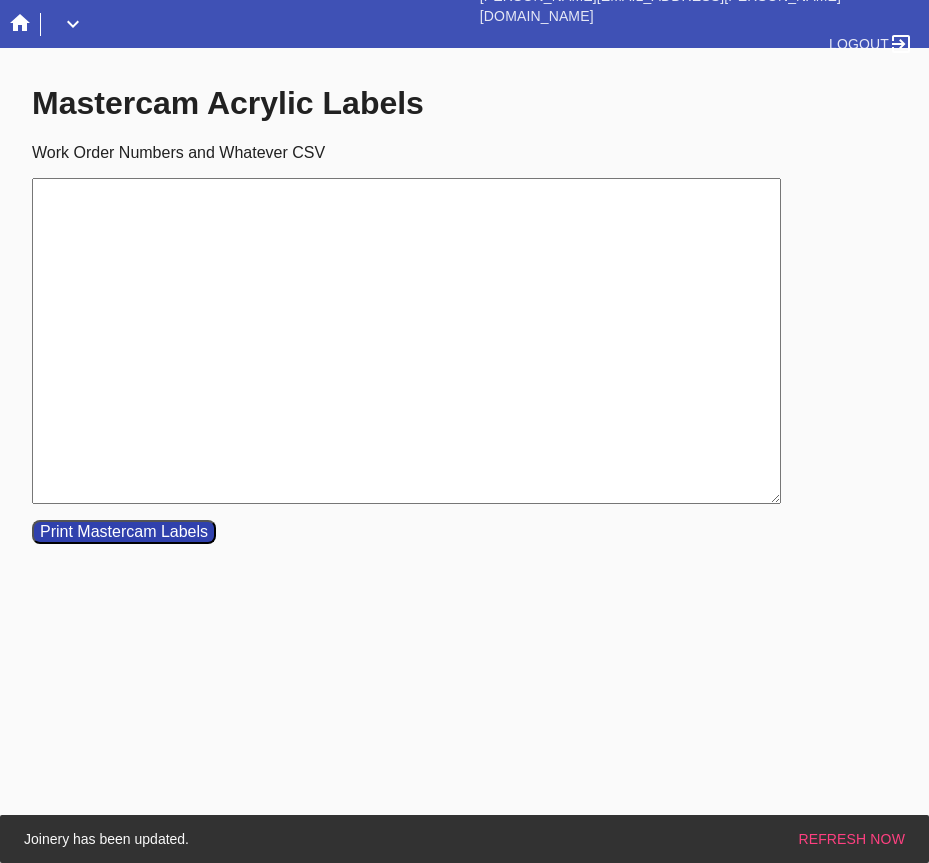 click on "Work Order Numbers and Whatever CSV" at bounding box center [406, 341] 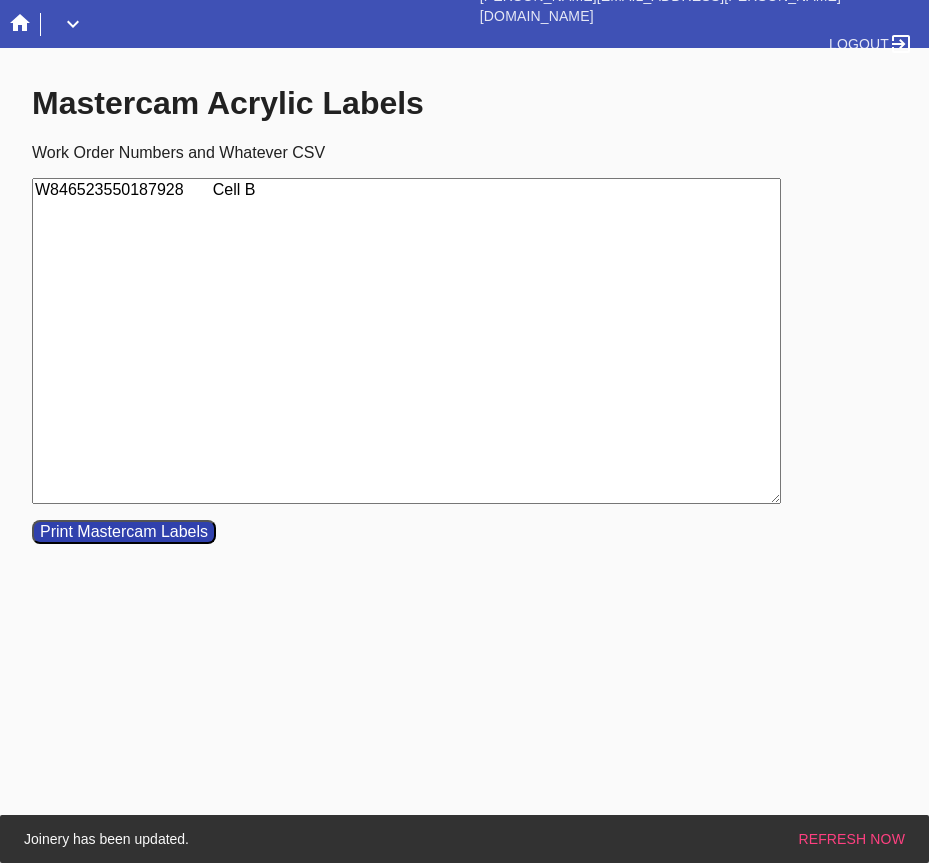 click on "W846523550187928	Cell B" at bounding box center [406, 341] 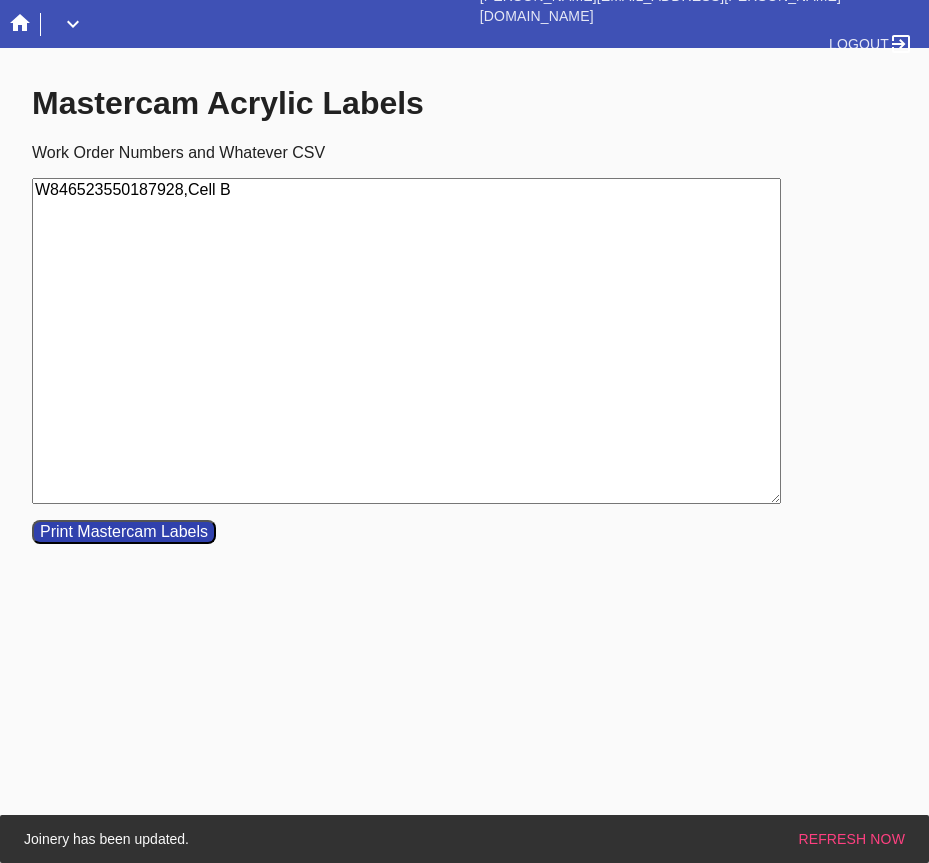 type on "W846523550187928,Cell B" 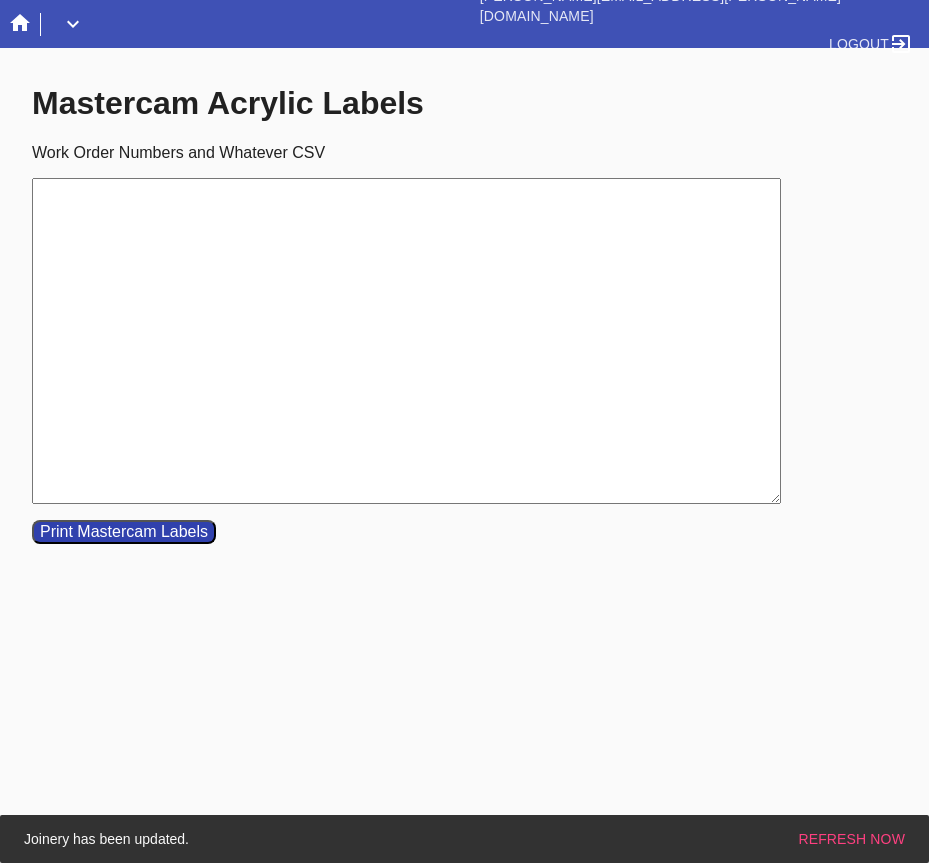 type 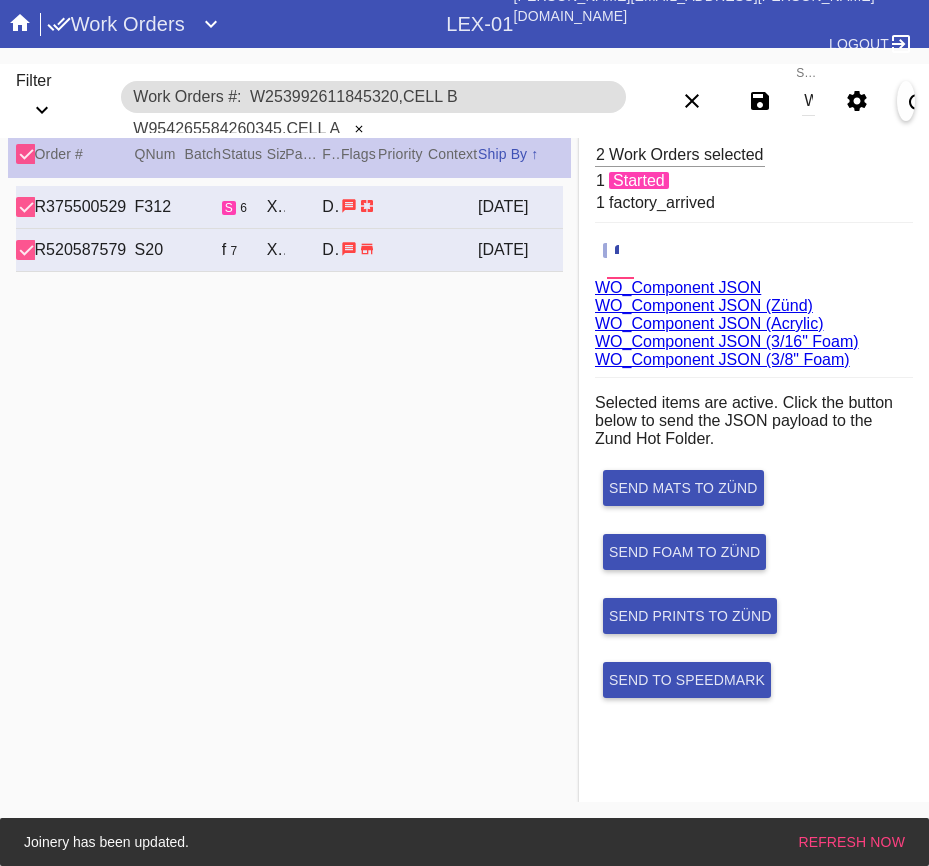 scroll, scrollTop: 0, scrollLeft: 0, axis: both 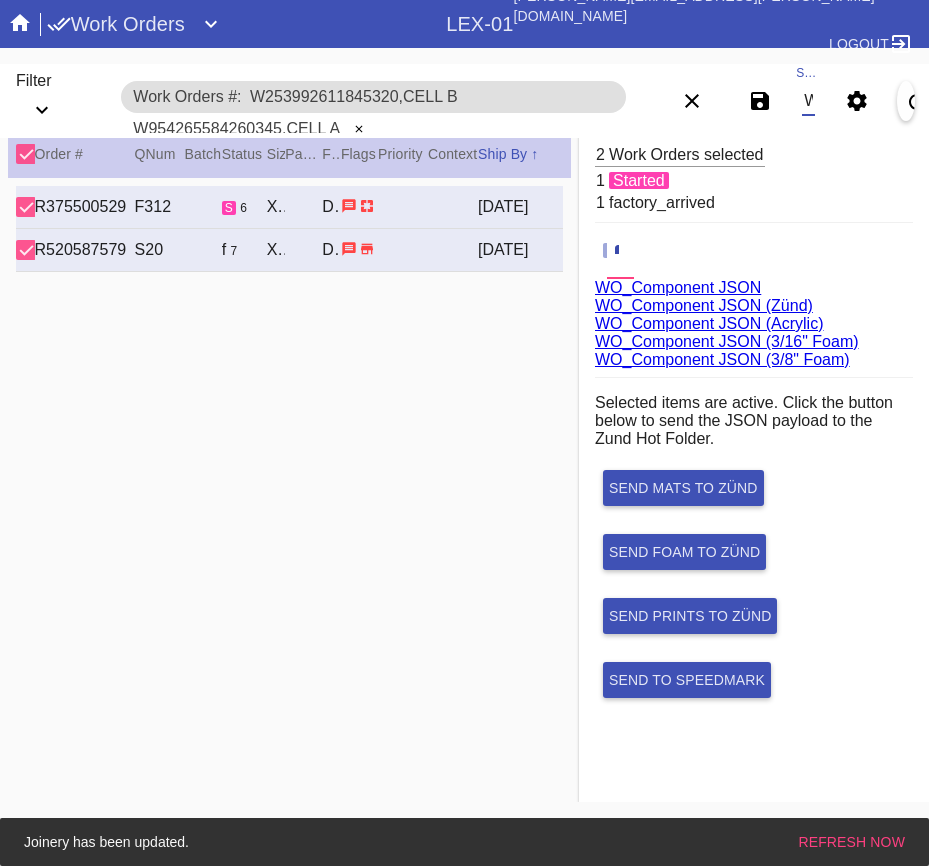 click on "W253992611845320,Cell B W954265584260345,Cell A" at bounding box center (808, 101) 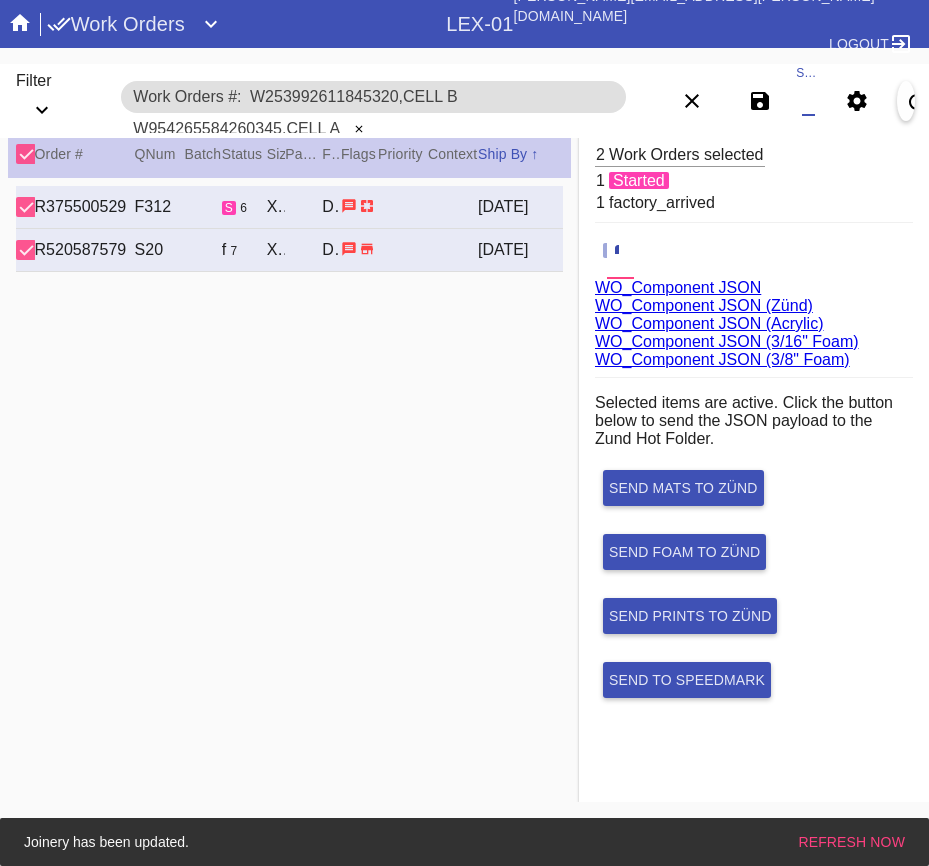 paste on "W126471564098977,Cell E W645182054727853,Cell B W313218025757738,Cell G W254940046205238,Cell F W473646281215451,Cell C W821669610153429,Cell G W110513774465867,Cell C W647238043483358,Cell B" 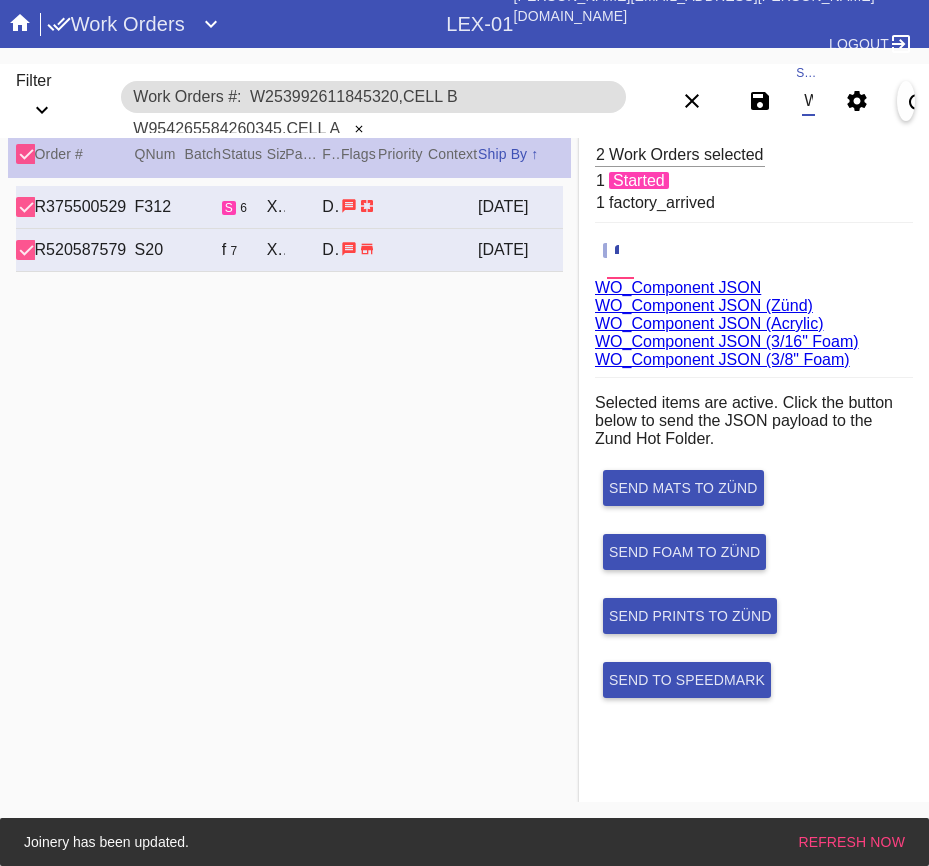 scroll, scrollTop: 0, scrollLeft: 1591, axis: horizontal 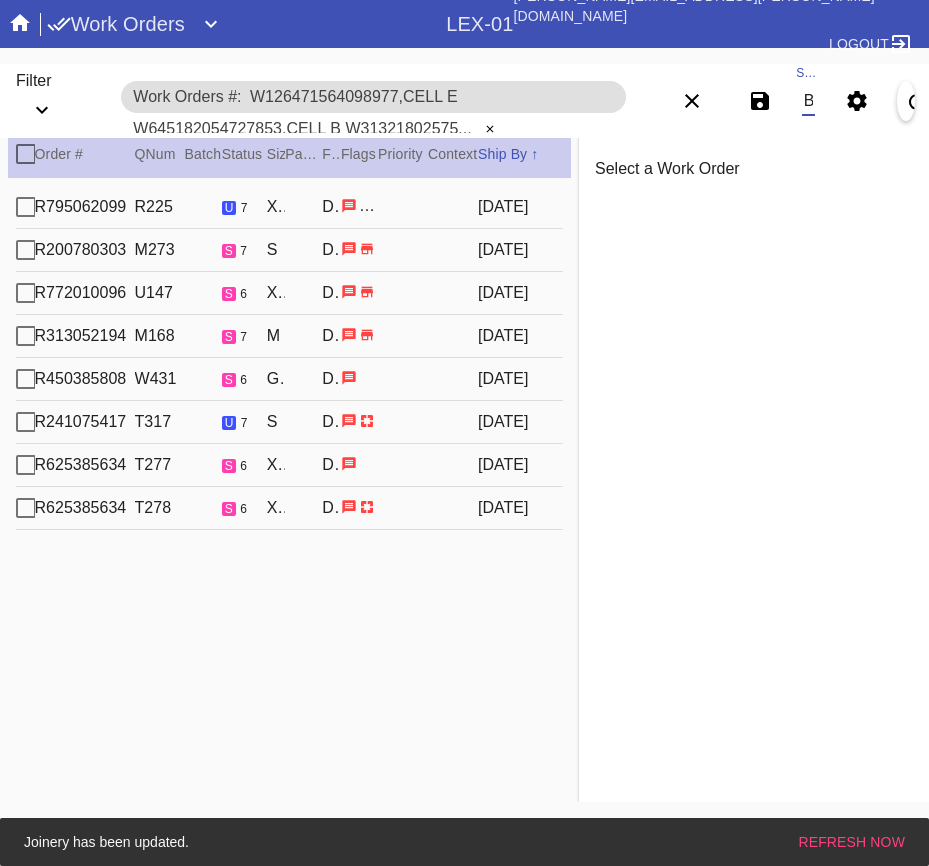 type on "W126471564098977,Cell E W645182054727853,Cell B W313218025757738,Cell G W254940046205238,Cell F W473646281215451,Cell C W821669610153429,Cell G W110513774465867,Cell C W647238043483358,Cell B" 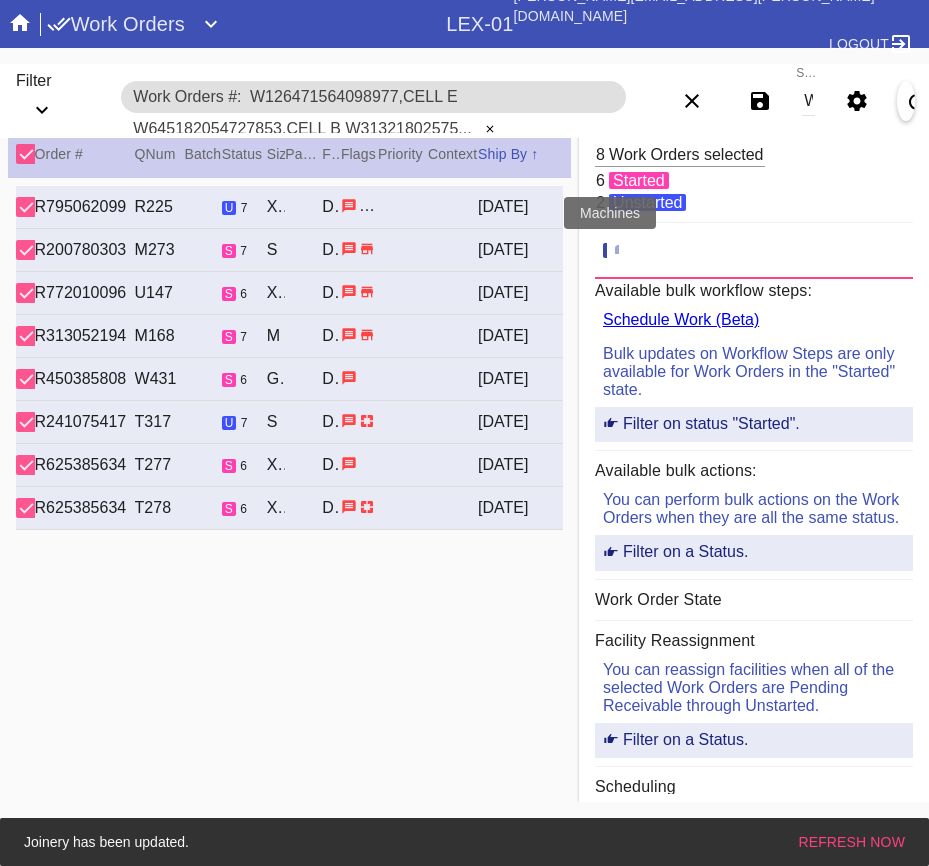 click 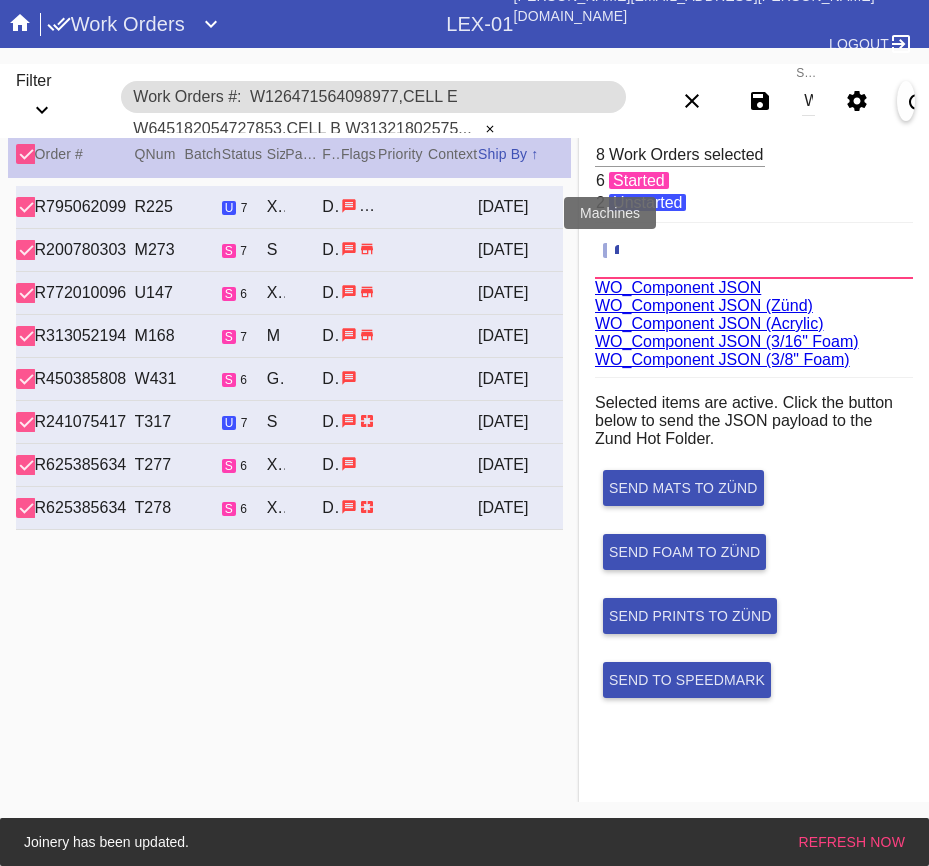 scroll, scrollTop: 75, scrollLeft: 0, axis: vertical 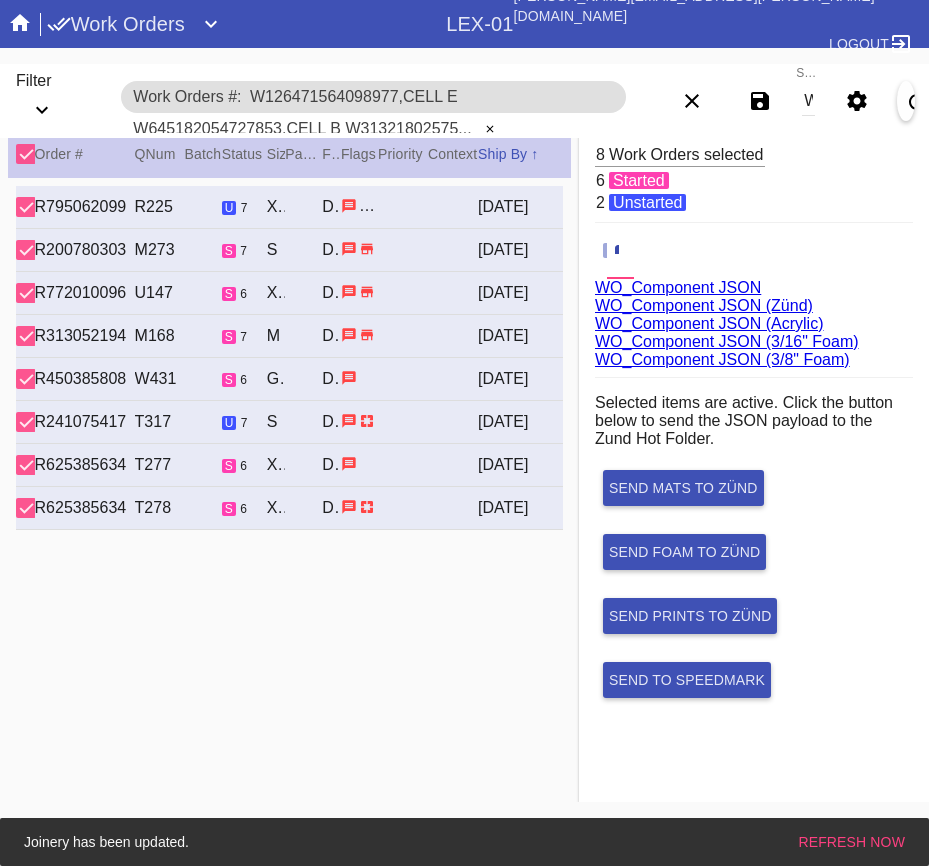 click on "WO_Component JSON (Acrylic)" at bounding box center [709, 323] 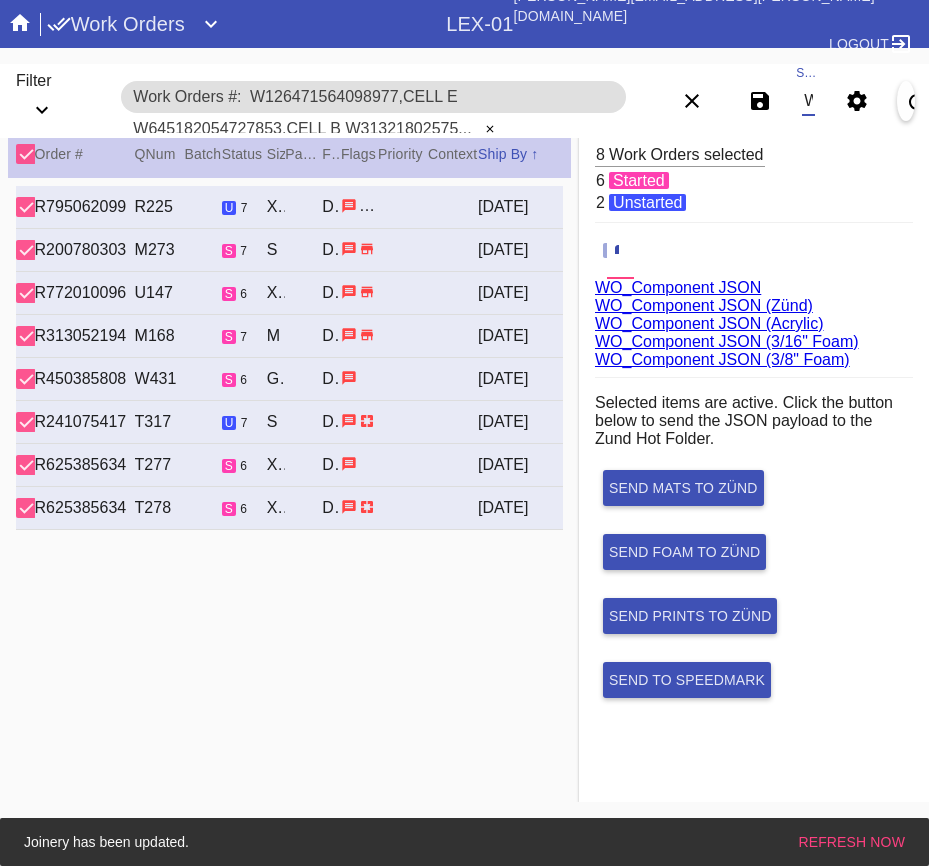 click on "W126471564098977,Cell E W645182054727853,Cell B W313218025757738,Cell G W254940046205238,Cell F W473646281215451,Cell C W821669610153429,Cell G W110513774465867,Cell C W647238043483358,Cell B" at bounding box center (808, 101) 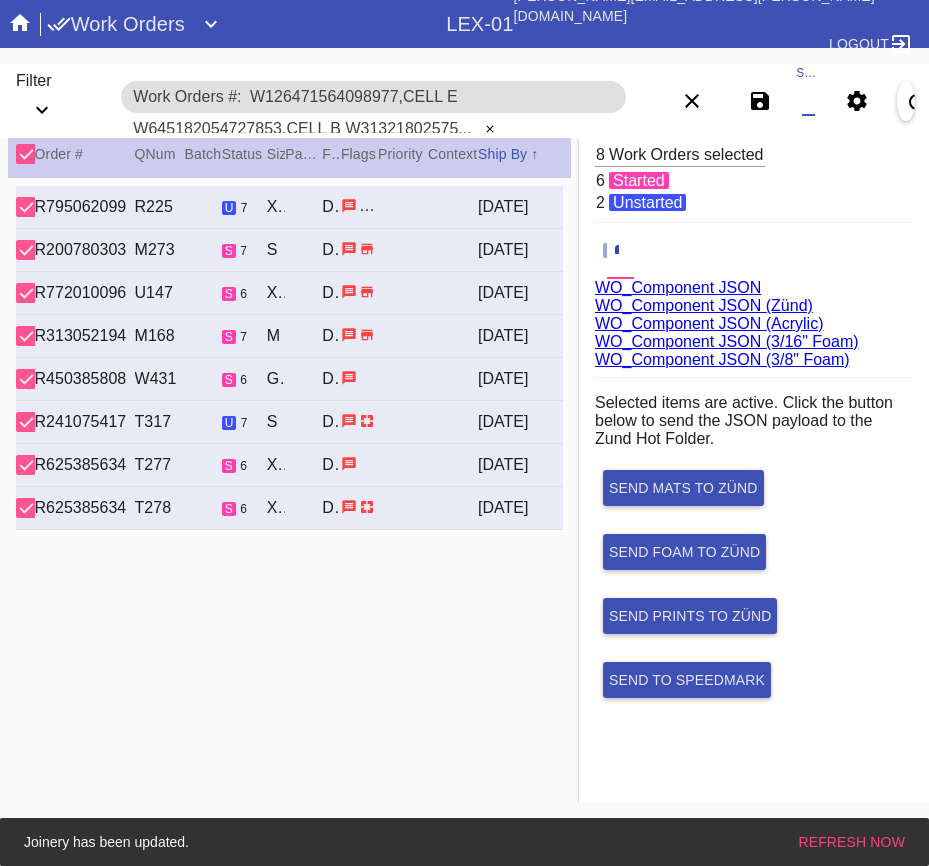 paste on "W144940225664370,Cell G" 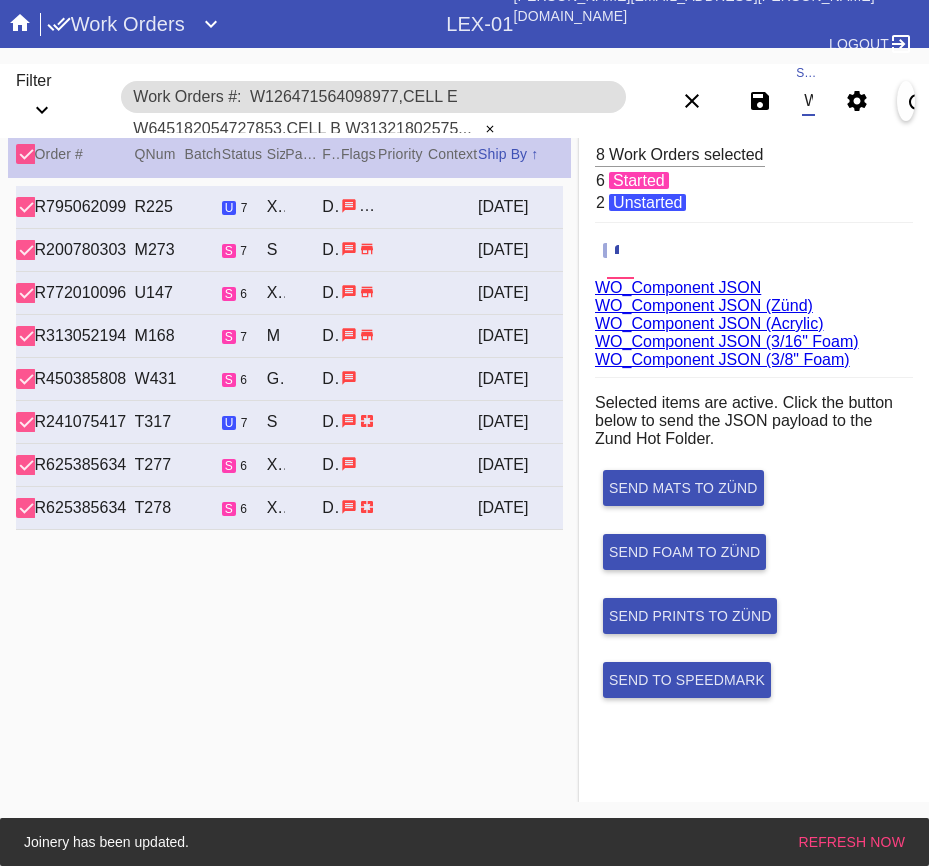 scroll, scrollTop: 0, scrollLeft: 188, axis: horizontal 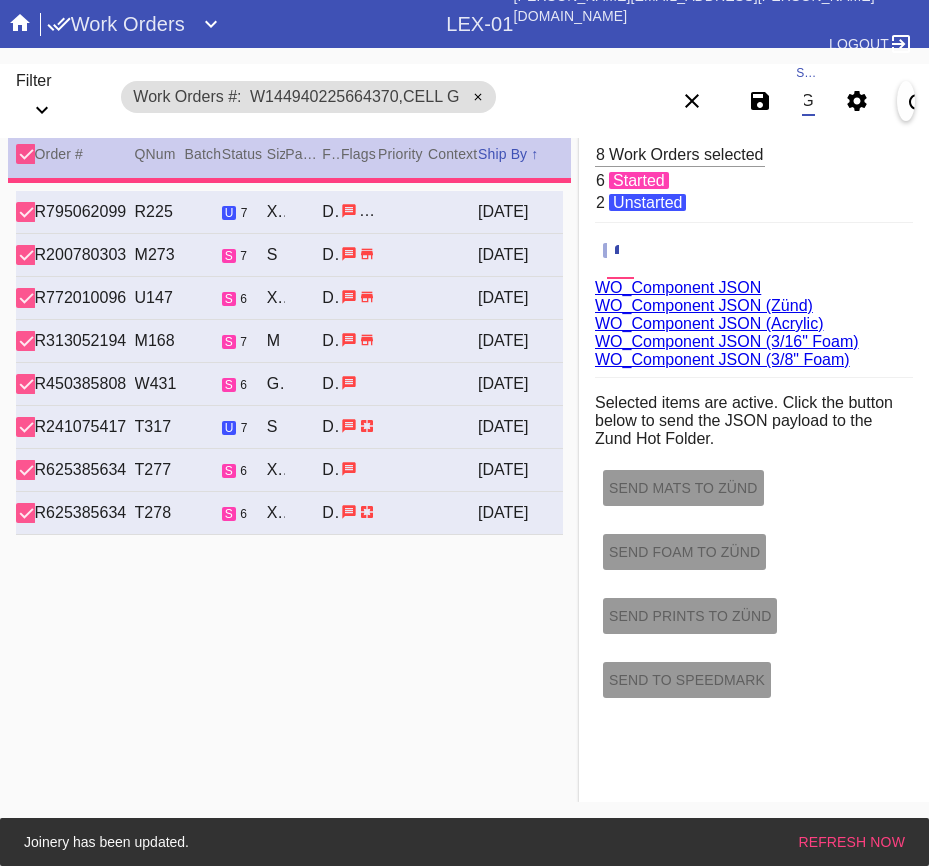type on "1.5" 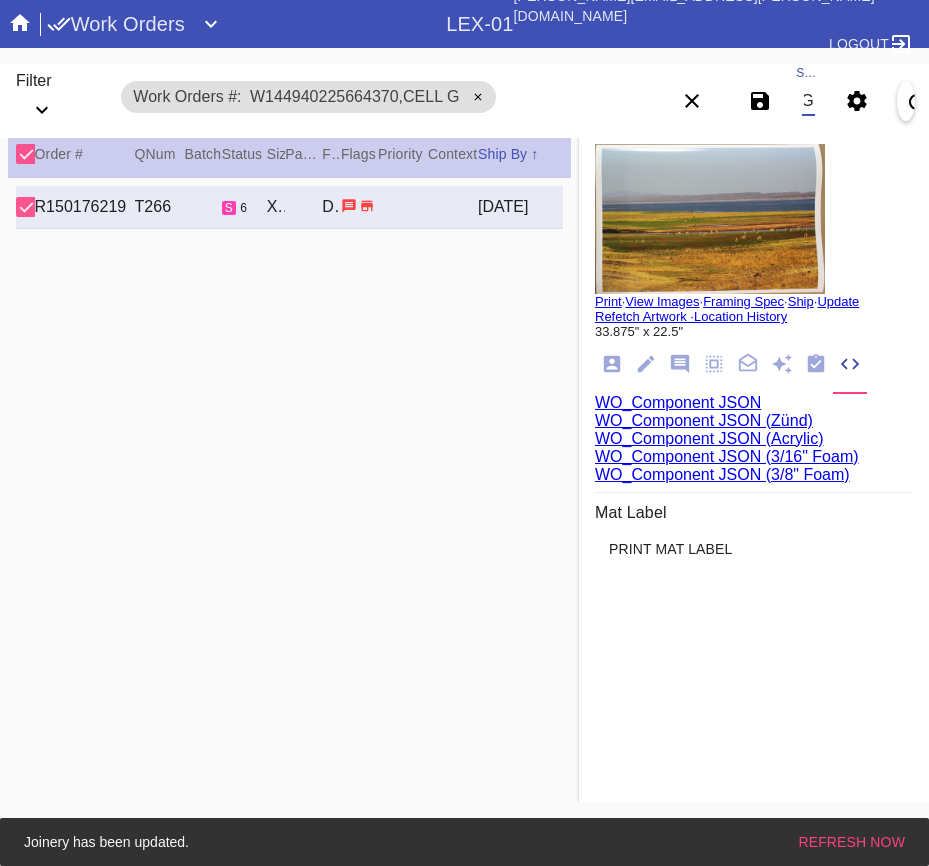 type on "W144940225664370,Cell G" 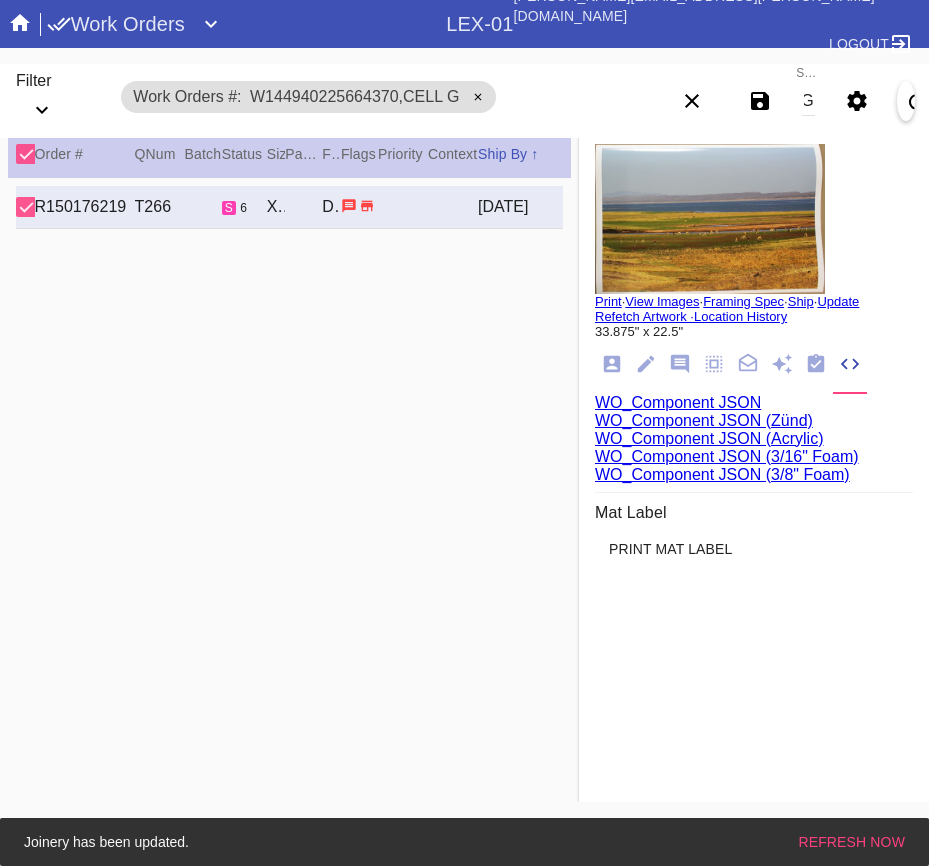 scroll, scrollTop: 0, scrollLeft: 0, axis: both 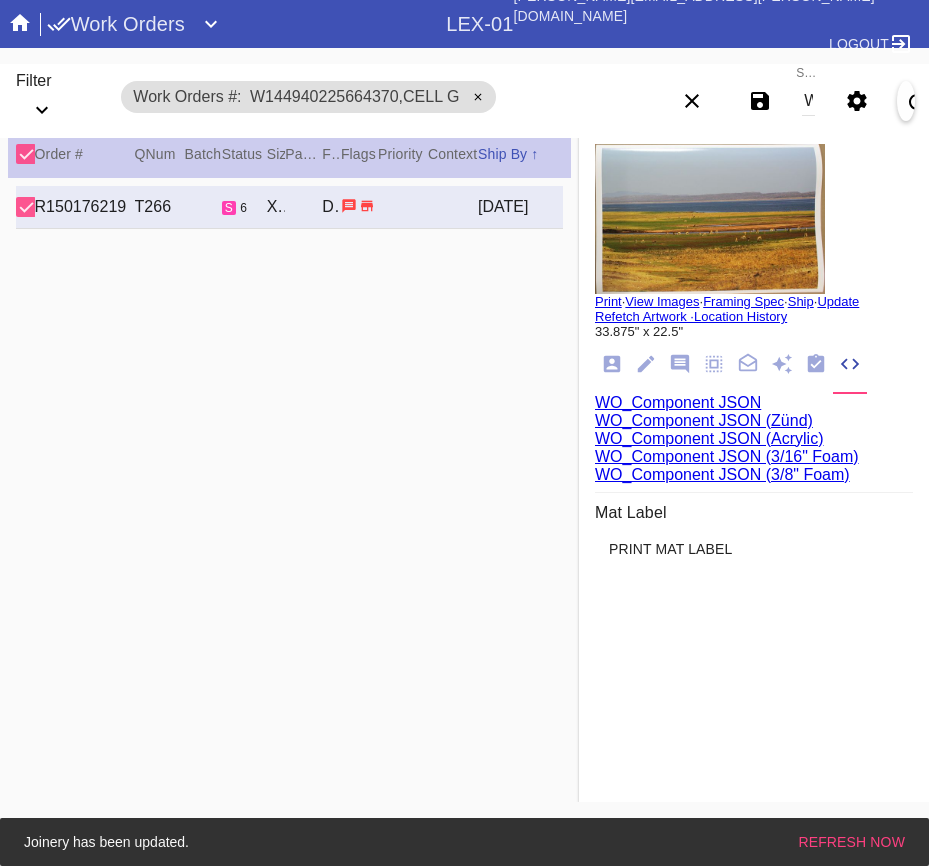 click on "WO_Component JSON (Acrylic)" at bounding box center (709, 438) 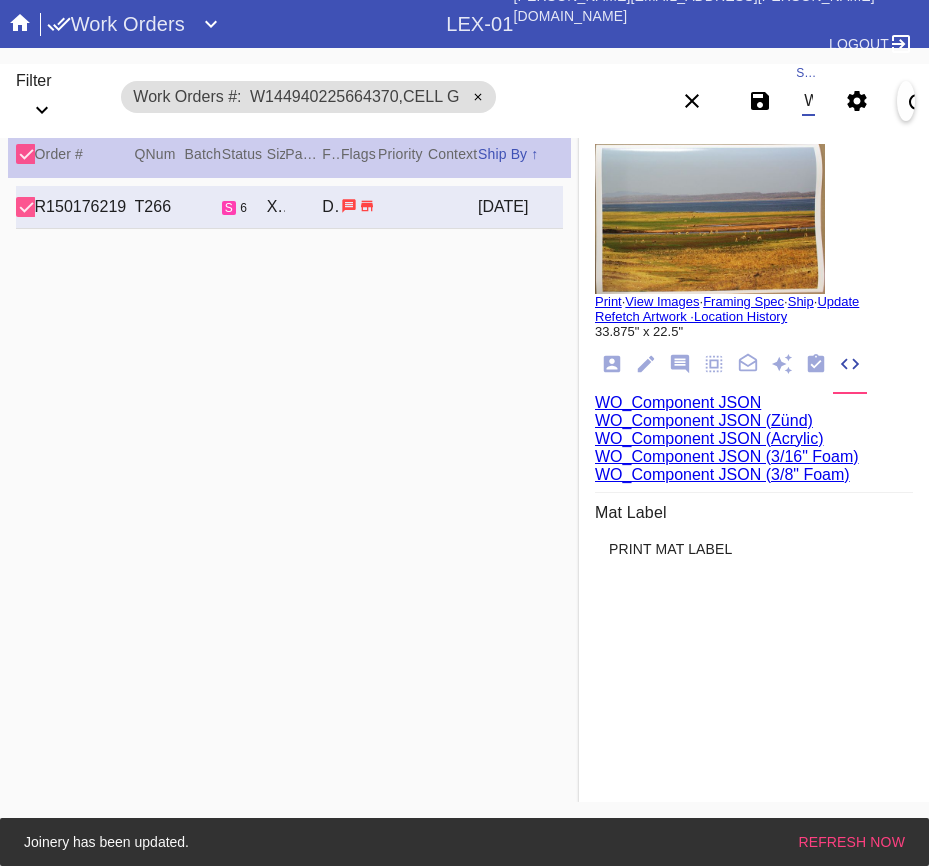 click on "W144940225664370,Cell G" at bounding box center [808, 101] 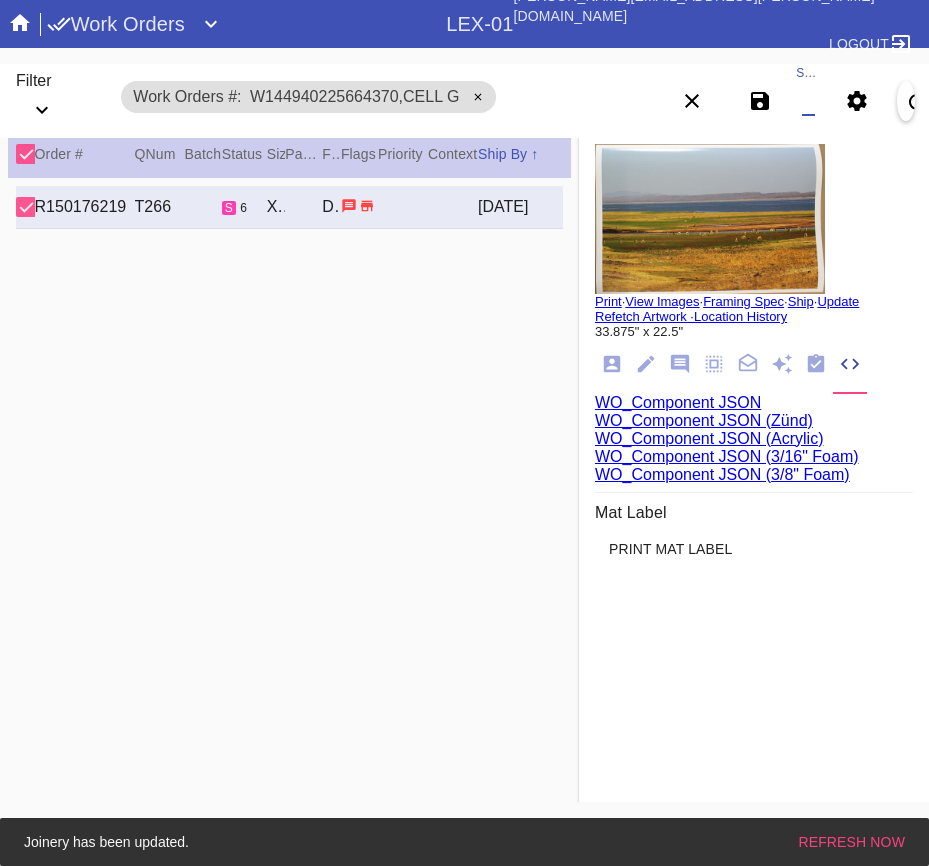 paste on "W142722755719644,Cell E W148366243822199,Cell H W257476325265297,Cell E W829954273605309,Cell F W099420989796798,Cell F W986847829309598,Cell E W602268476283124,Cell H W939564749021162,Cell F W376782731150047,Cell F W775516597927350,Cell F W536268945418665,Cell E W521841646412720,Cell E" 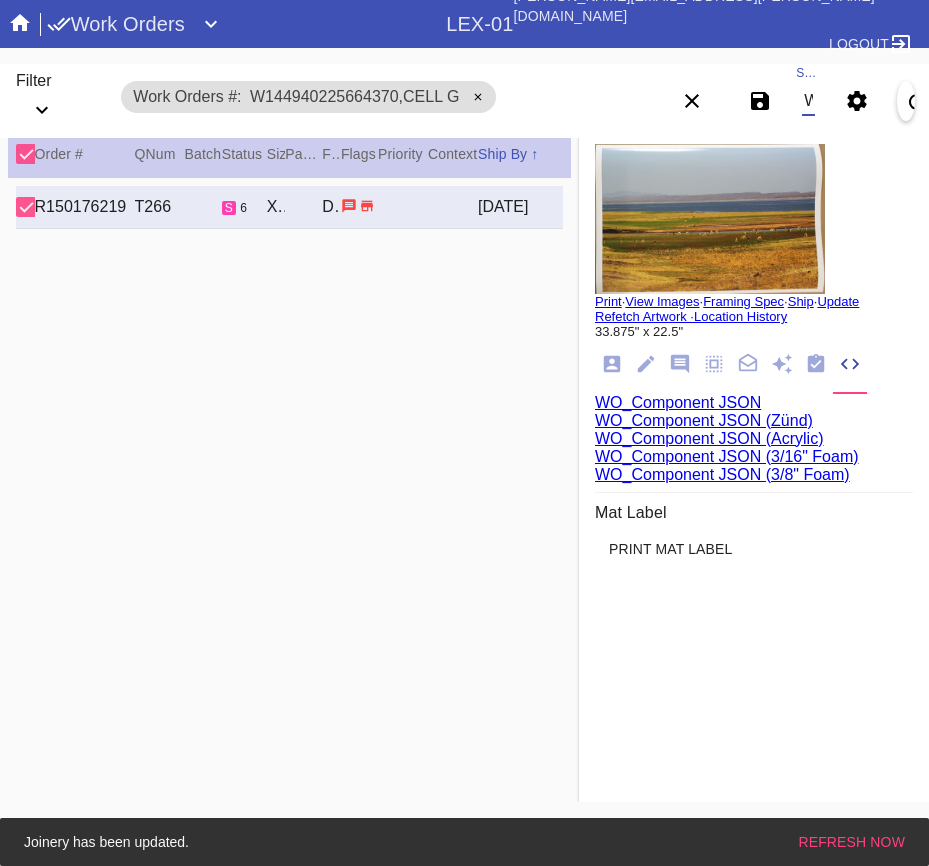 scroll, scrollTop: 0, scrollLeft: 2383, axis: horizontal 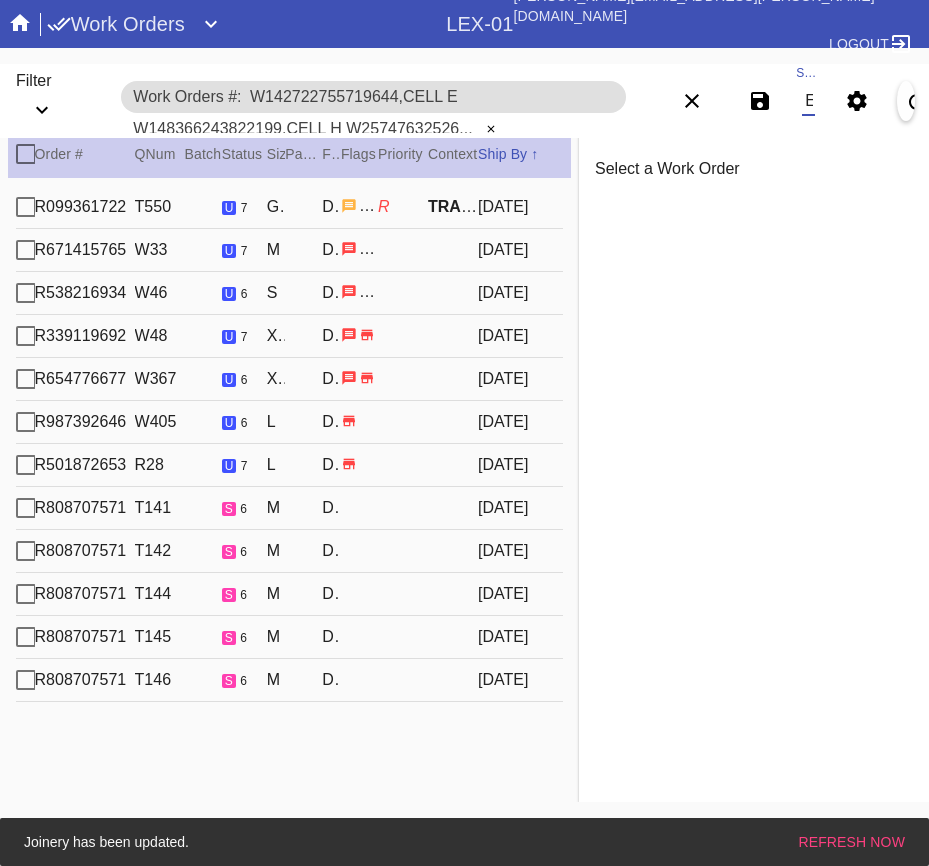 type on "W142722755719644,Cell E W148366243822199,Cell H W257476325265297,Cell E W829954273605309,Cell F W099420989796798,Cell F W986847829309598,Cell E W602268476283124,Cell H W939564749021162,Cell F W376782731150047,Cell F W775516597927350,Cell F W536268945418665,Cell E W521841646412720,Cell E" 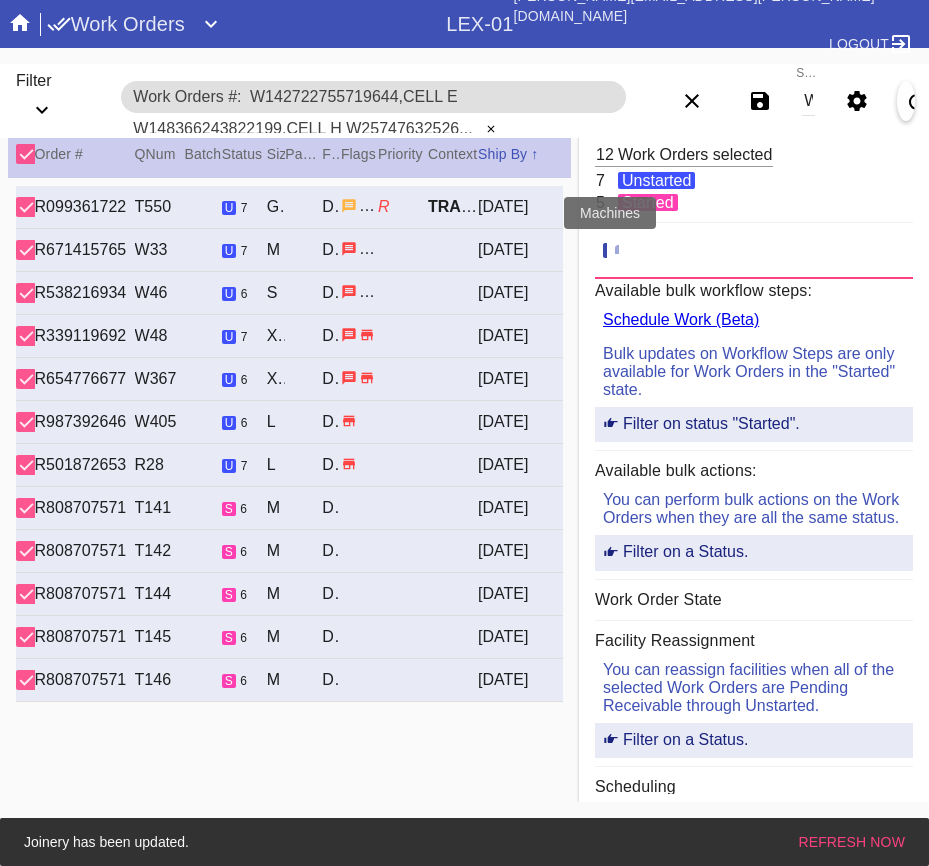 click 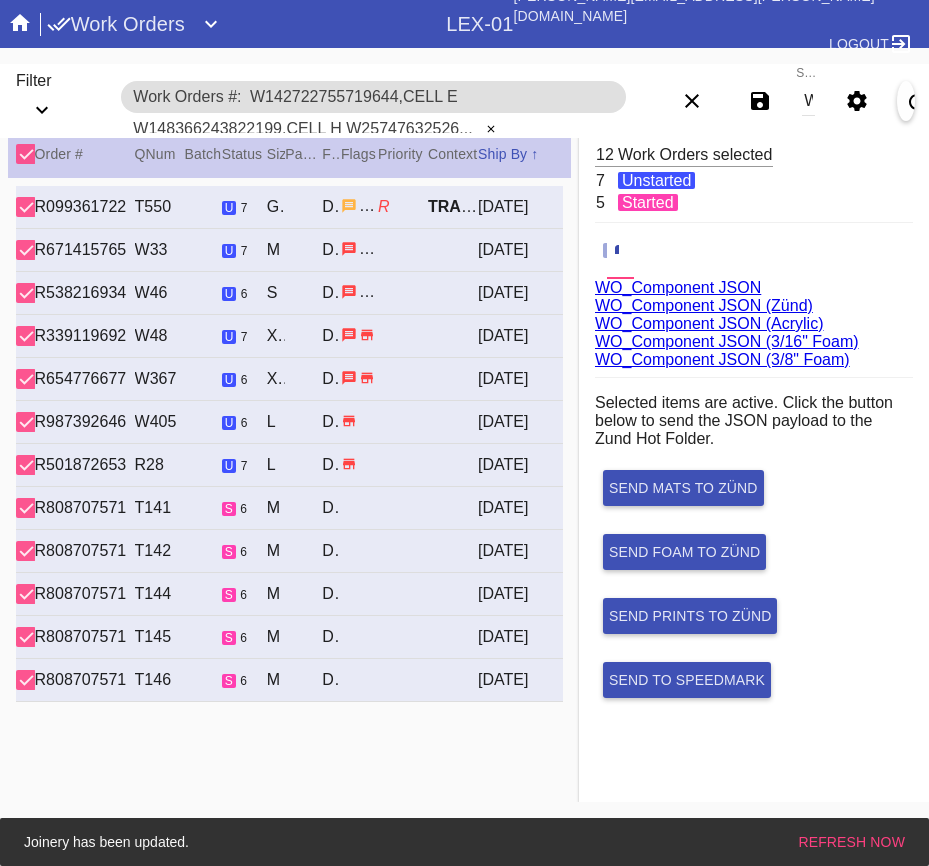 click on "WO_Component JSON (Acrylic)" at bounding box center [709, 323] 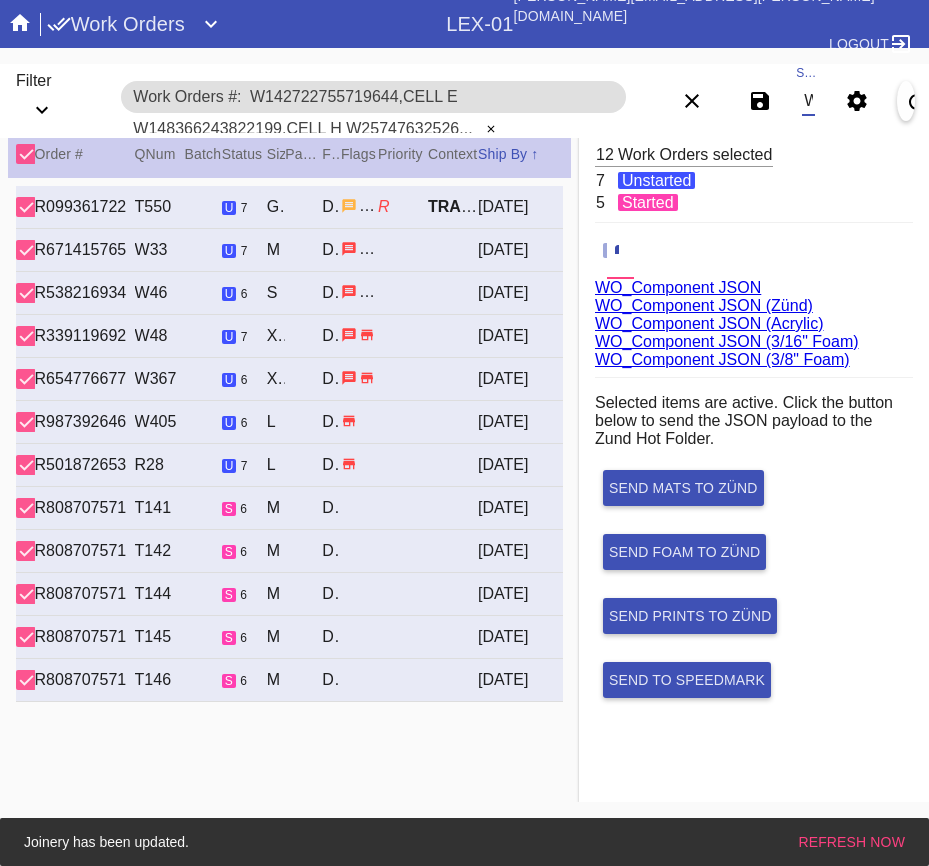 click on "W142722755719644,Cell E W148366243822199,Cell H W257476325265297,Cell E W829954273605309,Cell F W099420989796798,Cell F W986847829309598,Cell E W602268476283124,Cell H W939564749021162,Cell F W376782731150047,Cell F W775516597927350,Cell F W536268945418665,Cell E W521841646412720,Cell E" at bounding box center (808, 101) 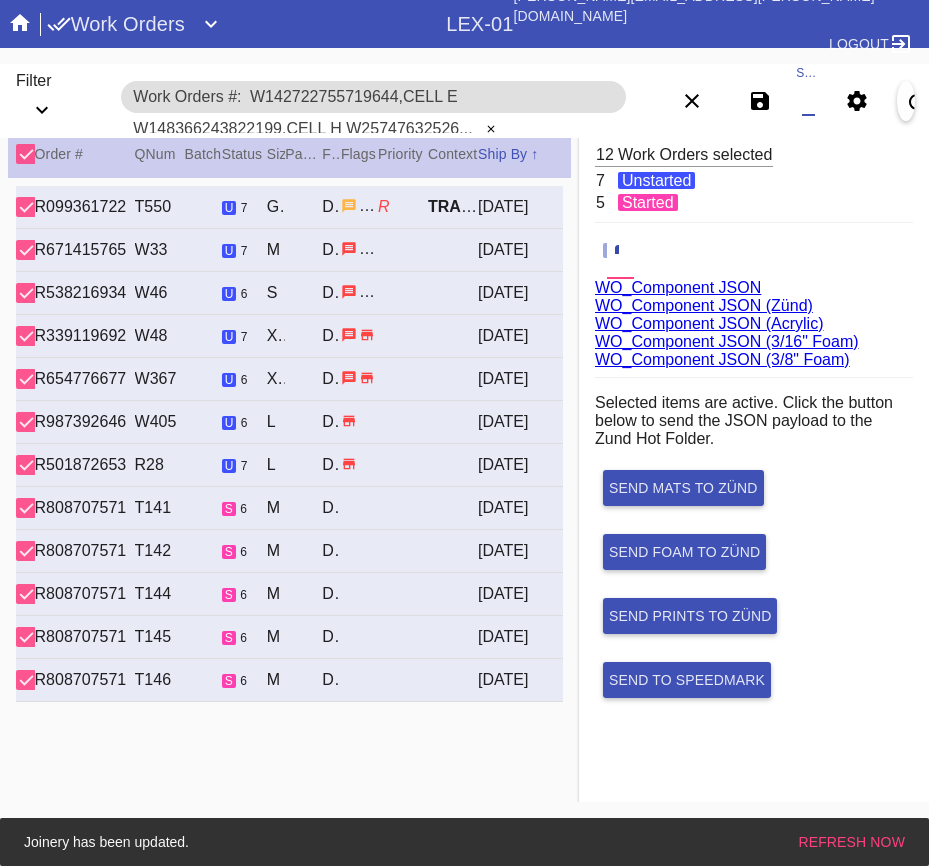 paste on "W891029463788973,Cell G" 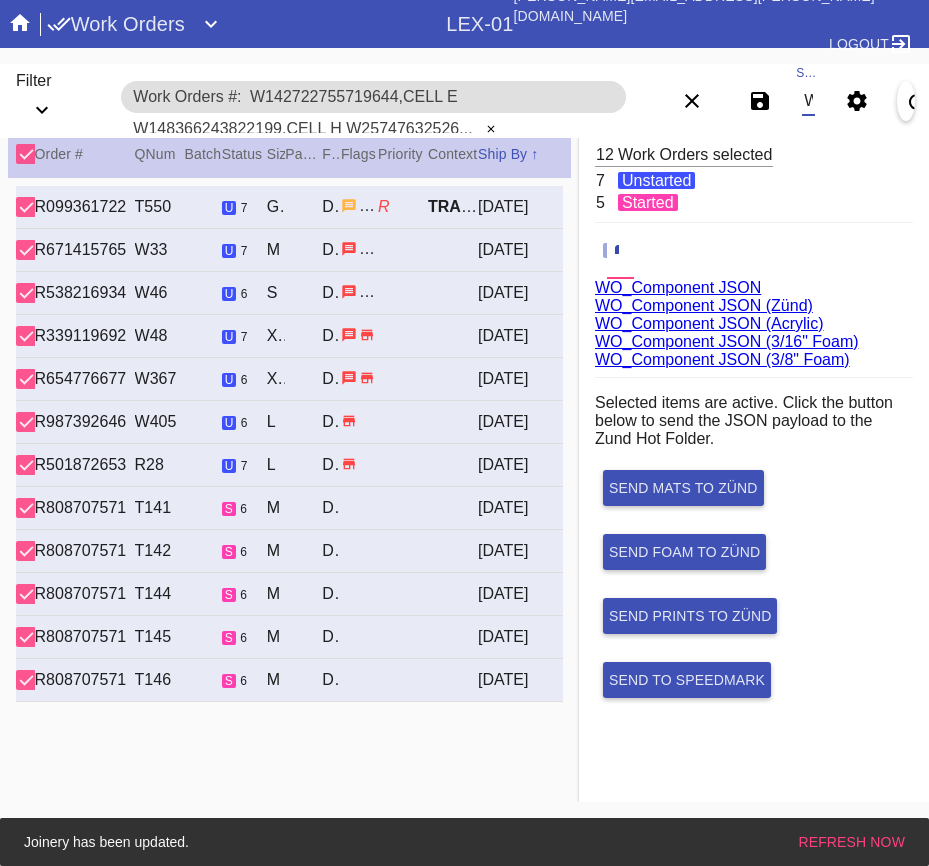 scroll, scrollTop: 0, scrollLeft: 188, axis: horizontal 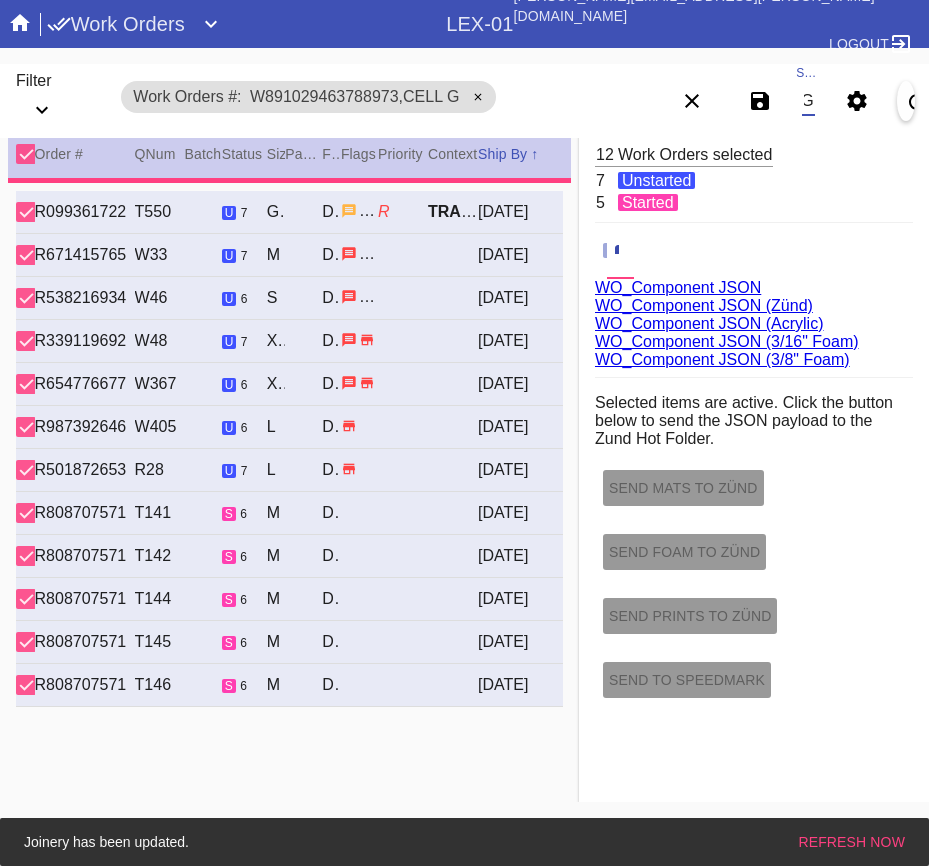 type on "Bring to [PERSON_NAME] as soon as frame arrives - EXTRA QC REQUIRED - IV 7/8" 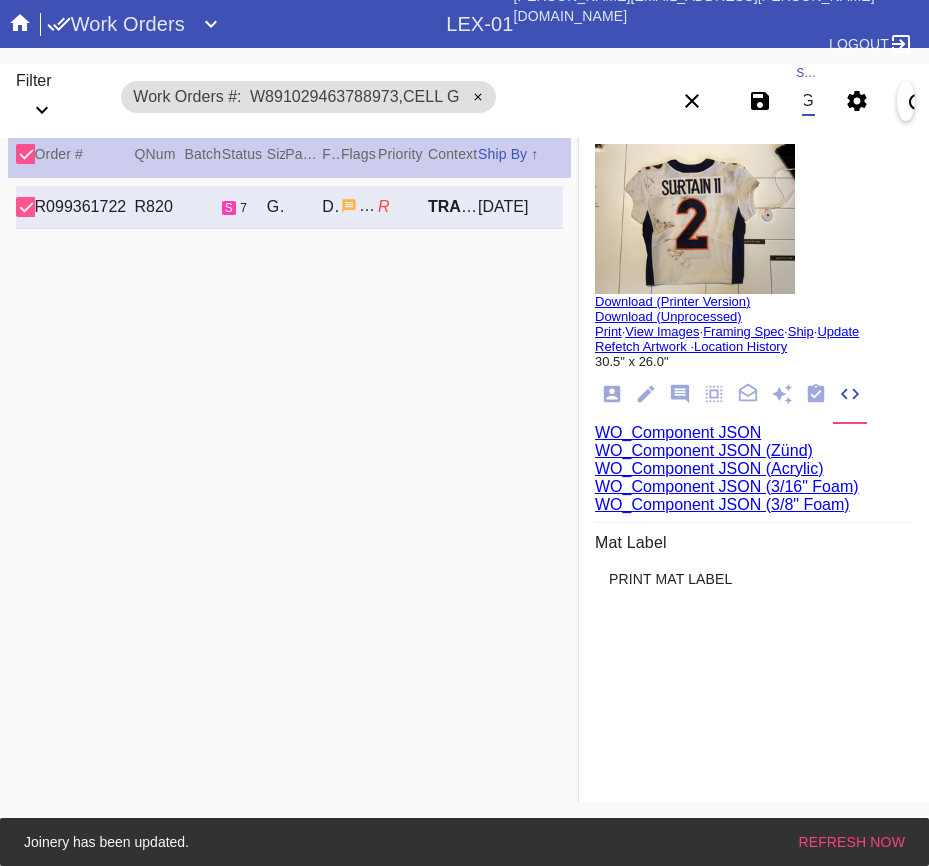 type on "W891029463788973,Cell G" 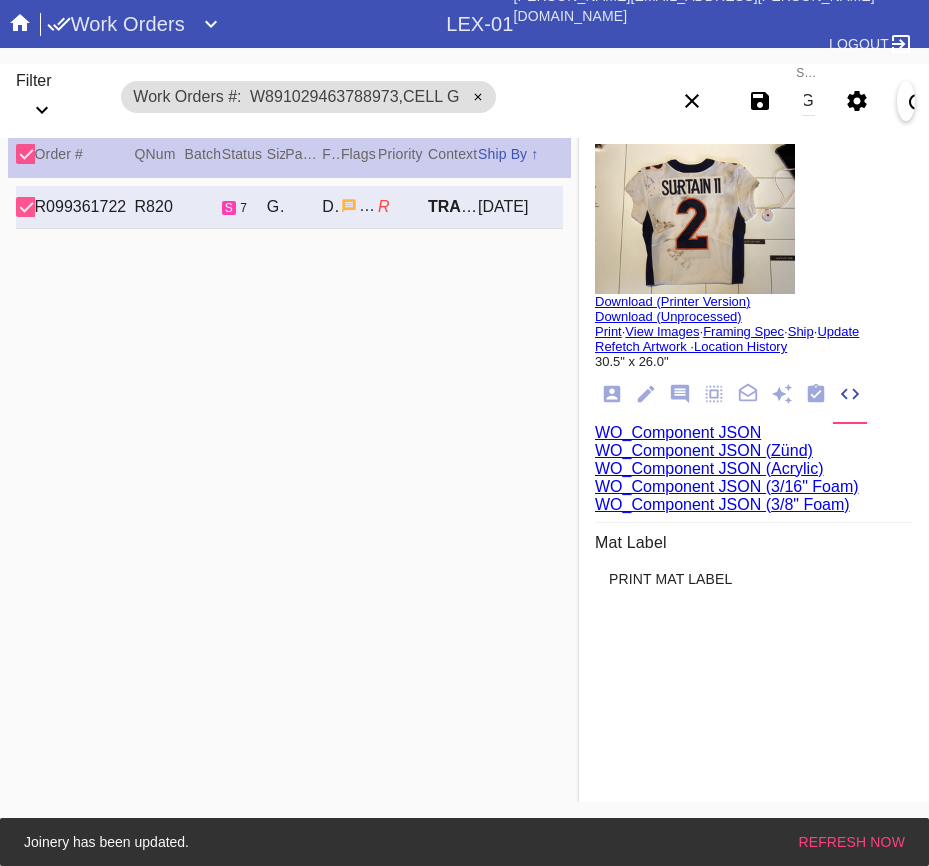 scroll, scrollTop: 0, scrollLeft: 0, axis: both 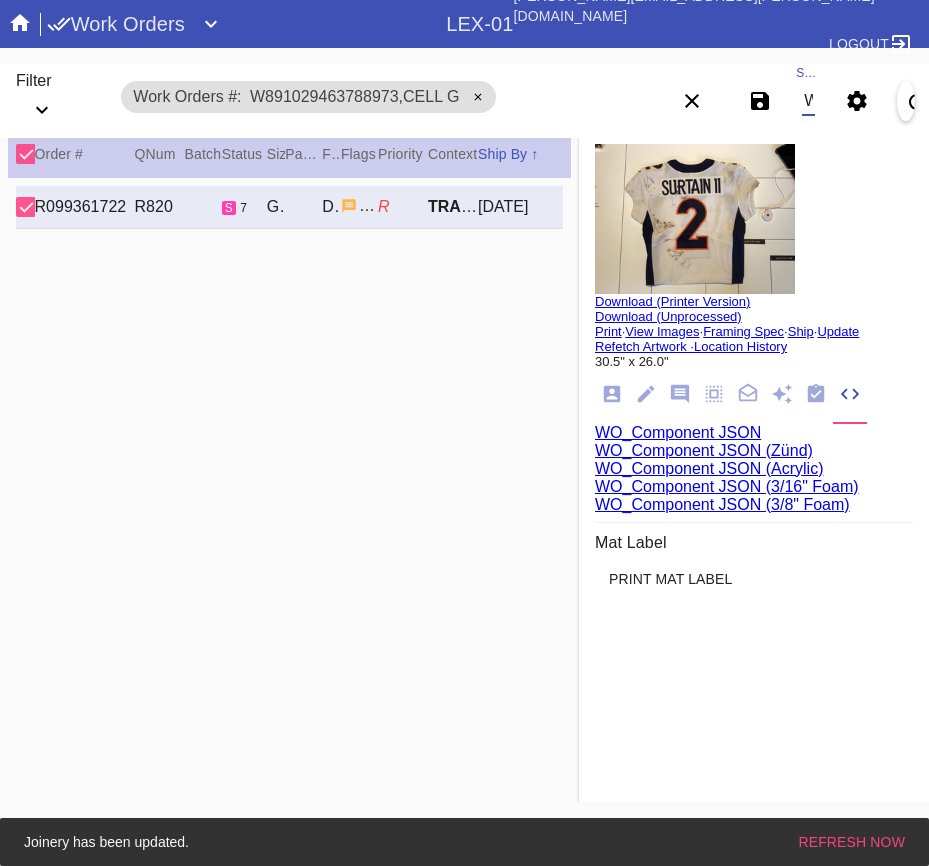 click on "W891029463788973,Cell G" at bounding box center [808, 101] 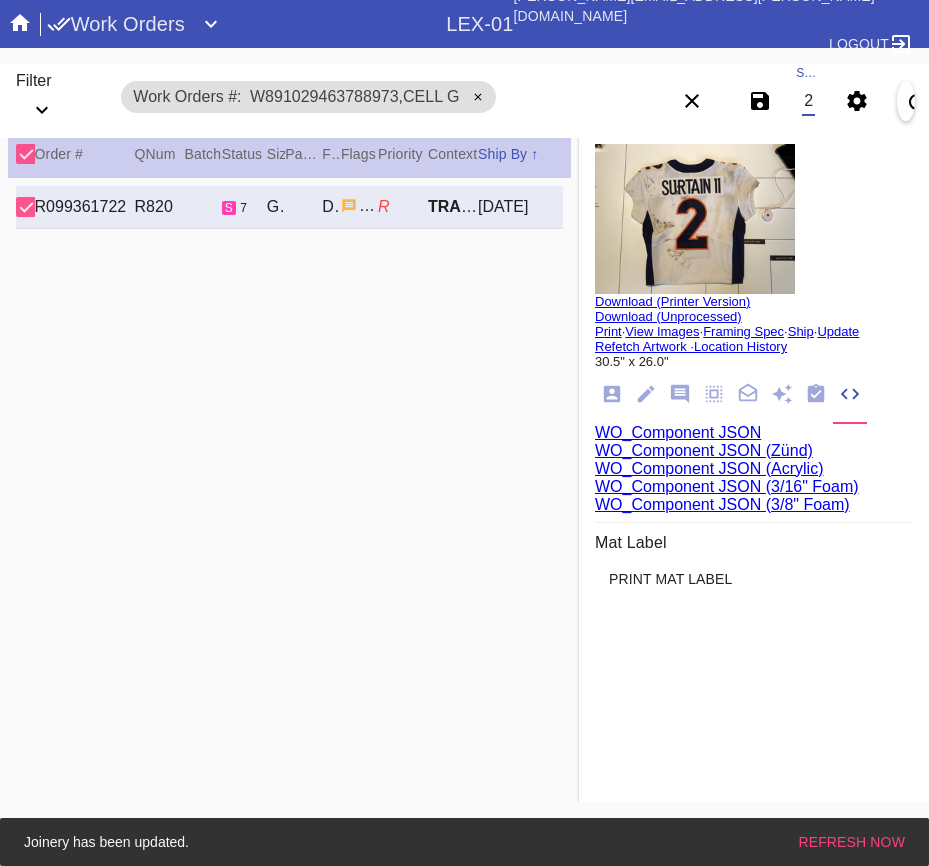 type on "W768783421882193" 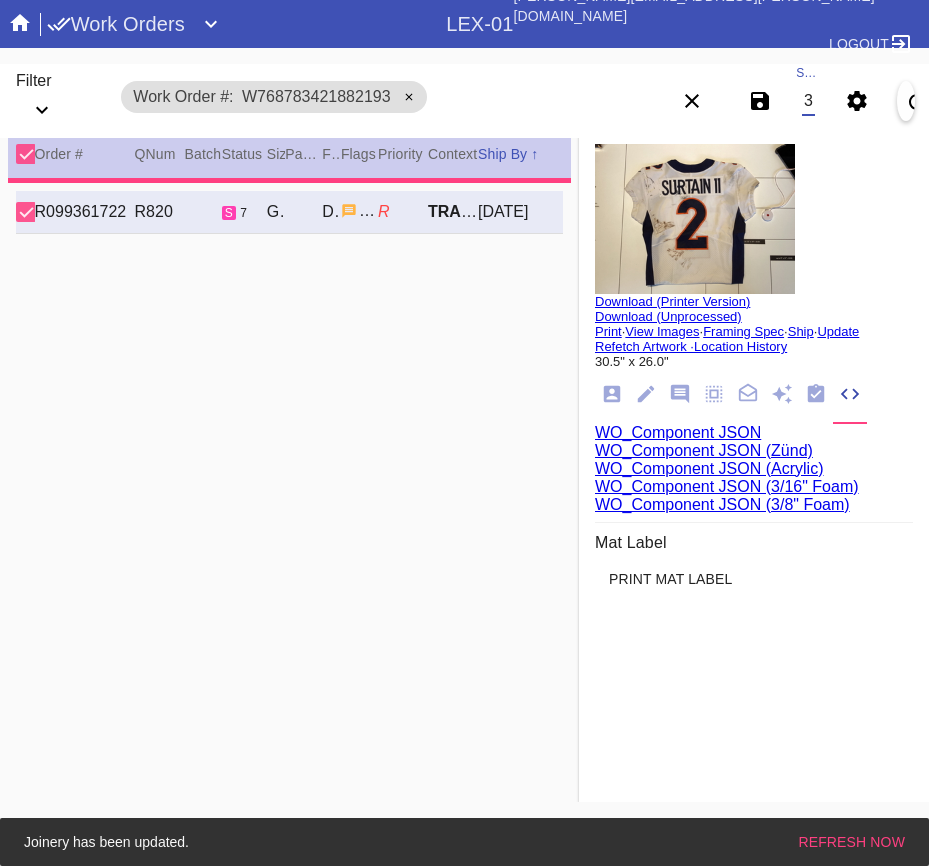 type 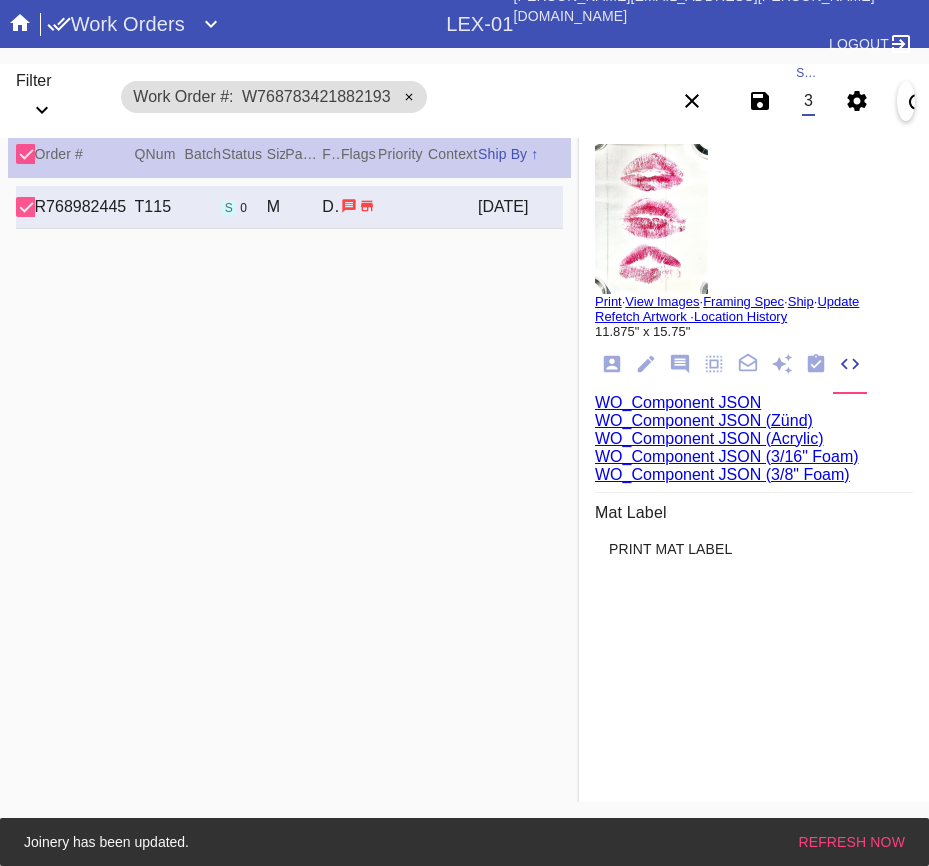 click on "W768783421882193" at bounding box center (808, 101) 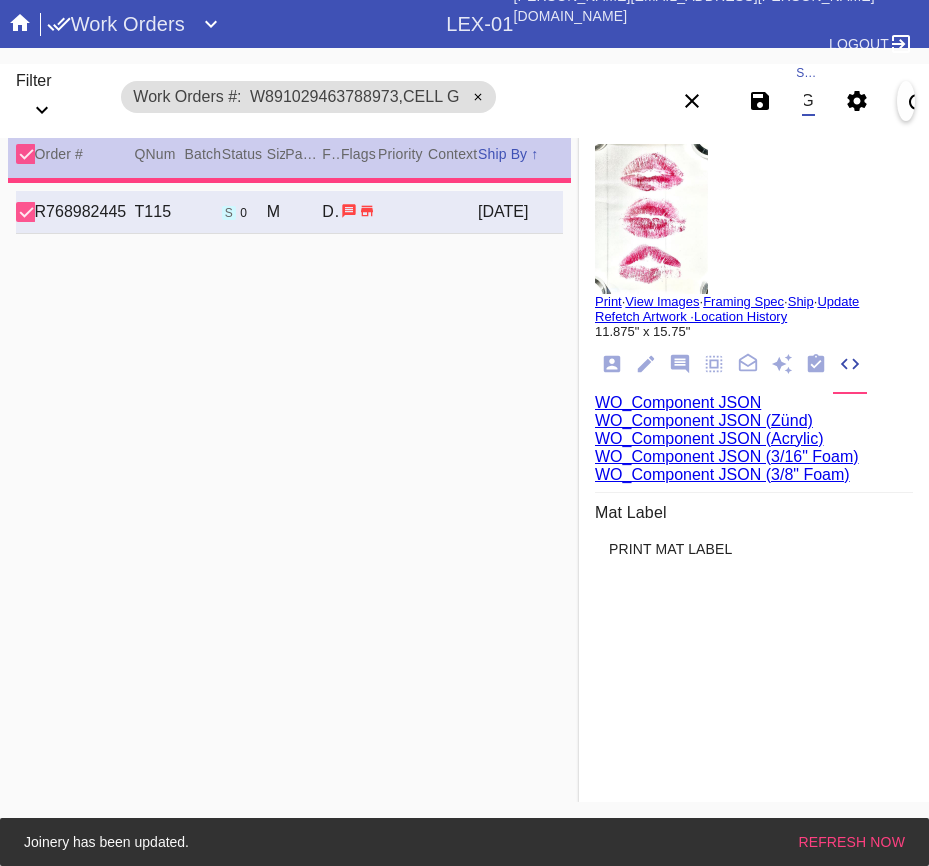 type on "Bring to [PERSON_NAME] as soon as frame arrives - EXTRA QC REQUIRED - IV 7/8" 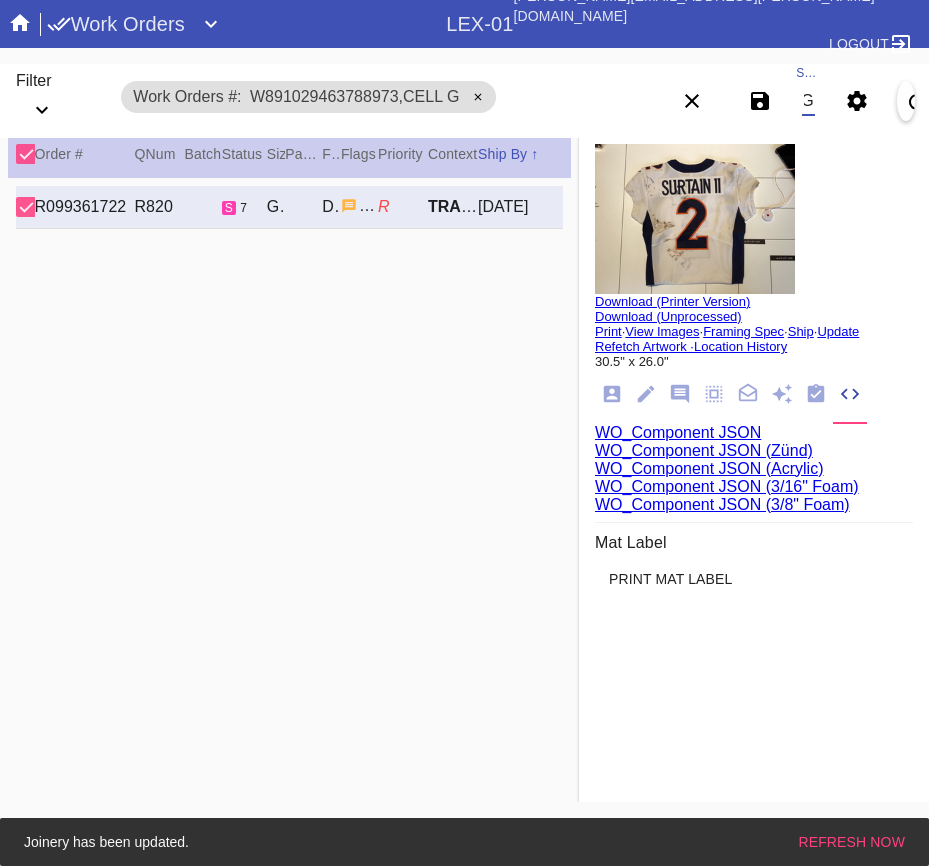 type on "W891029463788973,Cell G" 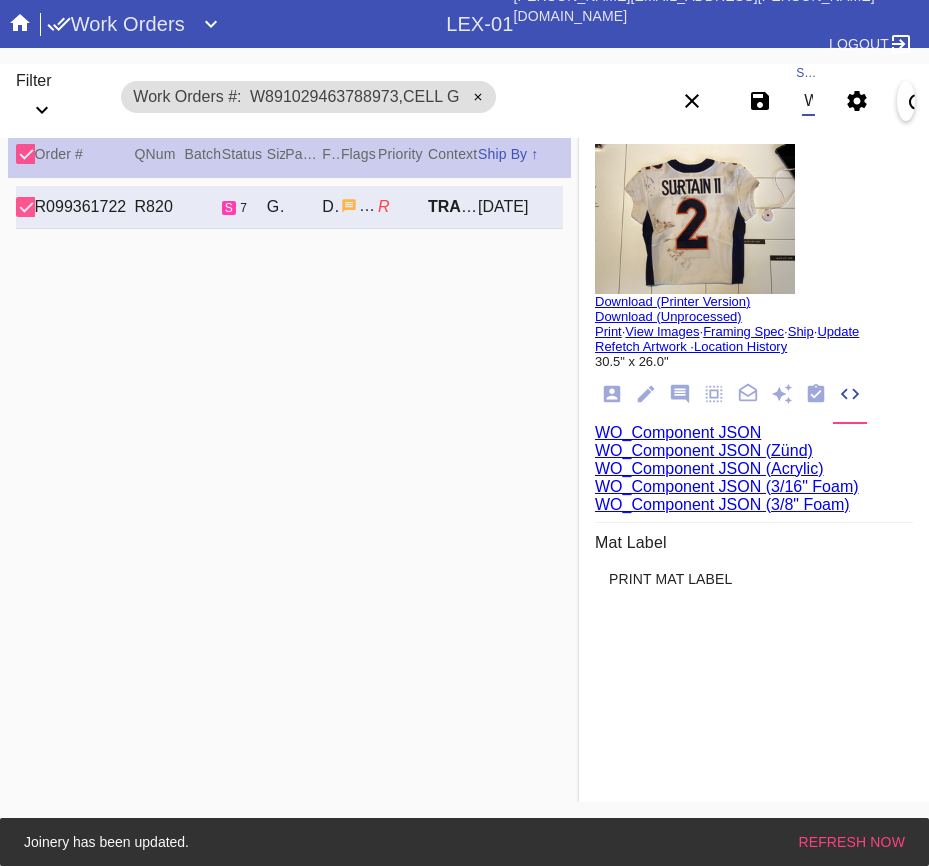 click on "WO_Component JSON (Acrylic)" at bounding box center (709, 468) 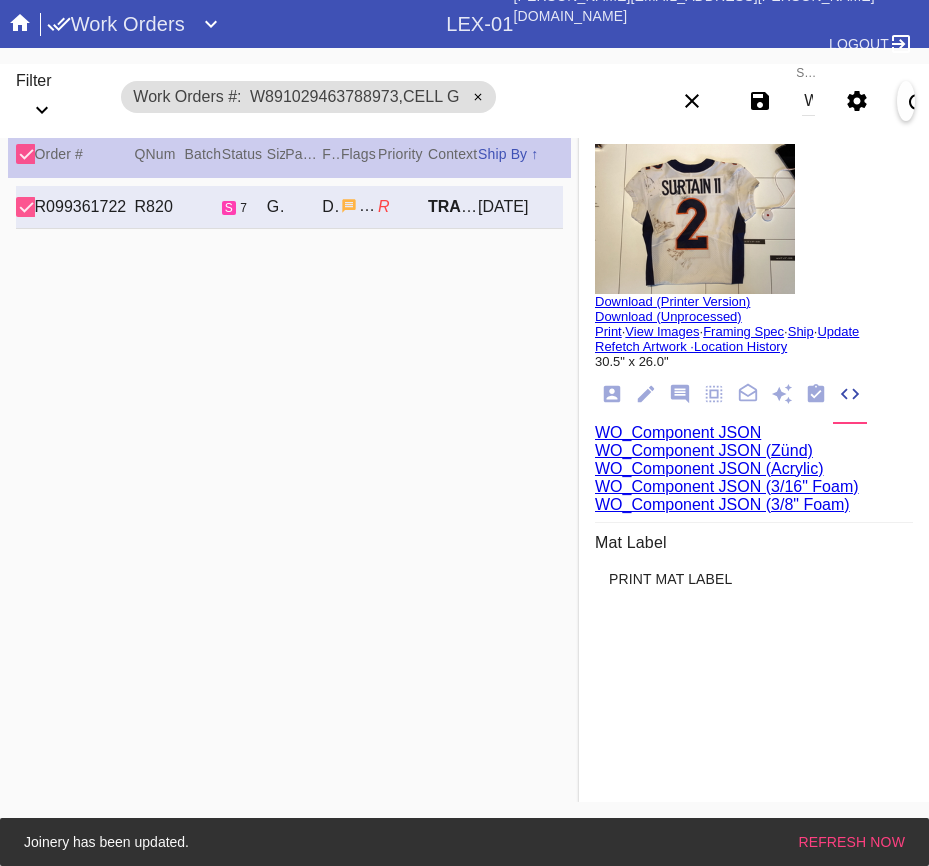 click on "W891029463788973,Cell G" at bounding box center [808, 101] 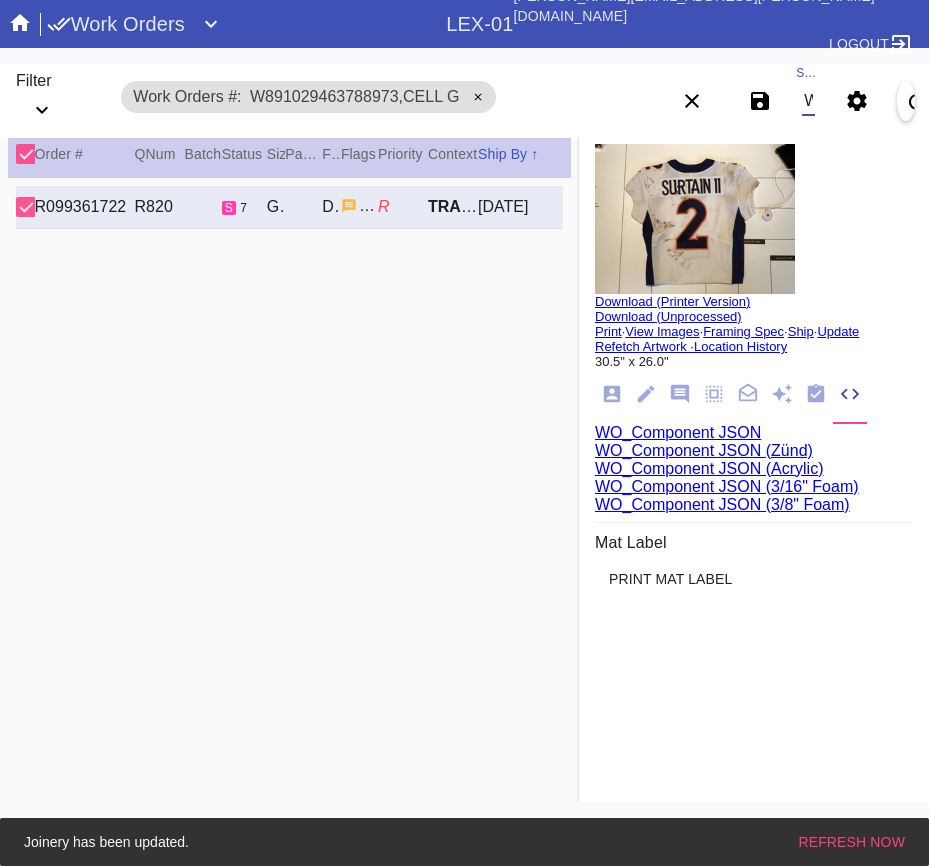 click on "W891029463788973,Cell G" at bounding box center (808, 101) 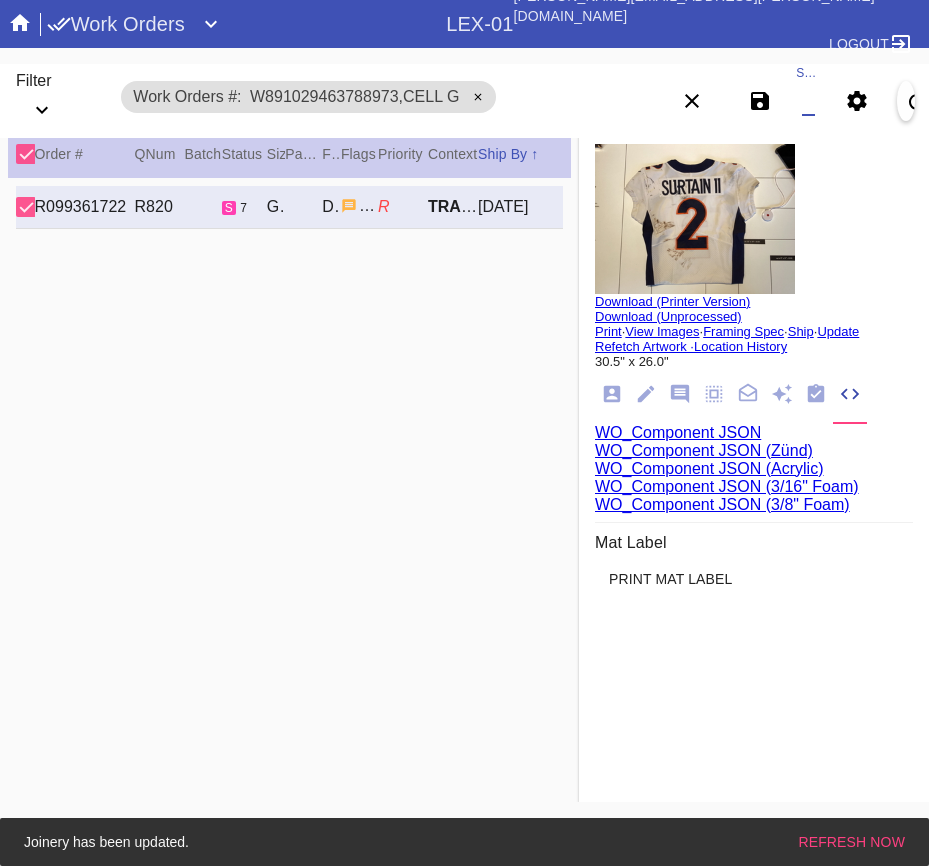 paste on "W982327678016286,Cell F W804078147267557,Cell C W601844427703820,Cell C W460135247761567,Cell H W485247168183425,Cell H" 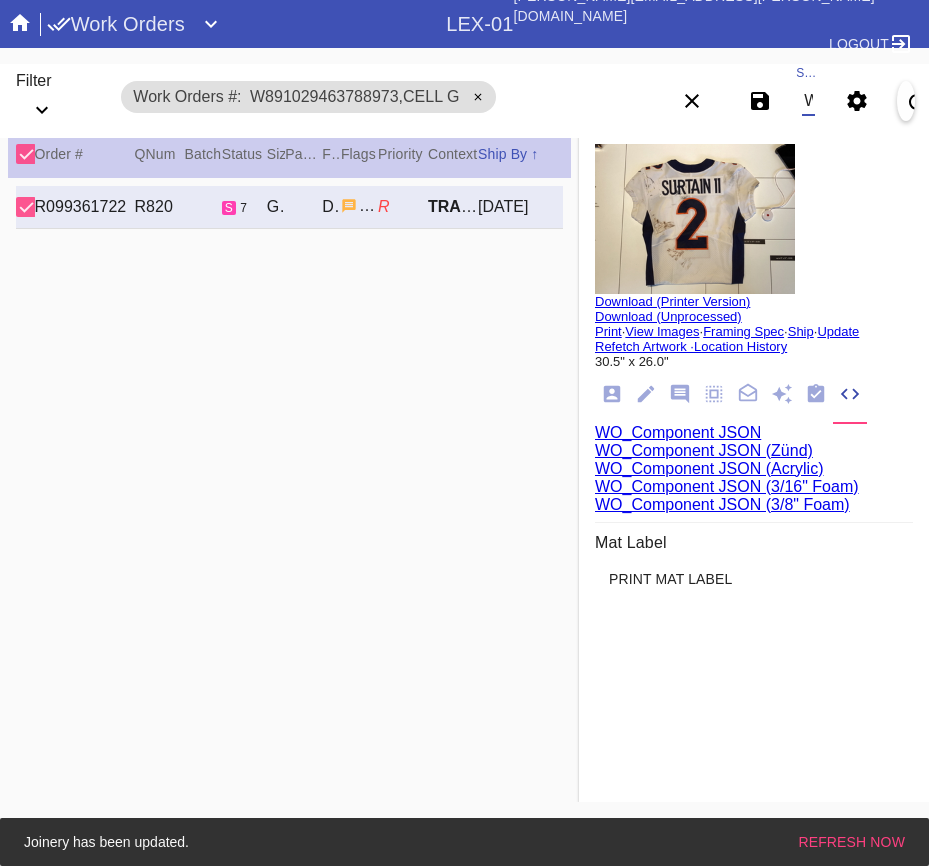 scroll, scrollTop: 0, scrollLeft: 990, axis: horizontal 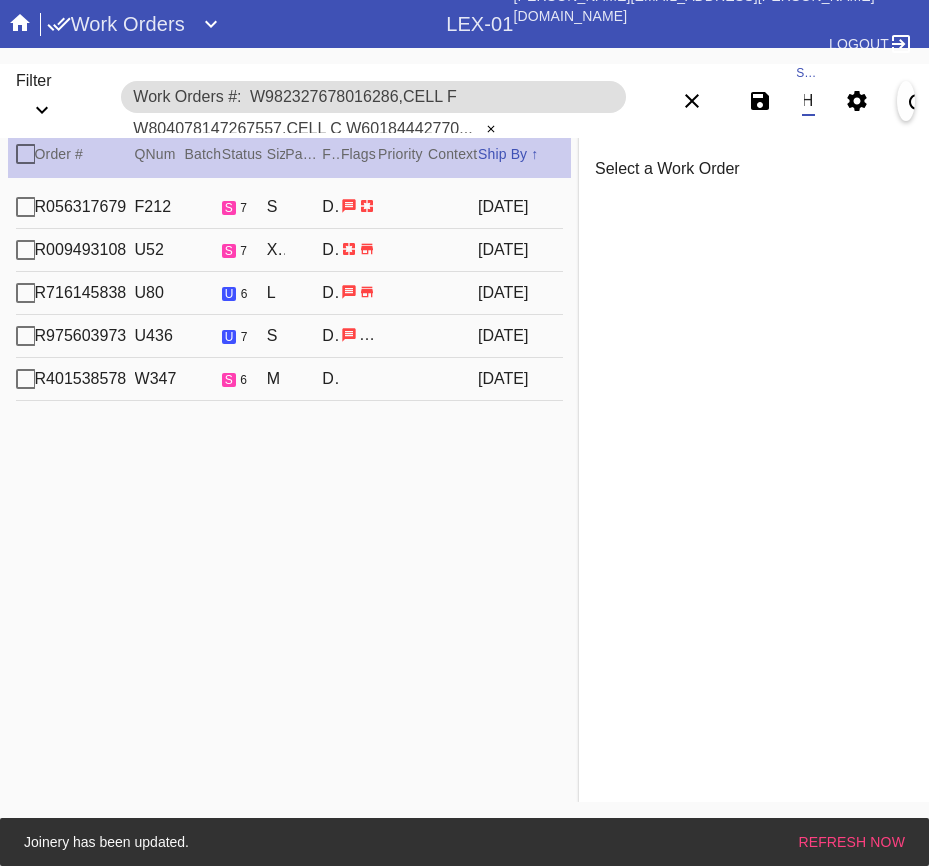 type on "W982327678016286,Cell F W804078147267557,Cell C W601844427703820,Cell C W460135247761567,Cell H W485247168183425,Cell H" 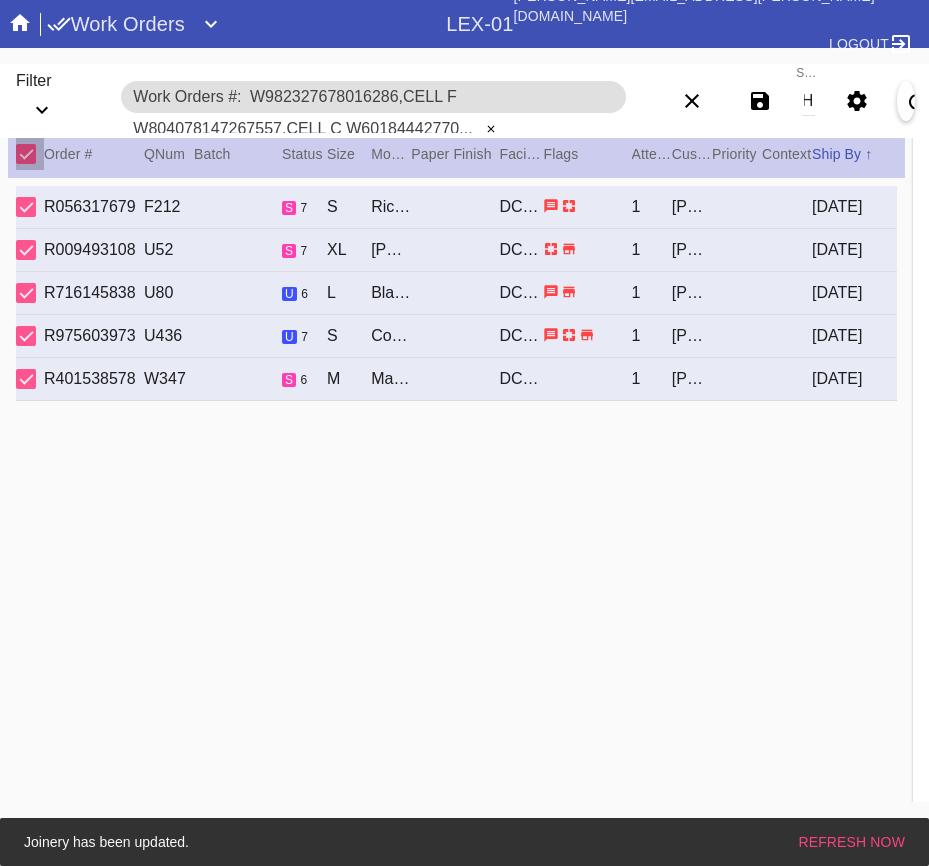 scroll, scrollTop: 0, scrollLeft: 0, axis: both 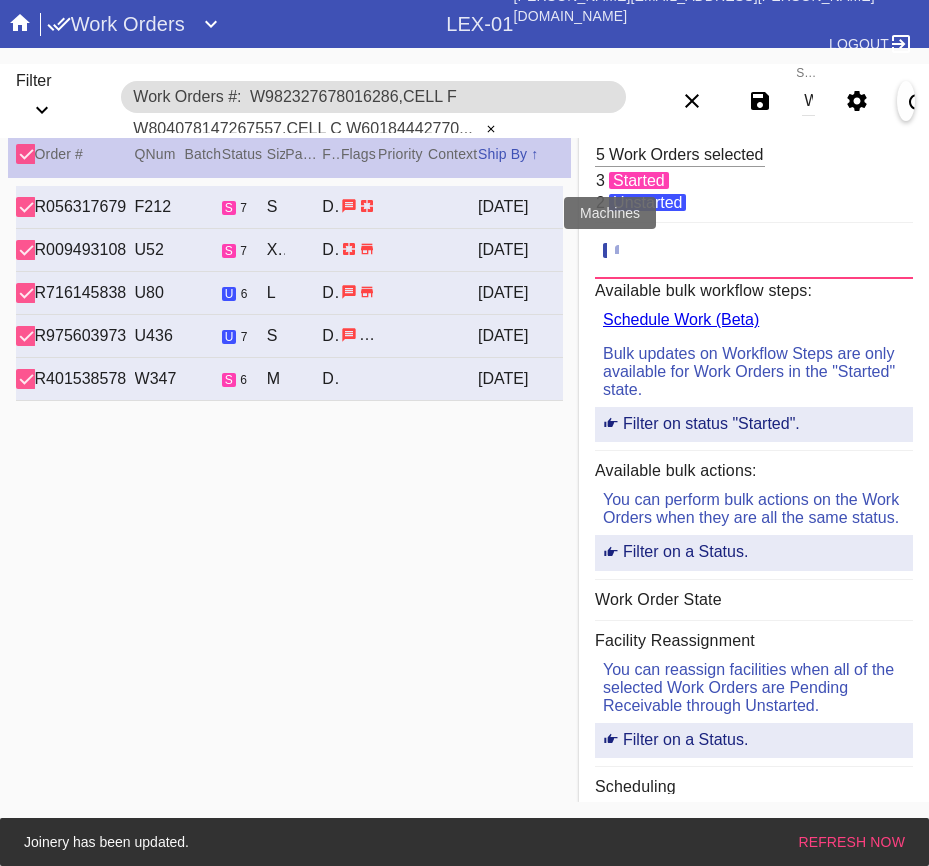 click 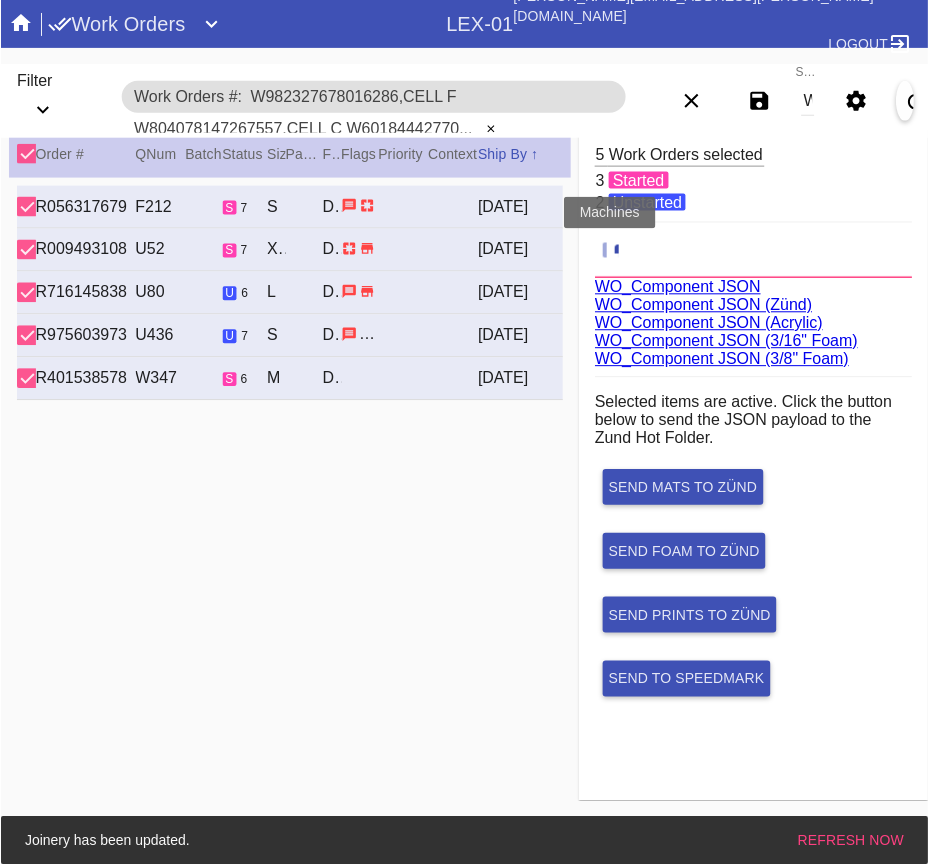 scroll, scrollTop: 75, scrollLeft: 0, axis: vertical 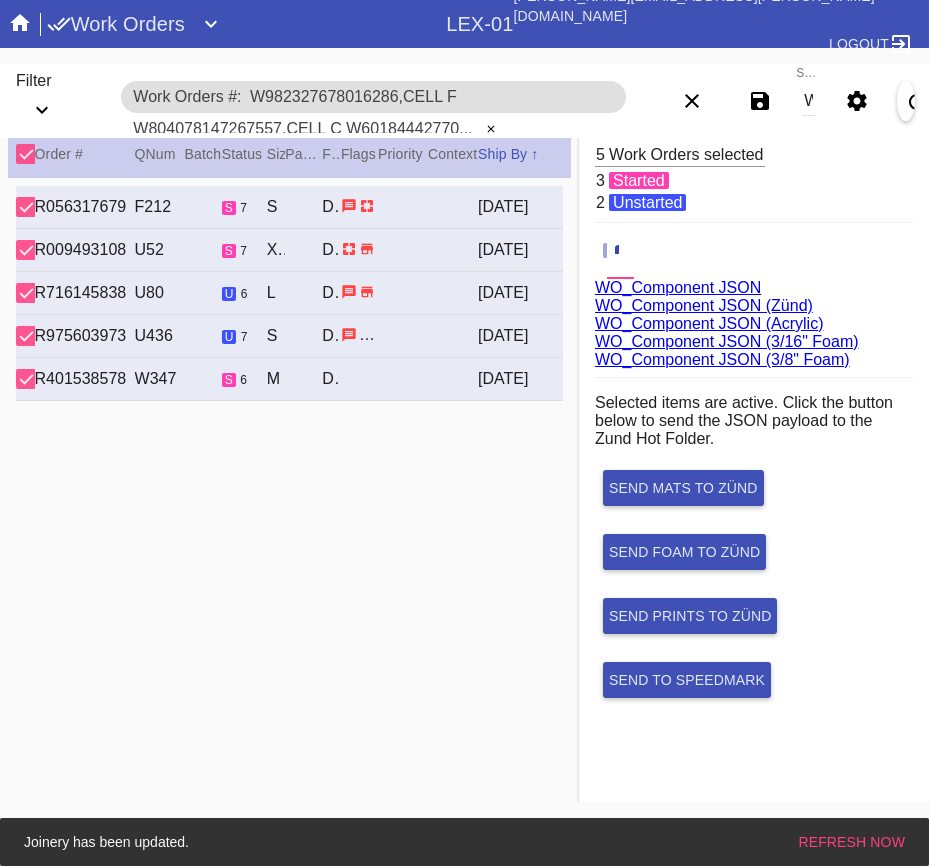 click on "WO_Component JSON (Acrylic)" at bounding box center (709, 323) 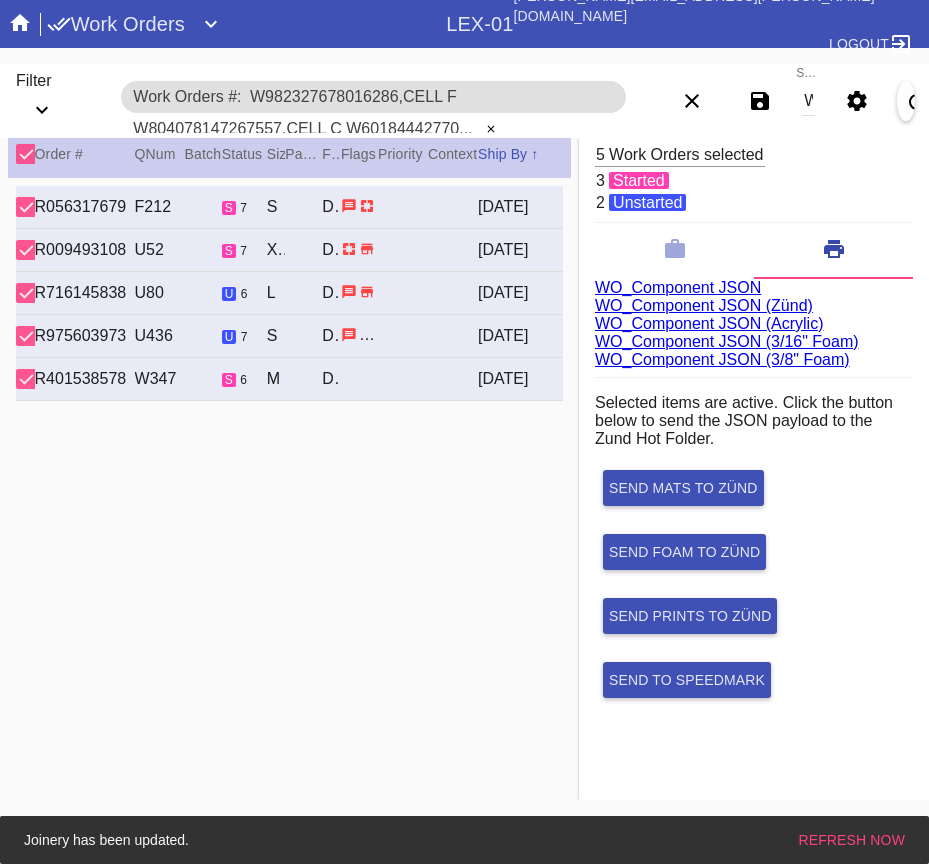click on "Search W982327678016286,Cell F W804078147267557,Cell C W601844427703820,Cell C W460135247761567,Cell H W485247168183425,Cell H" at bounding box center (808, 101) 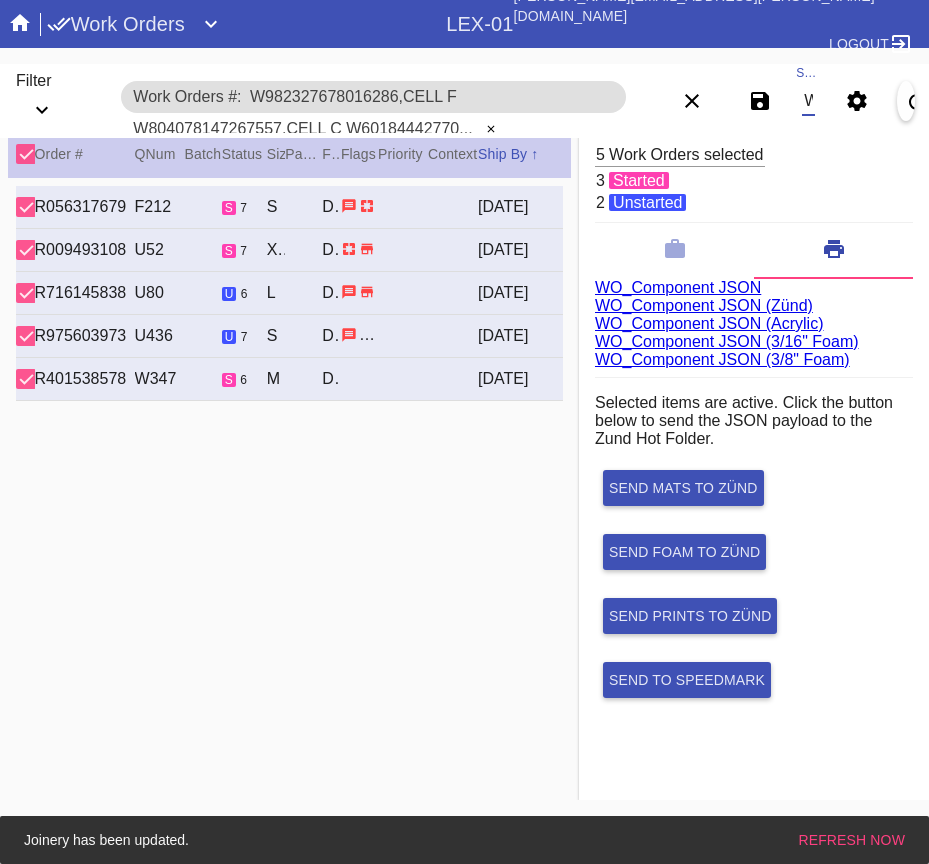 click on "W982327678016286,Cell F W804078147267557,Cell C W601844427703820,Cell C W460135247761567,Cell H W485247168183425,Cell H" at bounding box center [808, 101] 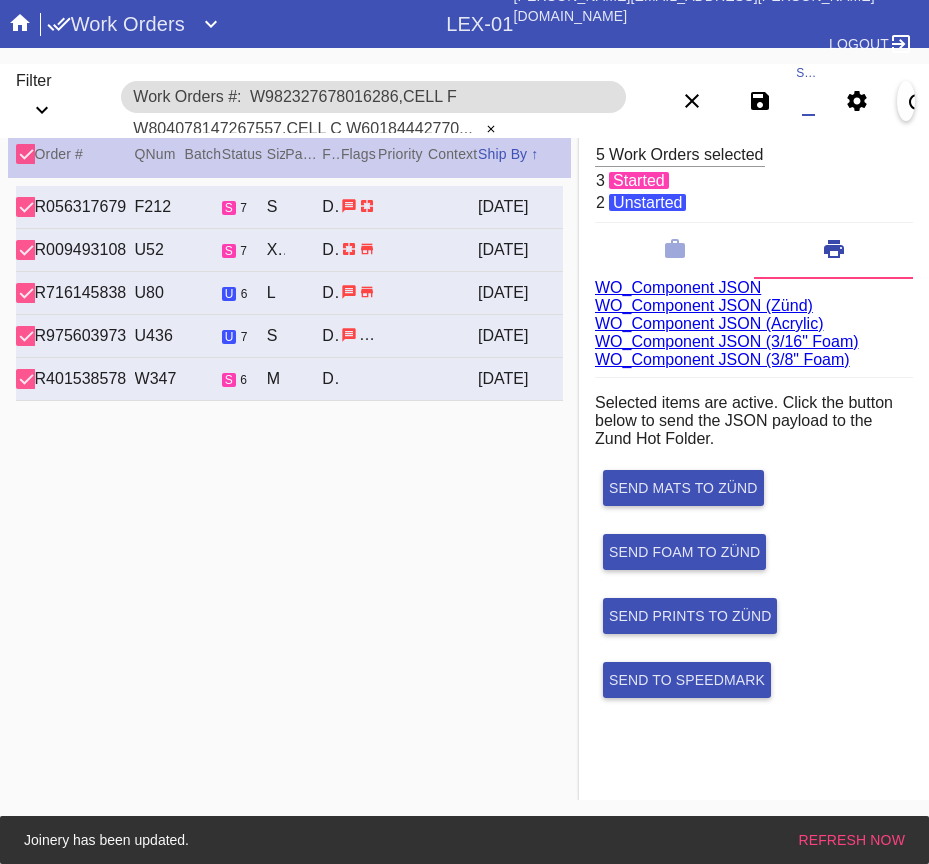 paste on "W948609741467259,Cell G" 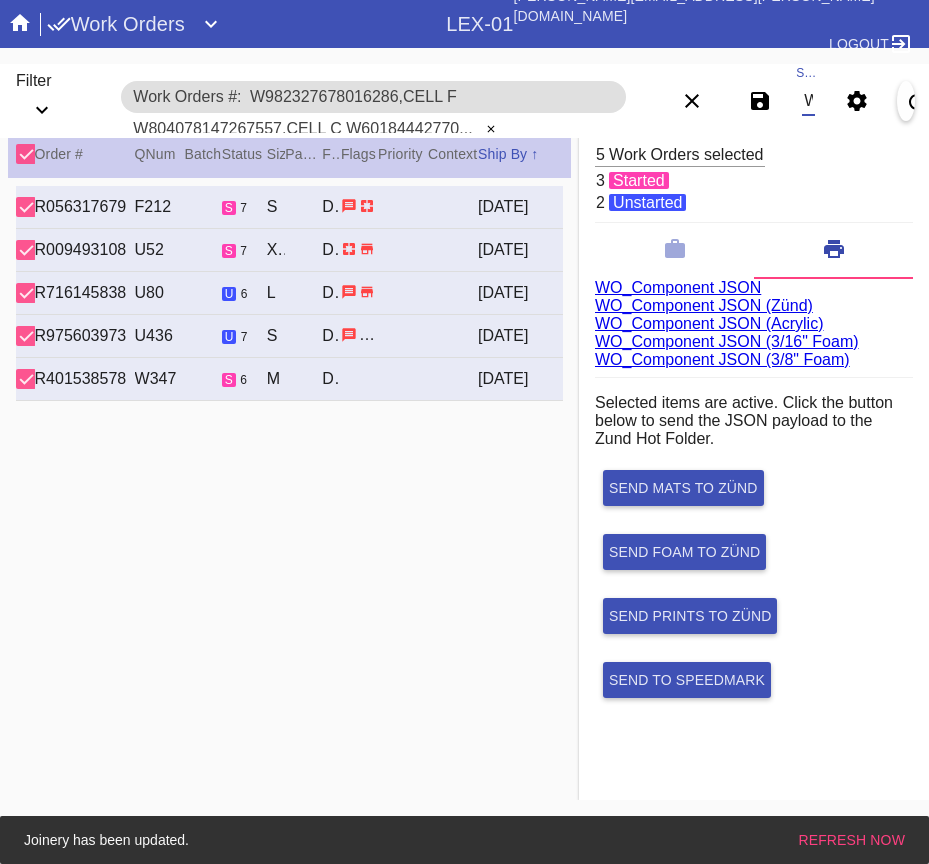 scroll, scrollTop: 0, scrollLeft: 188, axis: horizontal 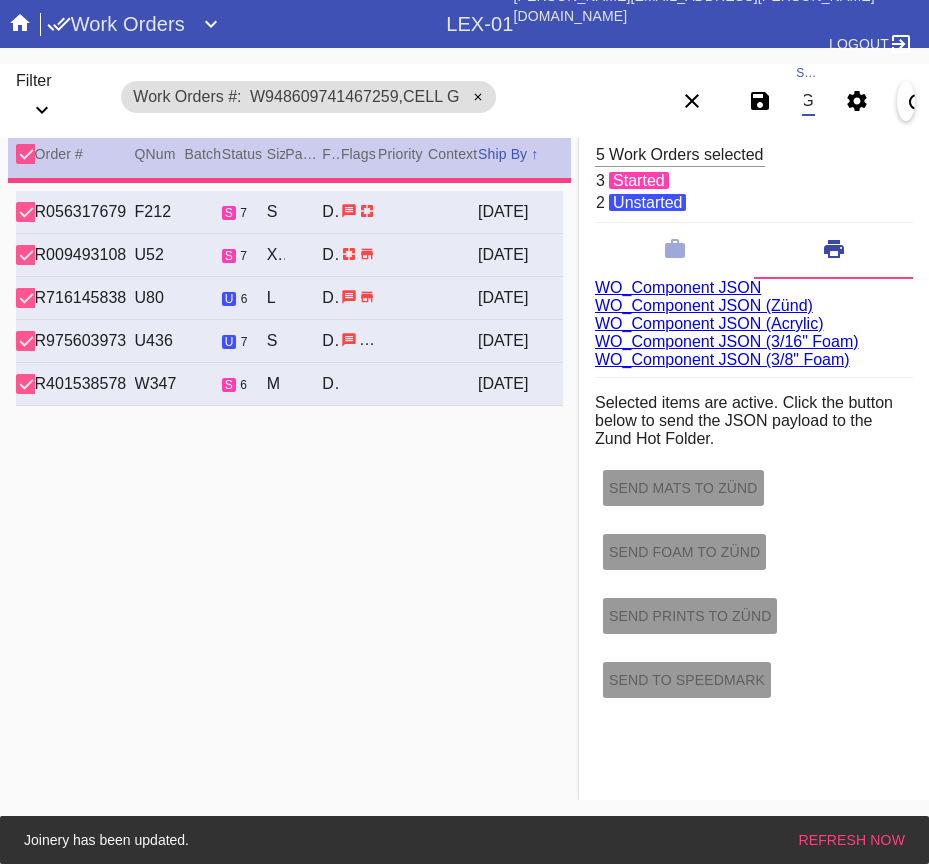 type on "Bring to [PERSON_NAME] as soon as frame arrives - EXTRA QC REQUIRED - IV 7/8" 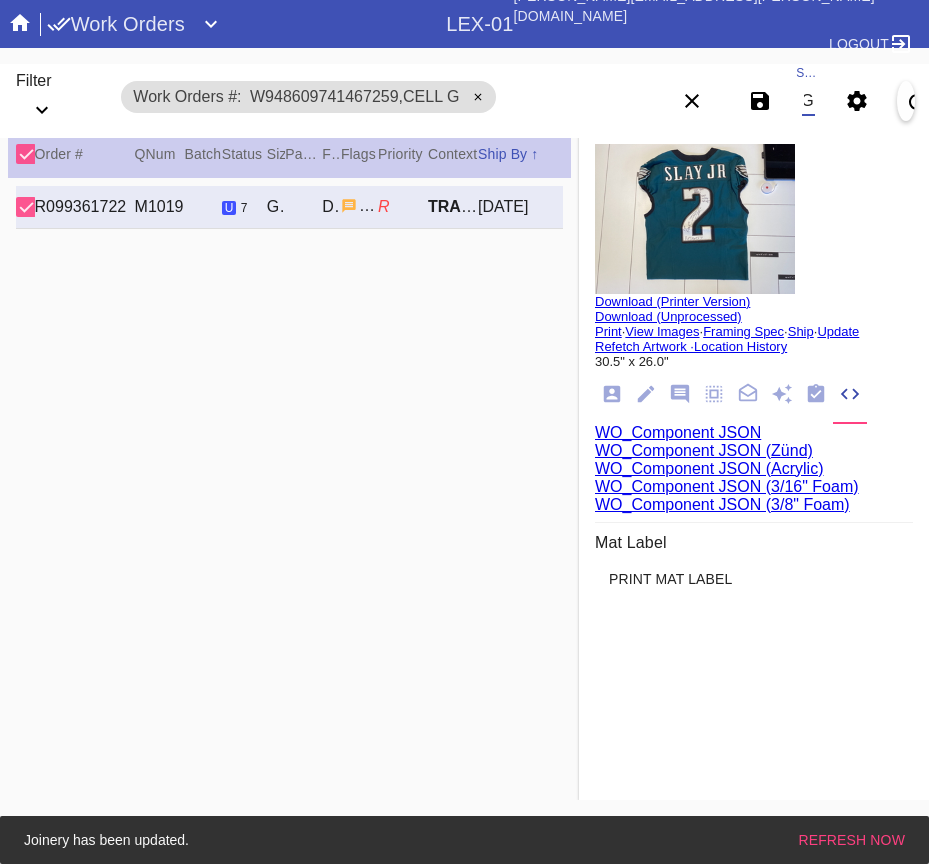 scroll, scrollTop: 0, scrollLeft: 0, axis: both 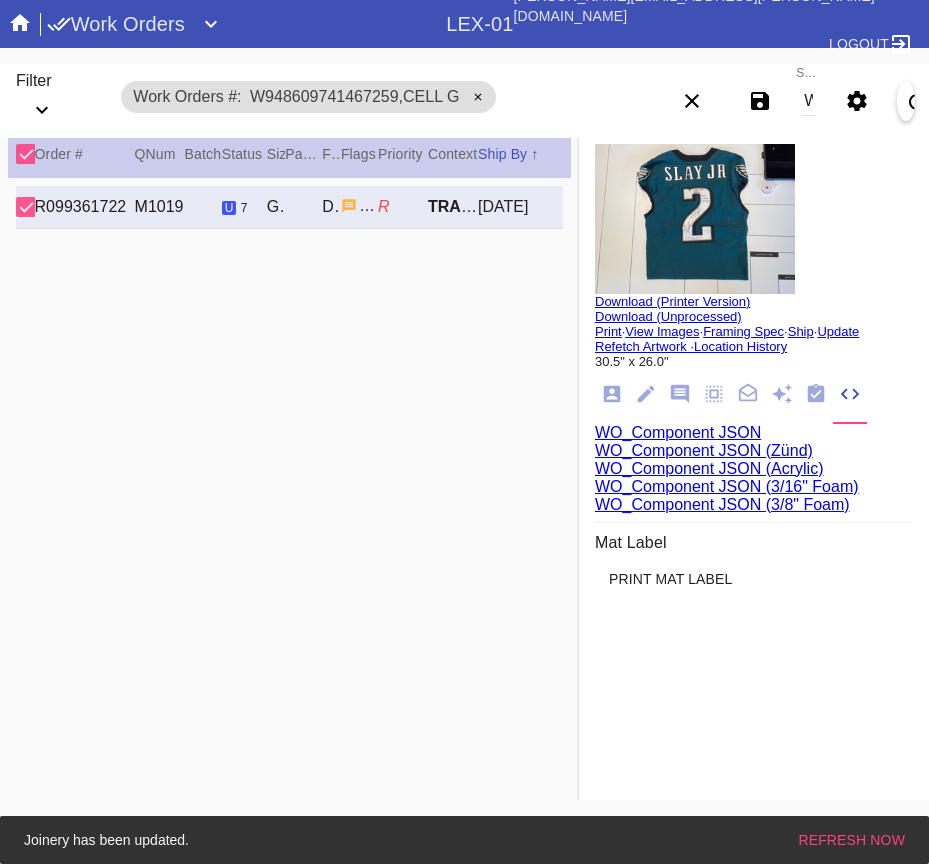 click on "WO_Component JSON (Acrylic)" at bounding box center (709, 468) 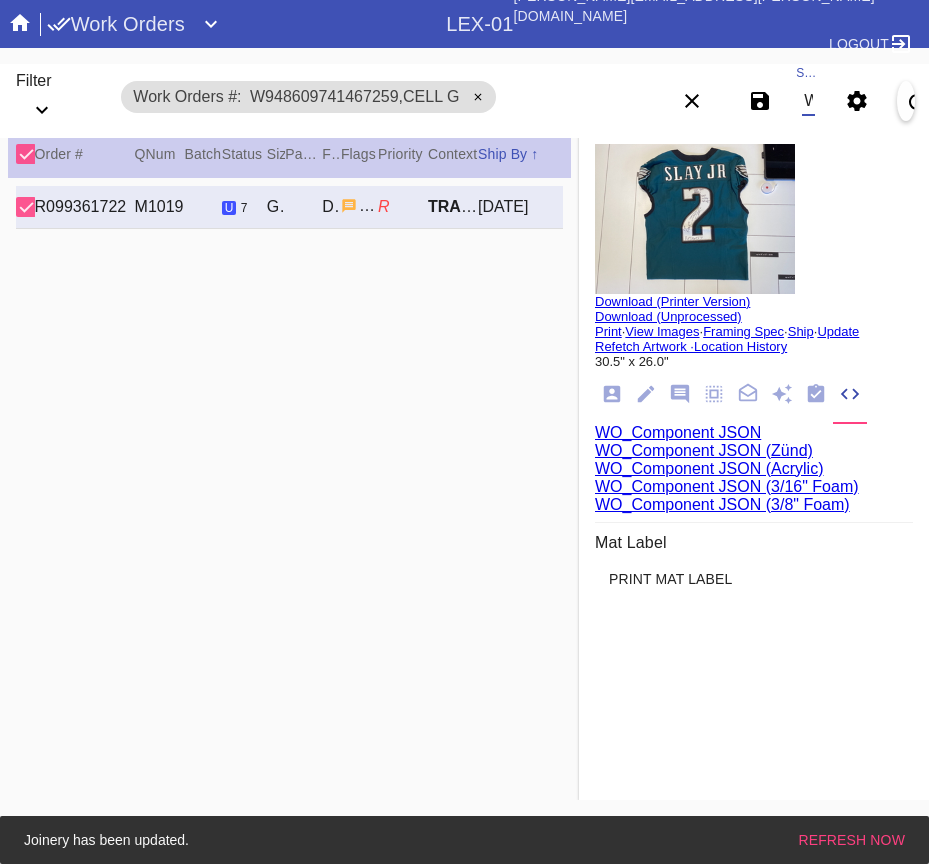 click on "W948609741467259,Cell G" at bounding box center [808, 101] 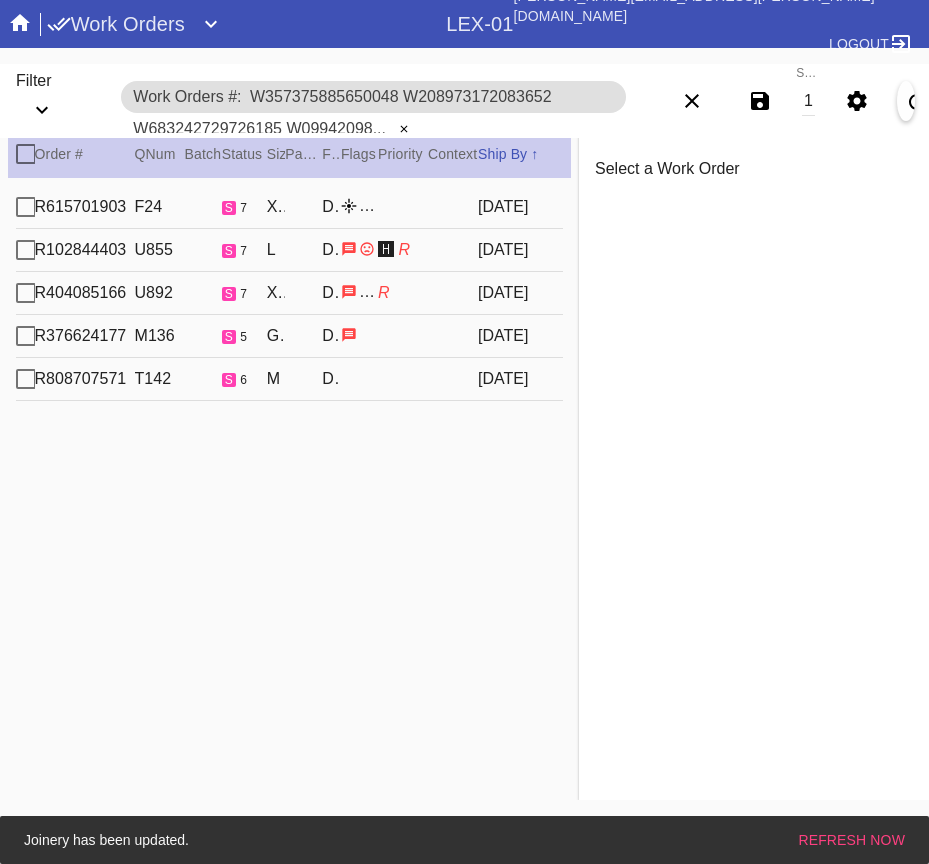 click on "Order #" at bounding box center (85, 154) 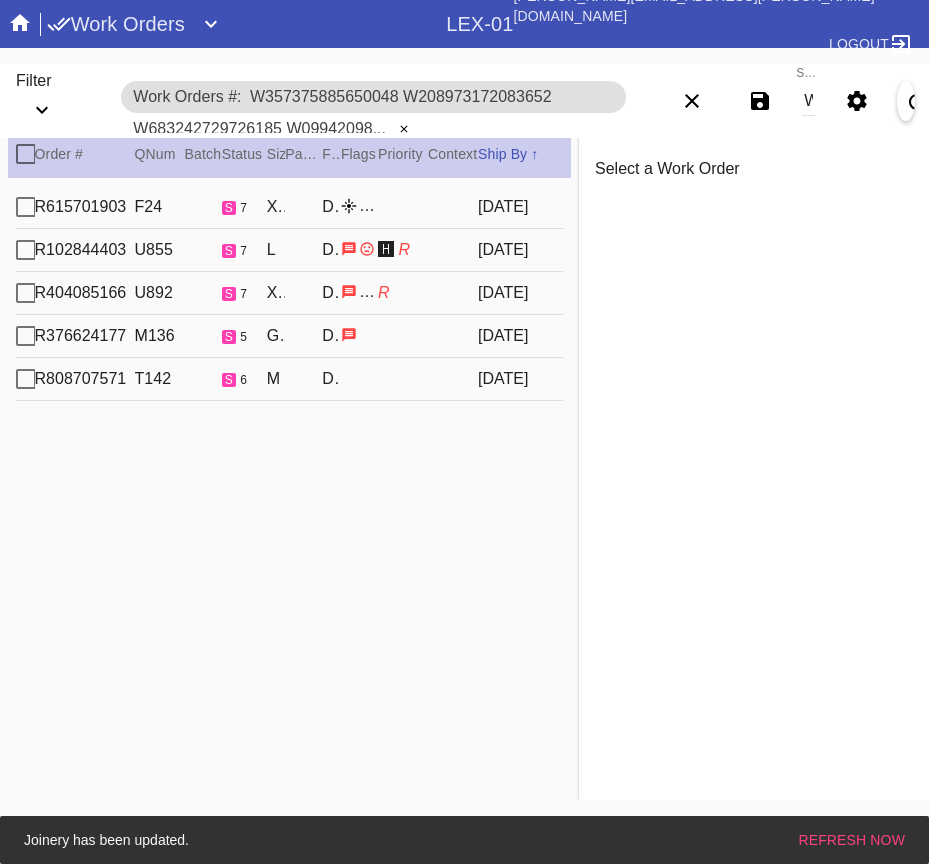 click at bounding box center [26, 154] 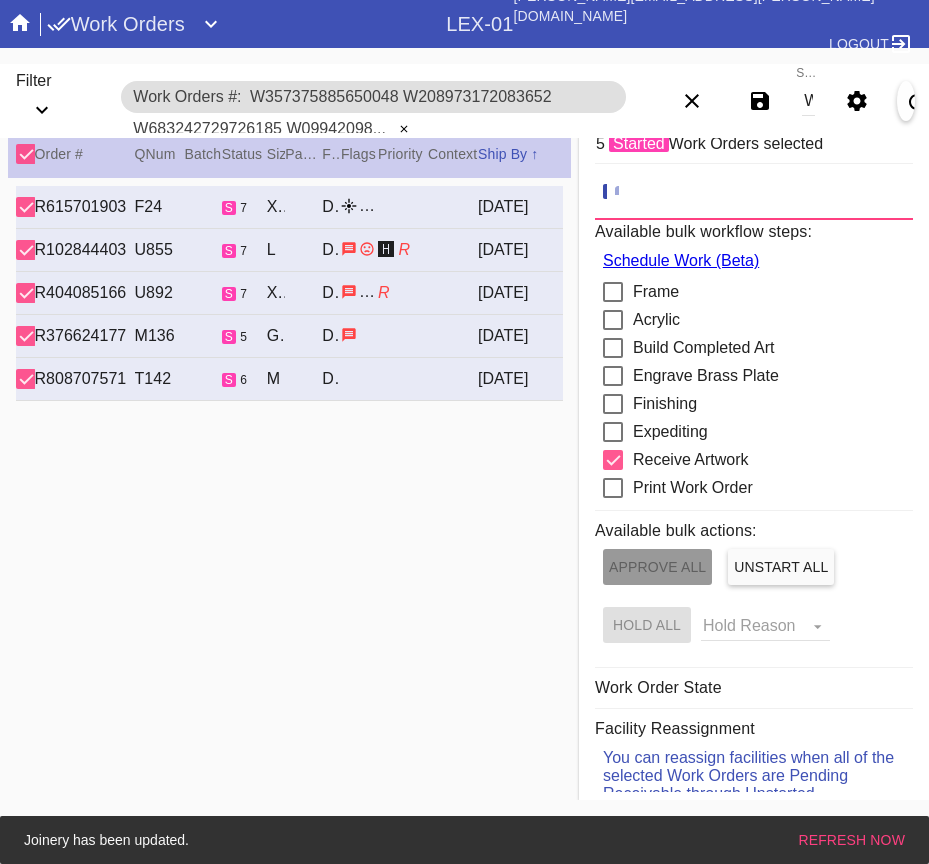 scroll, scrollTop: 0, scrollLeft: 0, axis: both 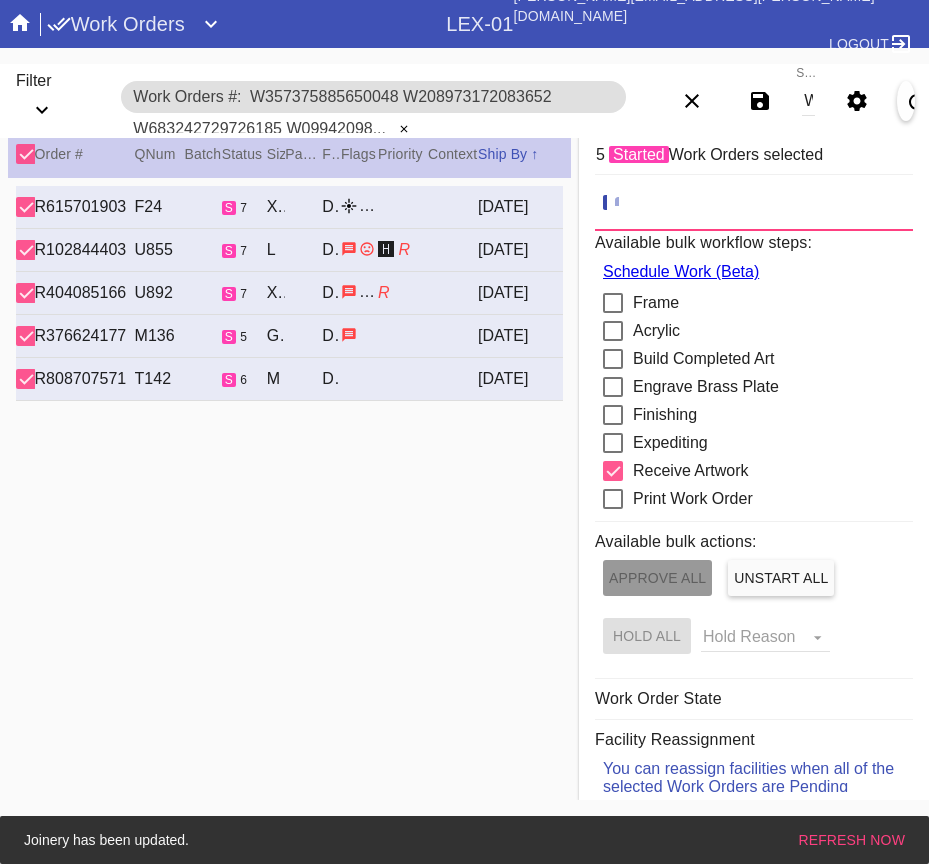 click 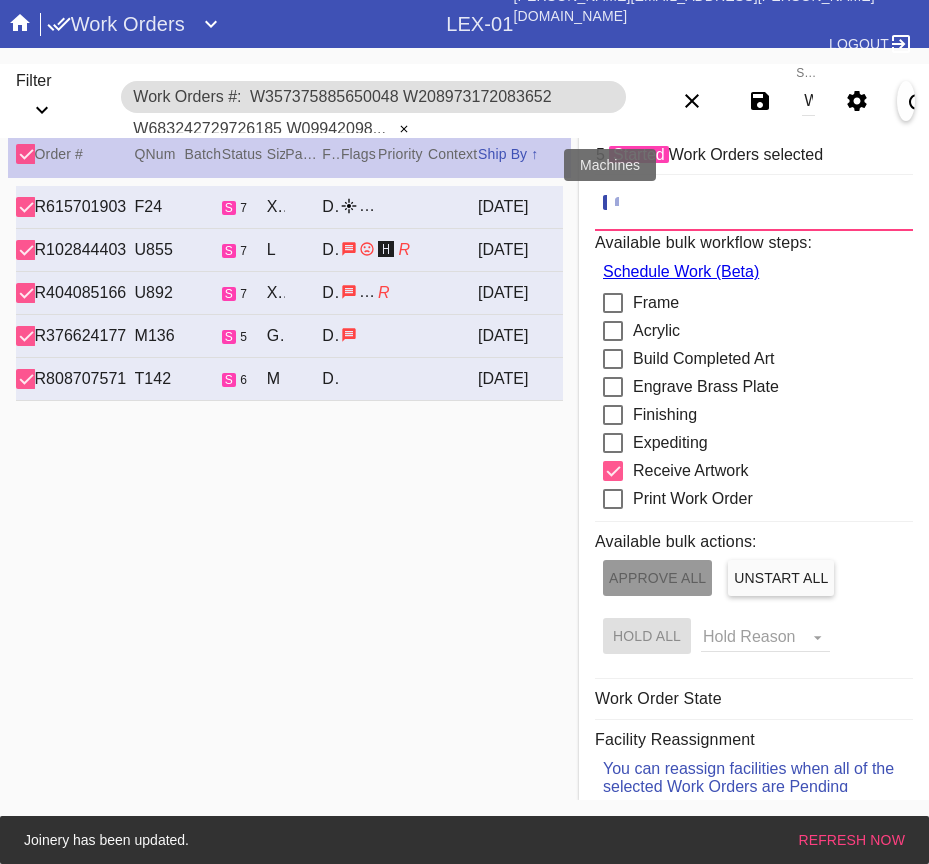 click 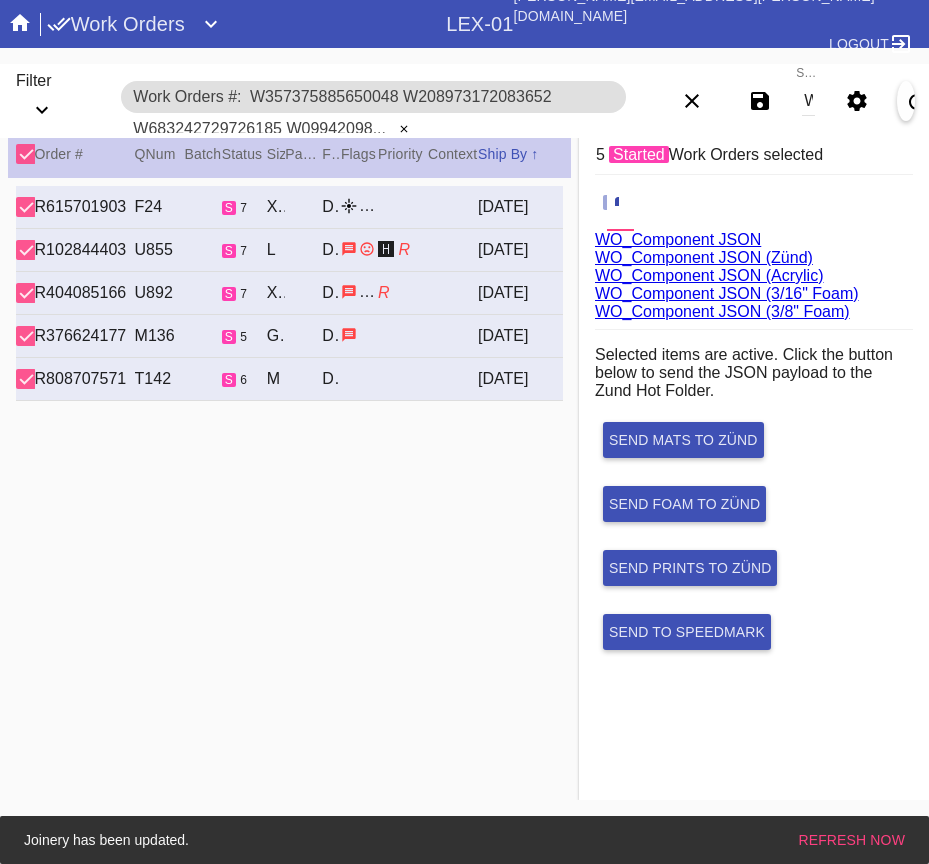 click on "WO_Component JSON (Acrylic)" at bounding box center (709, 275) 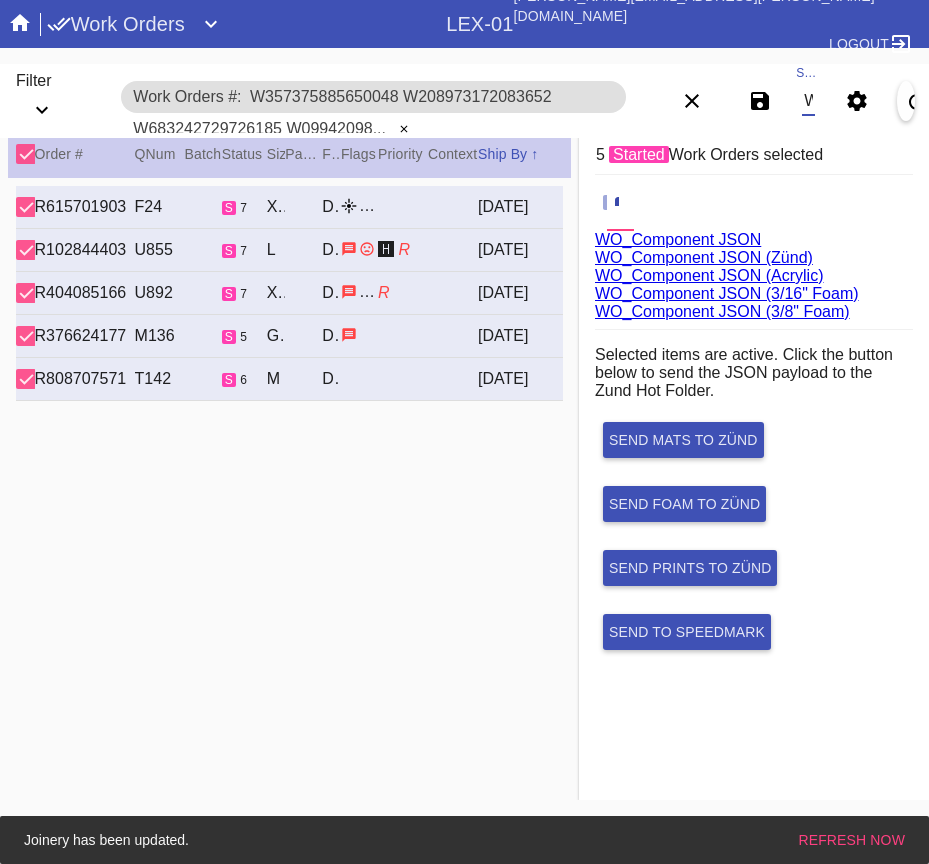 click on "W357375885650048 W208973172083652 W683242729726185 W099420989796798 W610559658867691" at bounding box center [808, 101] 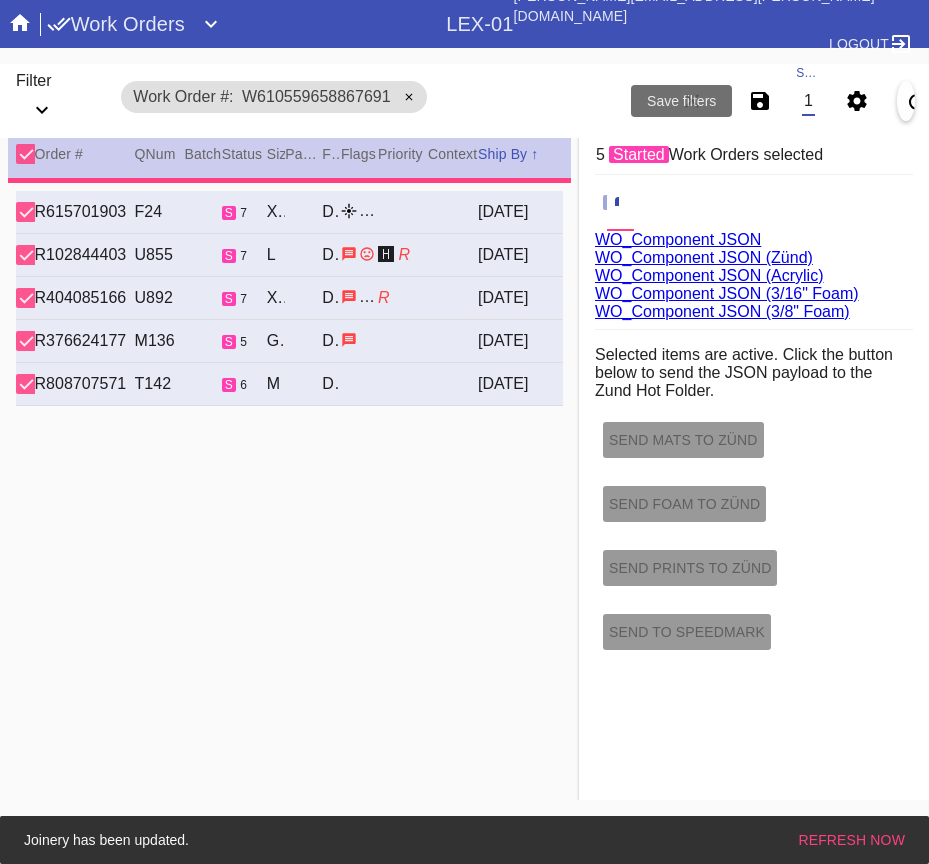 type on "23.375" 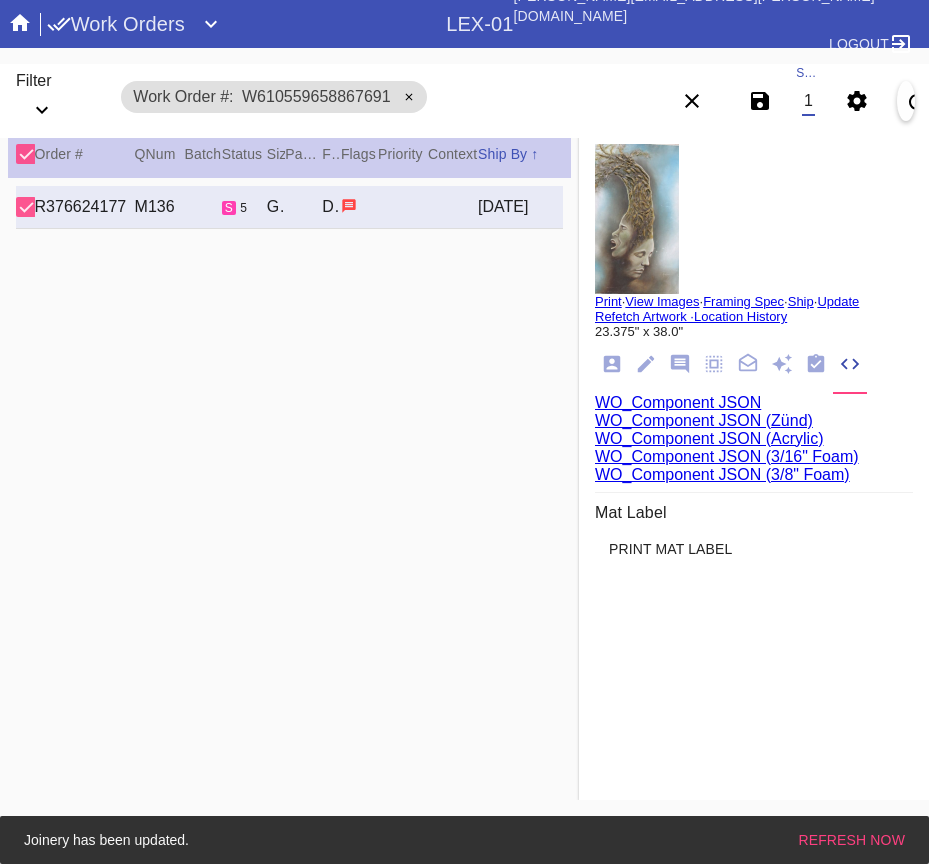 type on "W610559658867691" 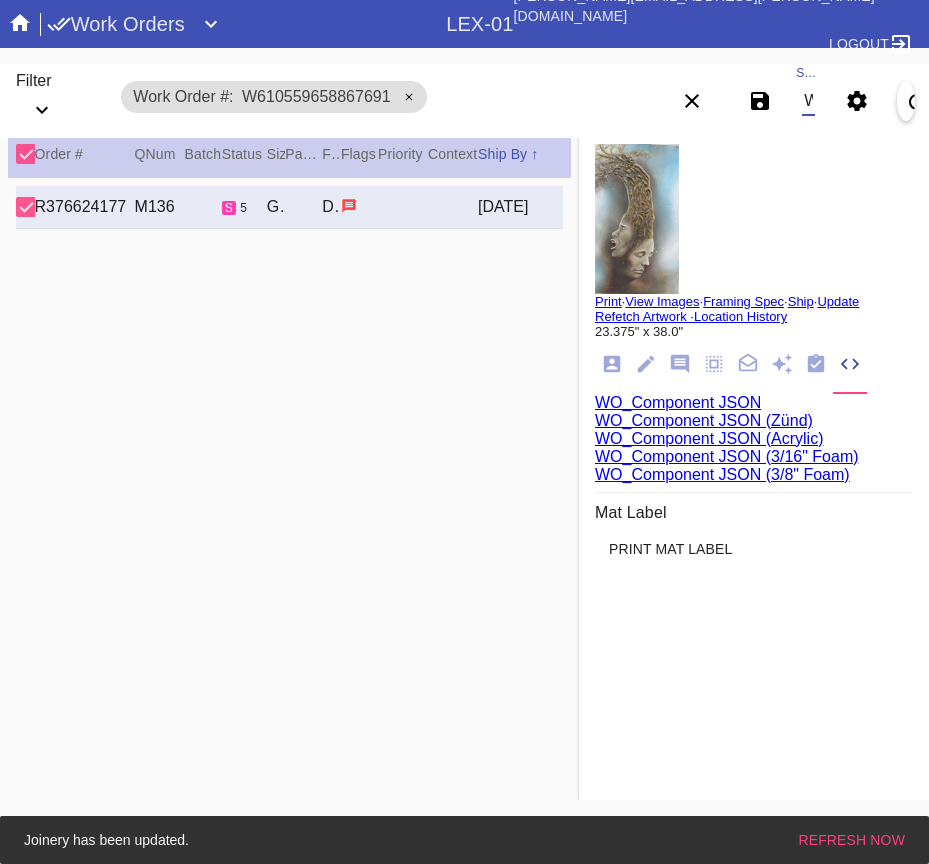 click on "Print" at bounding box center [608, 301] 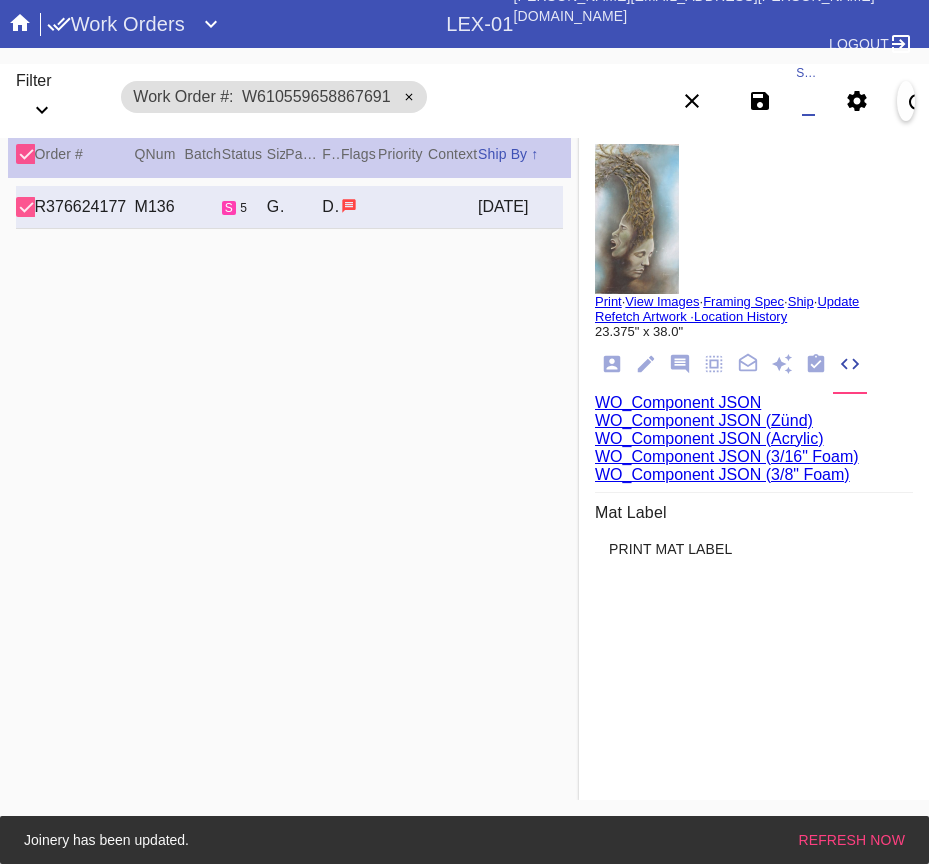 paste on "W169876919306183,Cell B W357375885650048,Cell C W208973172083652,Cell A W683242729726185,Cell A W099420989796798,Cell F" 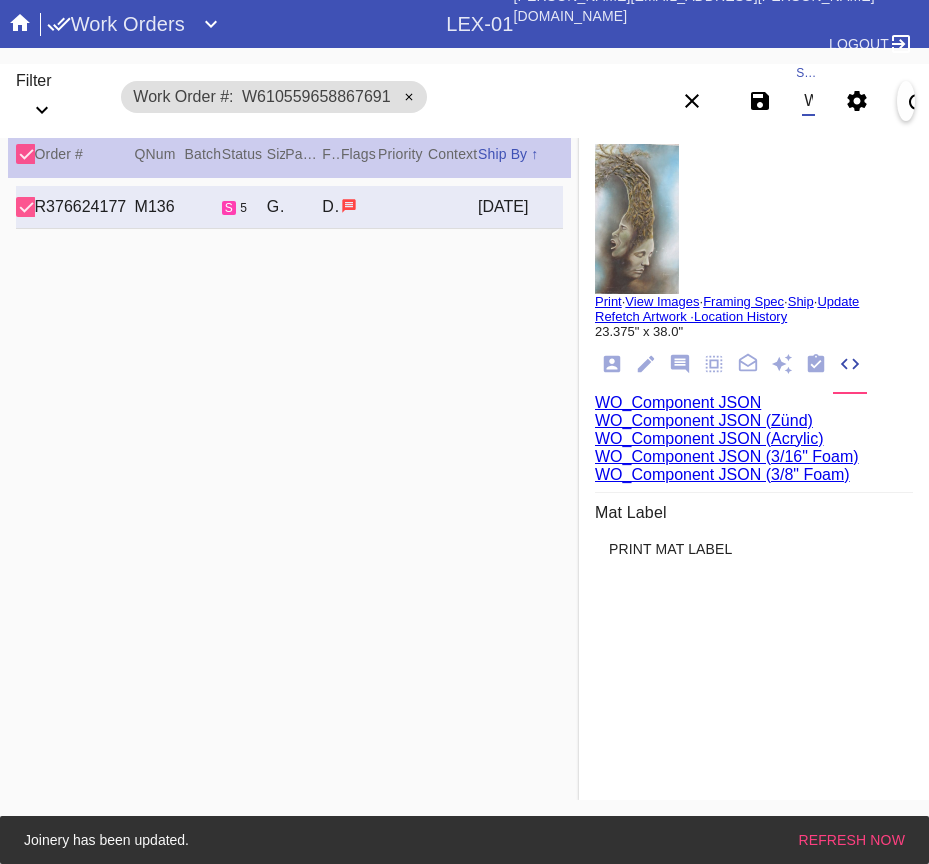 scroll, scrollTop: 0, scrollLeft: 984, axis: horizontal 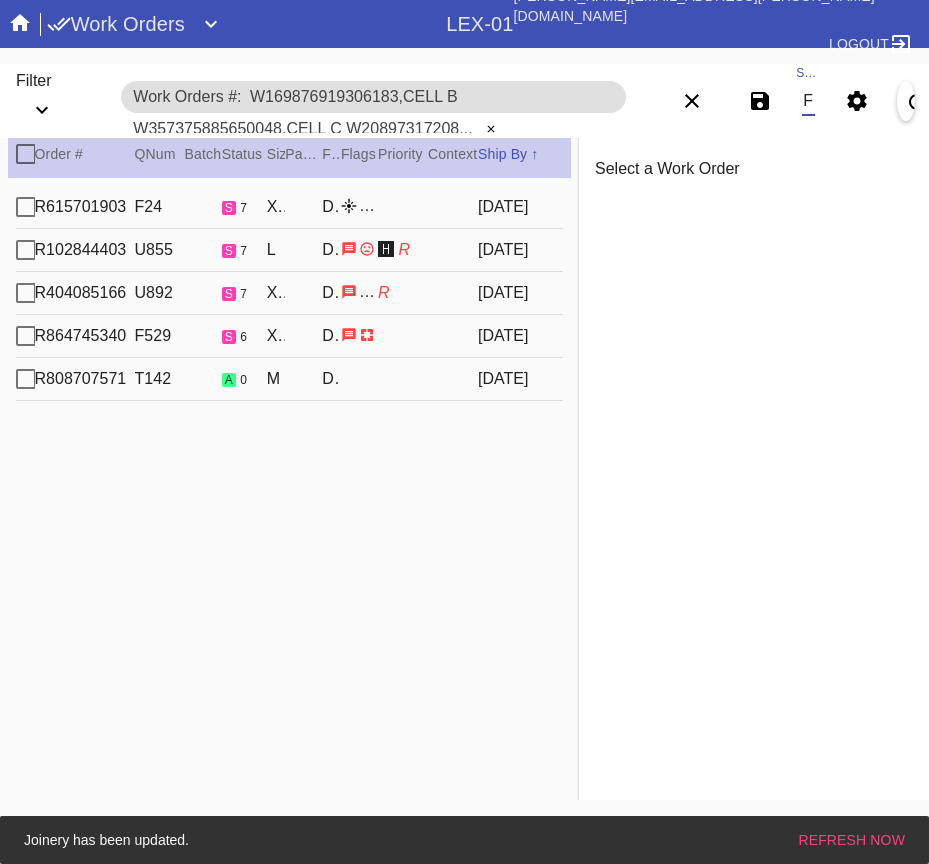 type on "W169876919306183,Cell B W357375885650048,Cell C W208973172083652,Cell A W683242729726185,Cell A W099420989796798,Cell F" 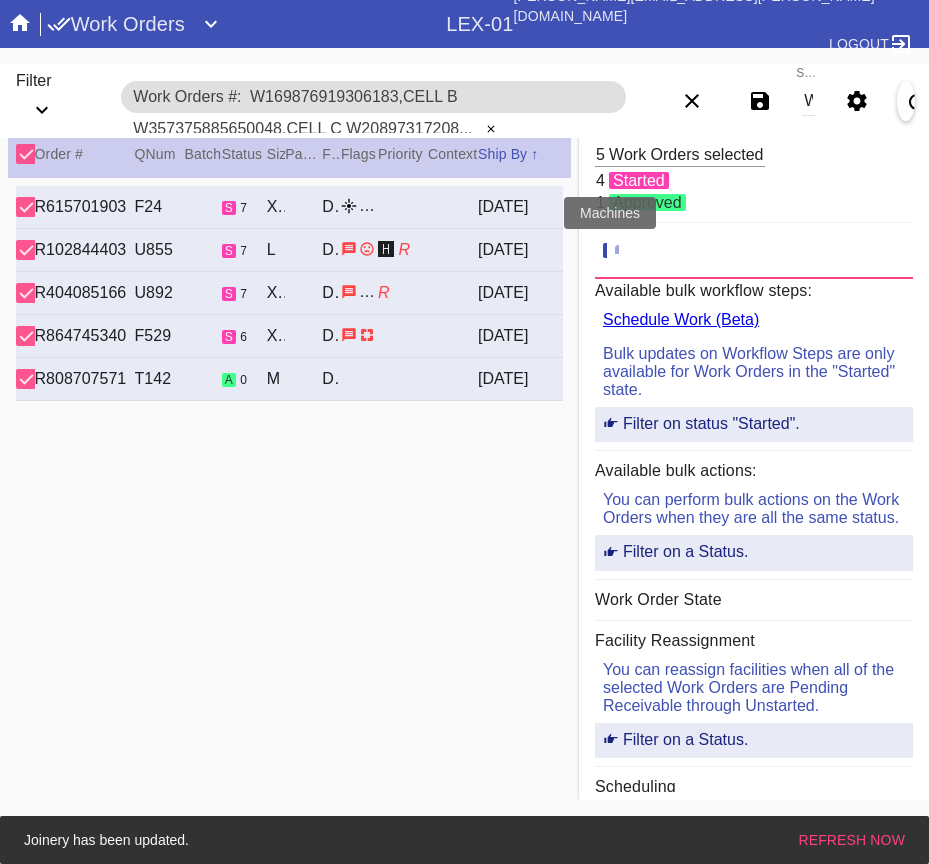 click 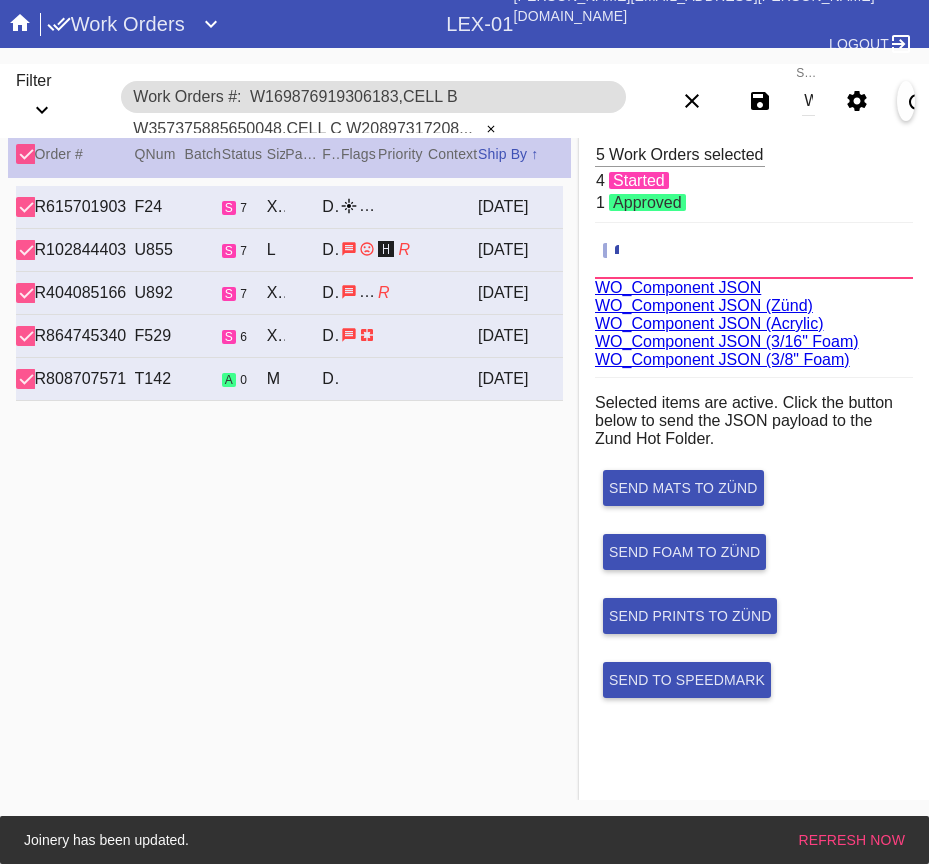 scroll, scrollTop: 75, scrollLeft: 0, axis: vertical 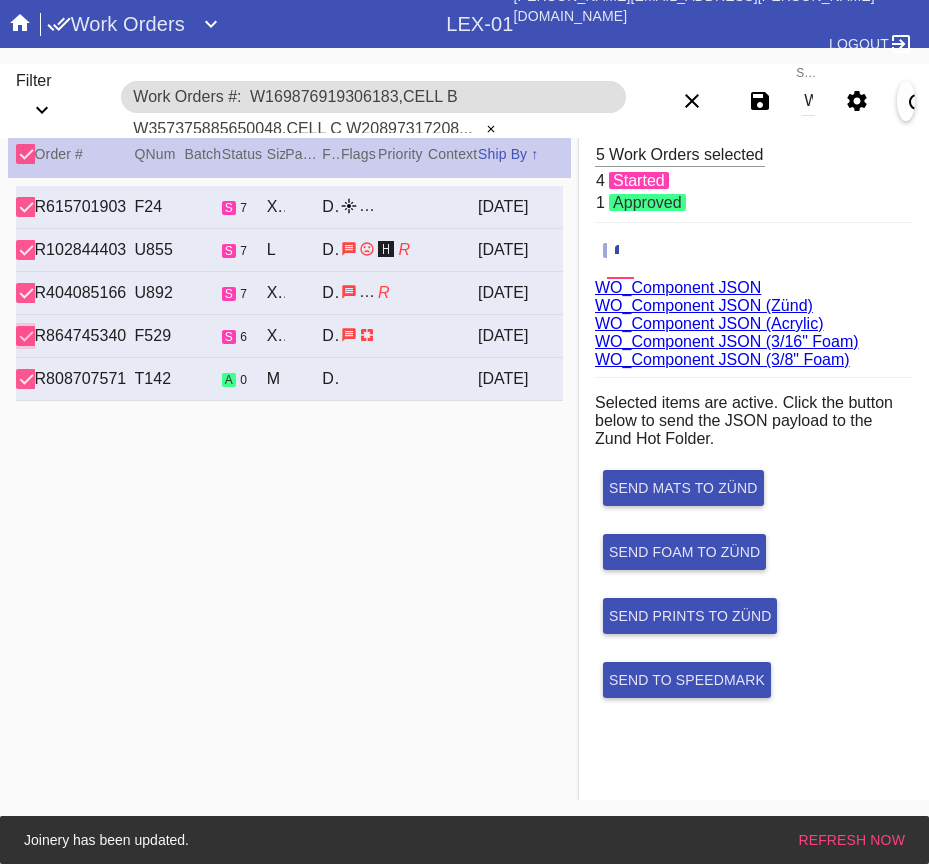 click at bounding box center [26, 336] 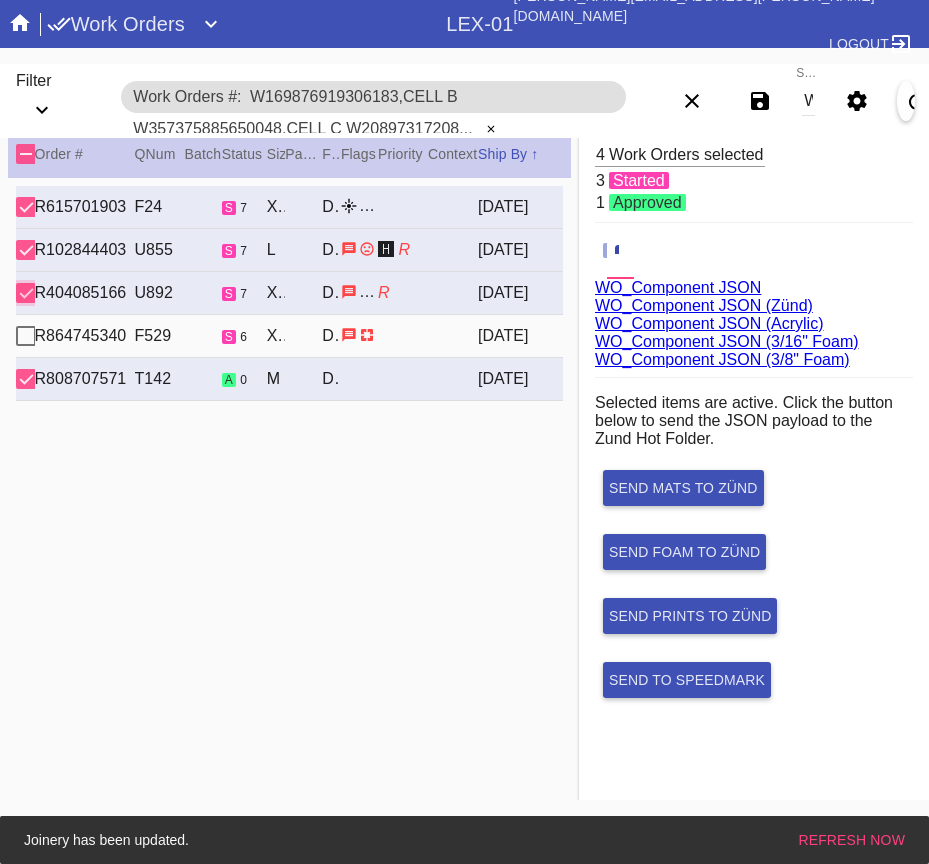 click at bounding box center [26, 293] 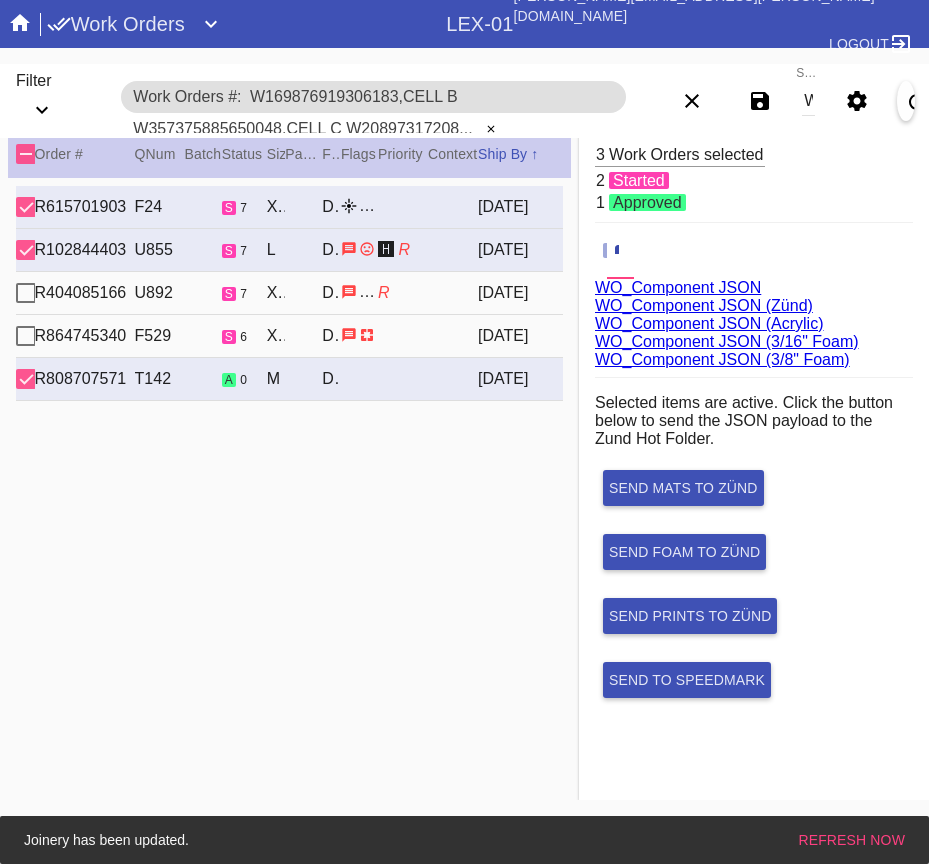 click at bounding box center [26, 250] 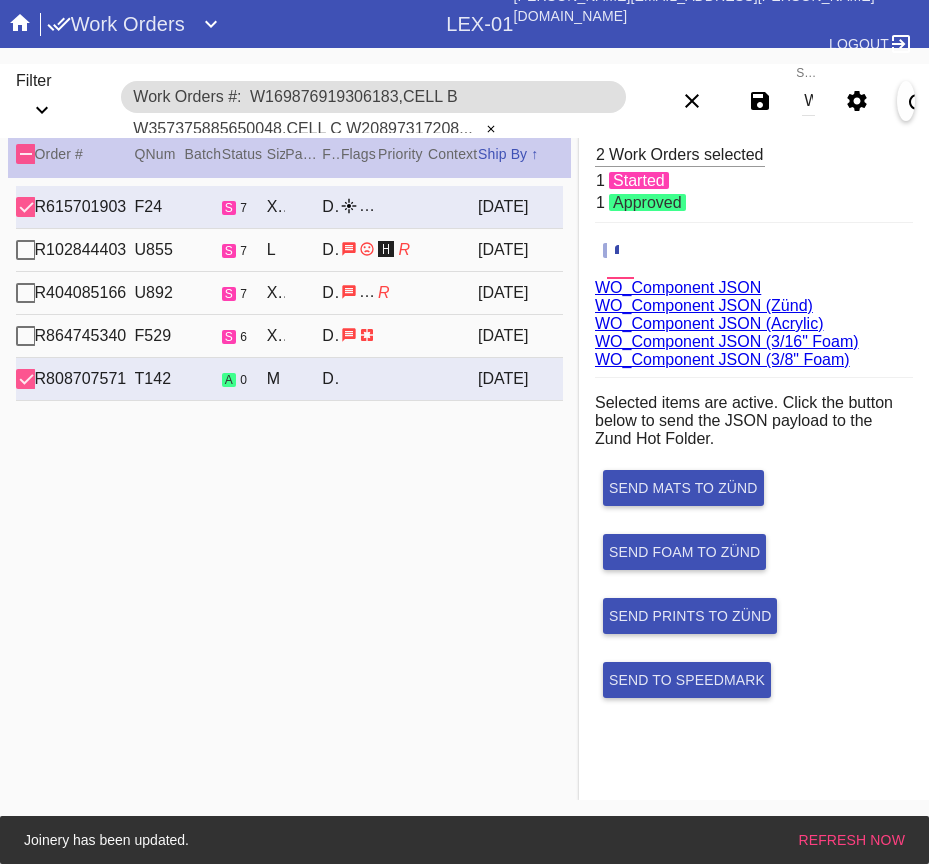 click at bounding box center (26, 207) 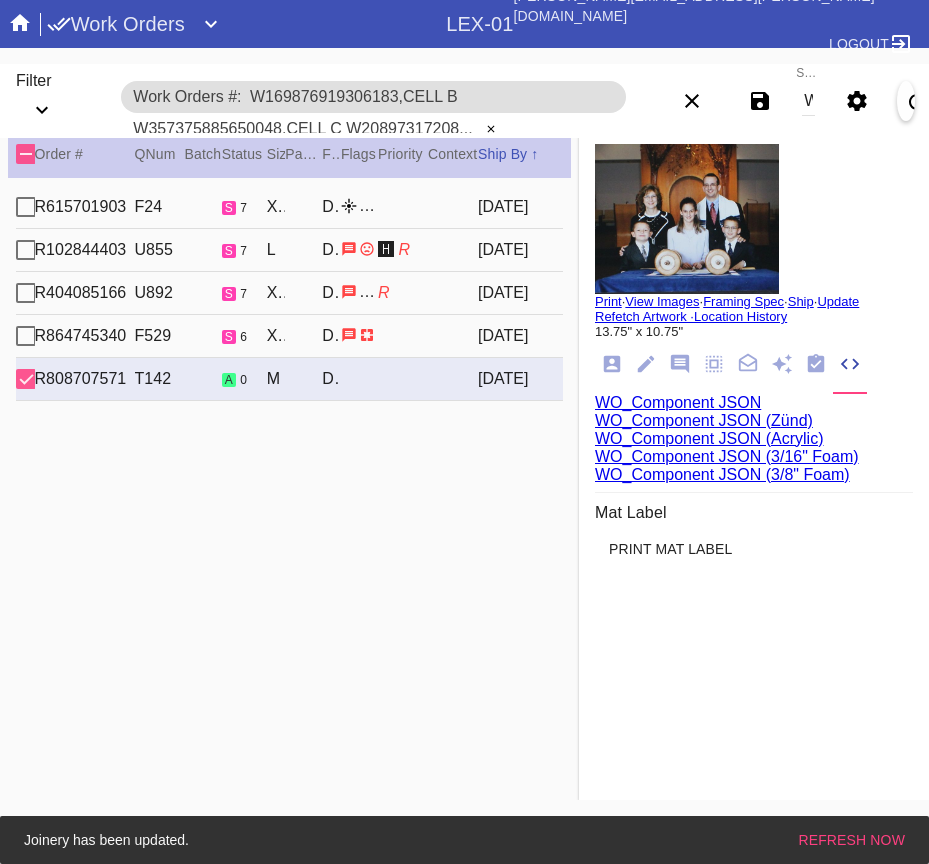 click on "Print" at bounding box center (608, 301) 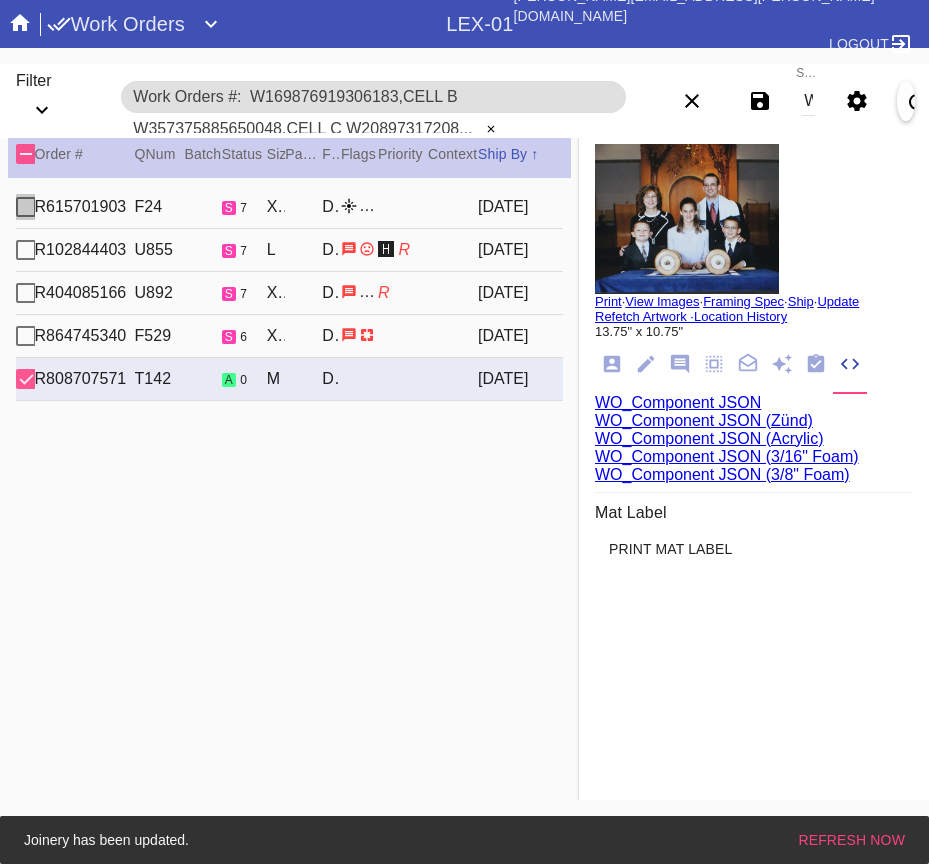 click at bounding box center [26, 207] 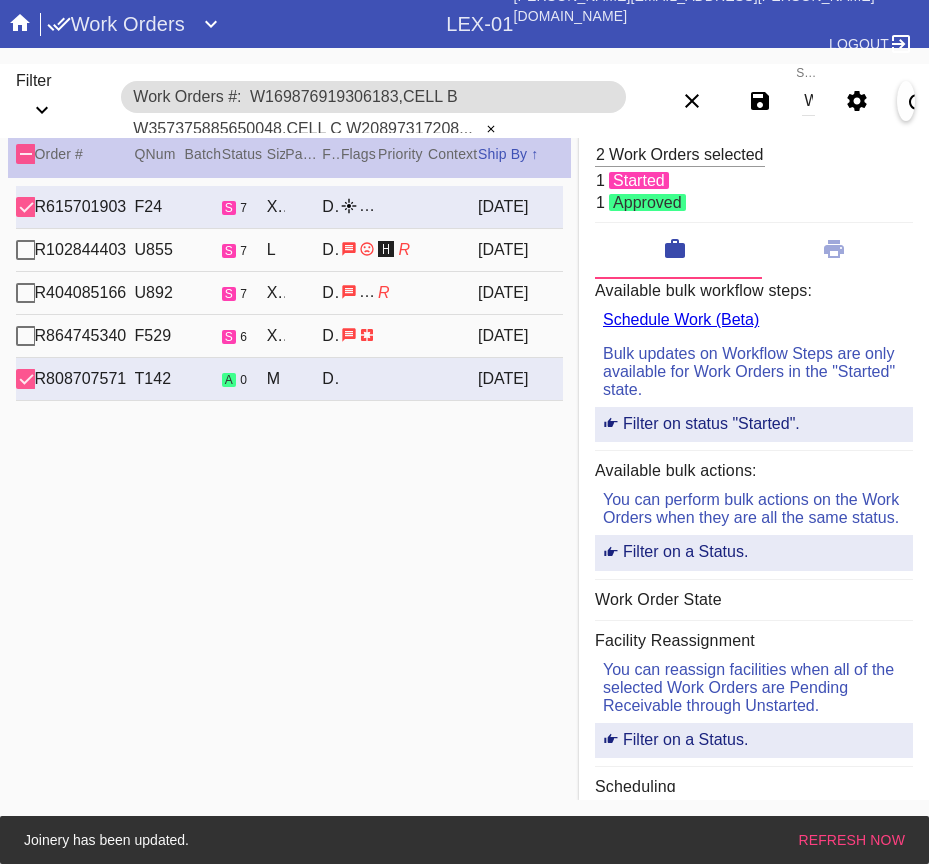 click at bounding box center (26, 250) 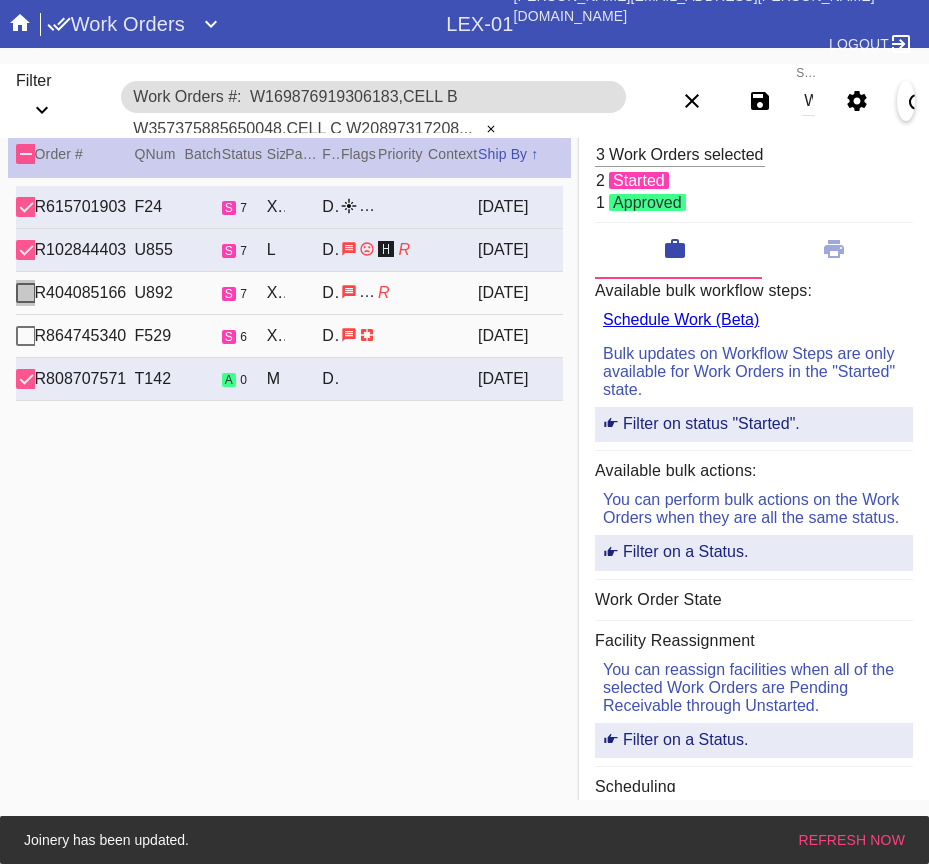 click at bounding box center (26, 293) 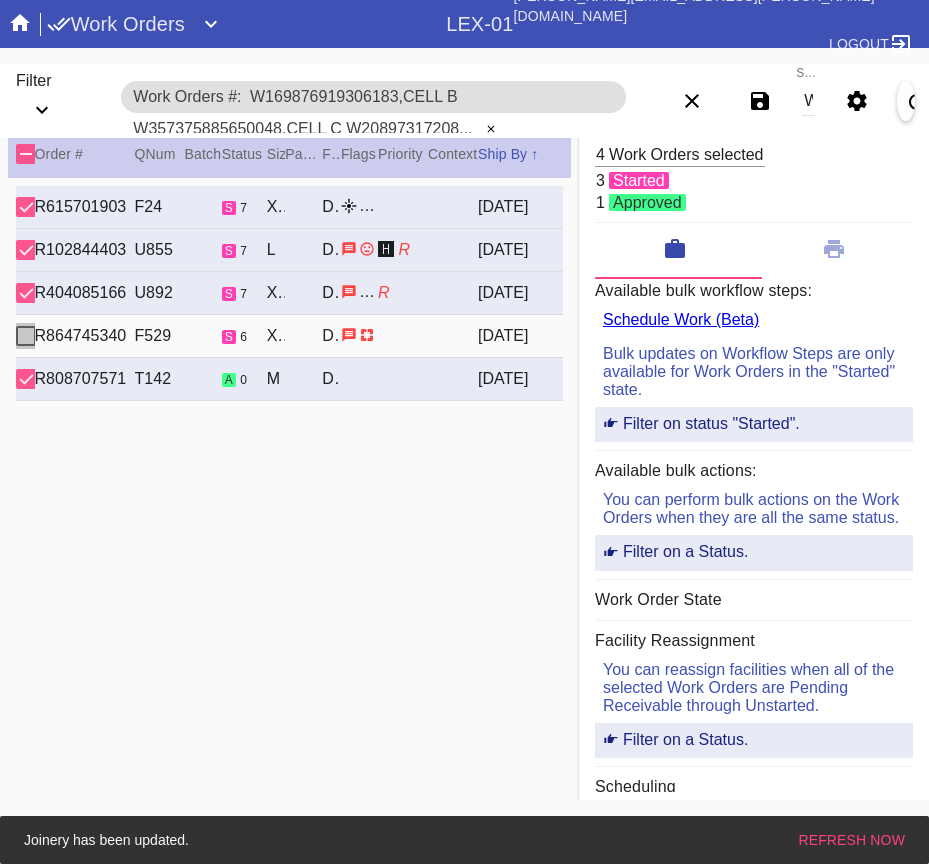 click at bounding box center (26, 336) 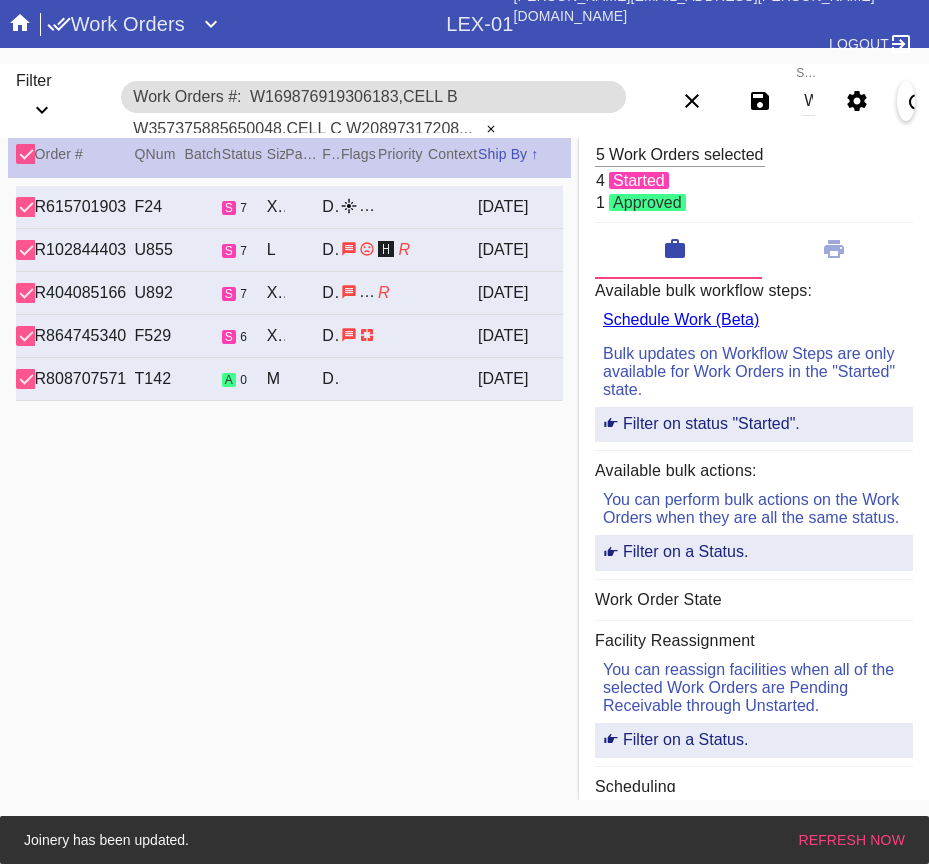 click 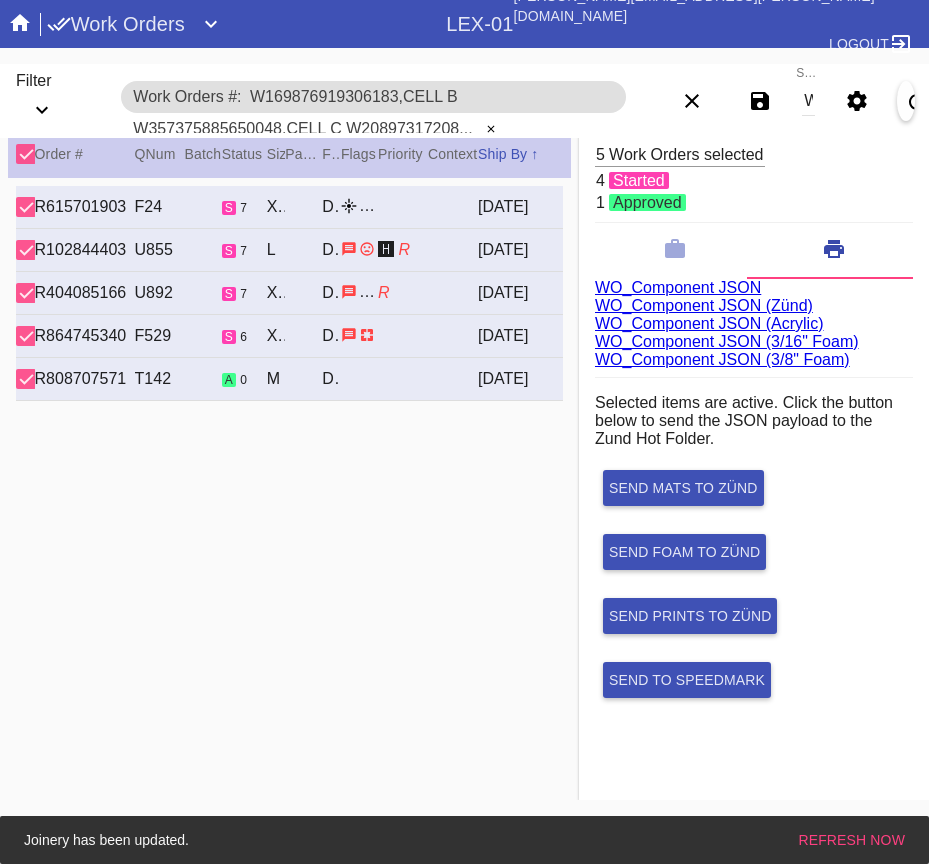 click on "WO_Component JSON (Acrylic)" at bounding box center [709, 323] 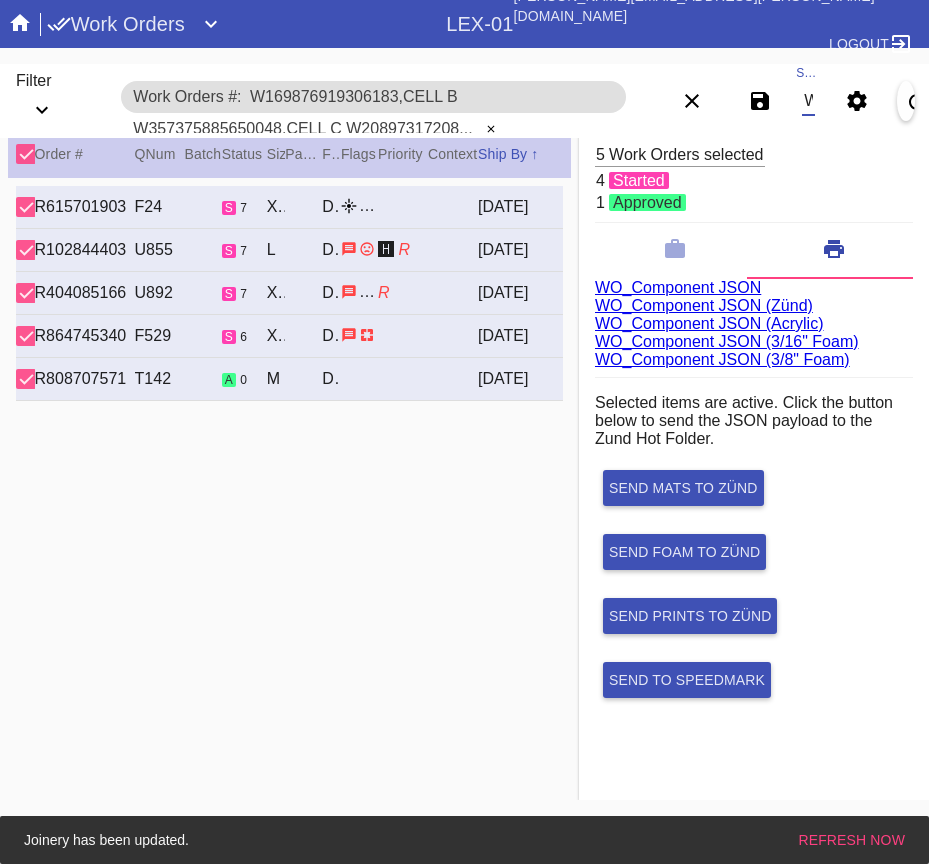 click on "W169876919306183,Cell B W357375885650048,Cell C W208973172083652,Cell A W683242729726185,Cell A W099420989796798,Cell F" at bounding box center (808, 101) 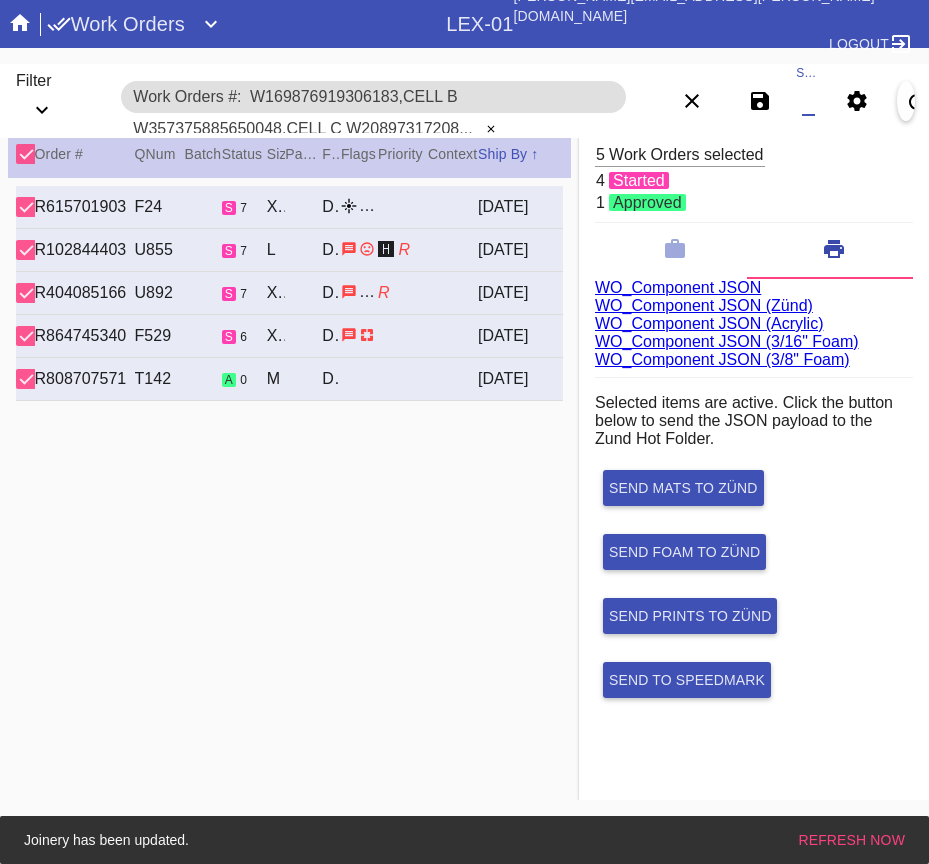 paste on "W958452303139737,Cell A" 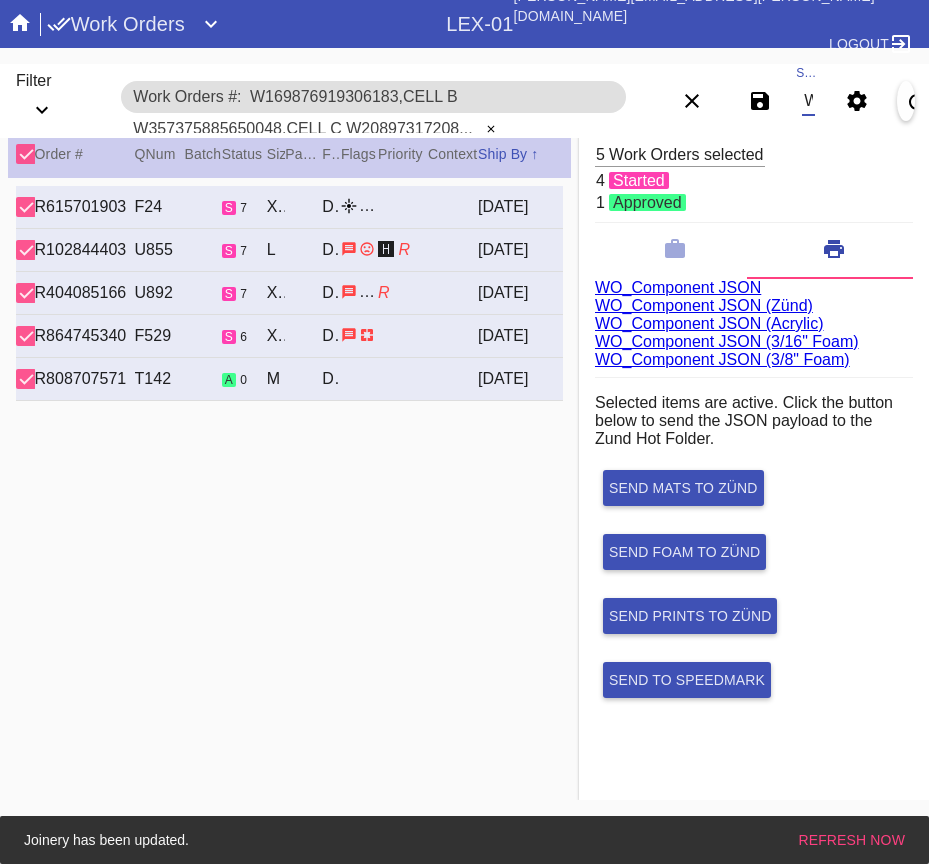 scroll, scrollTop: 0, scrollLeft: 186, axis: horizontal 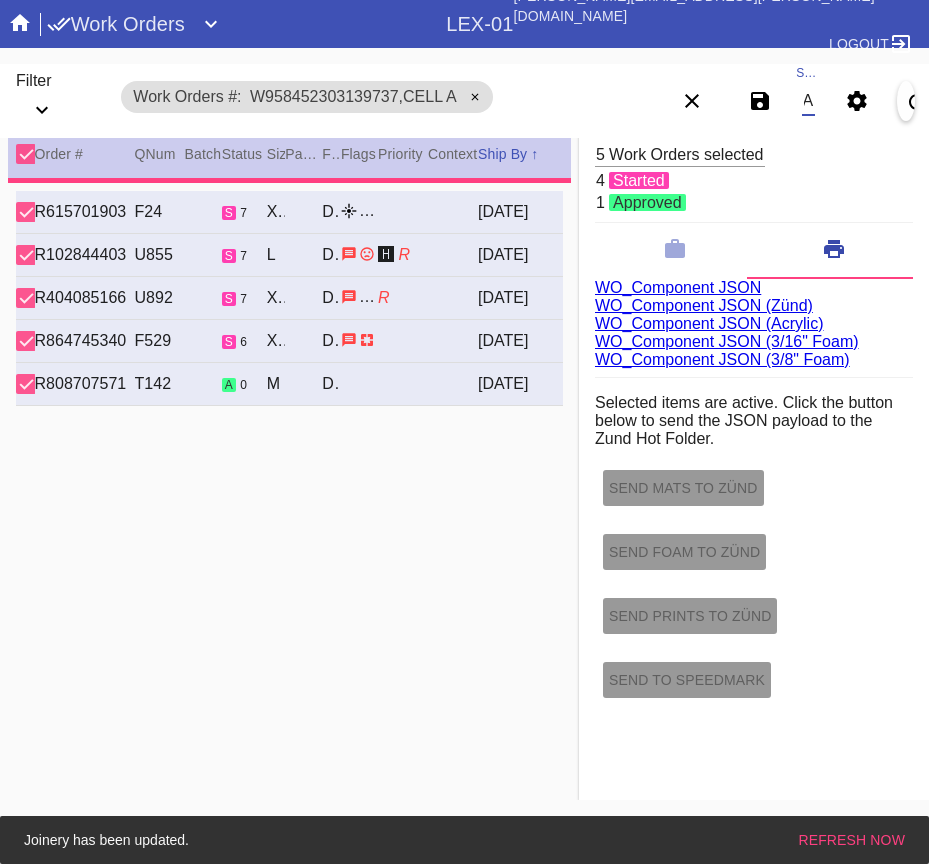 type on "EXTRA QC REQUIRED - IV 7/8" 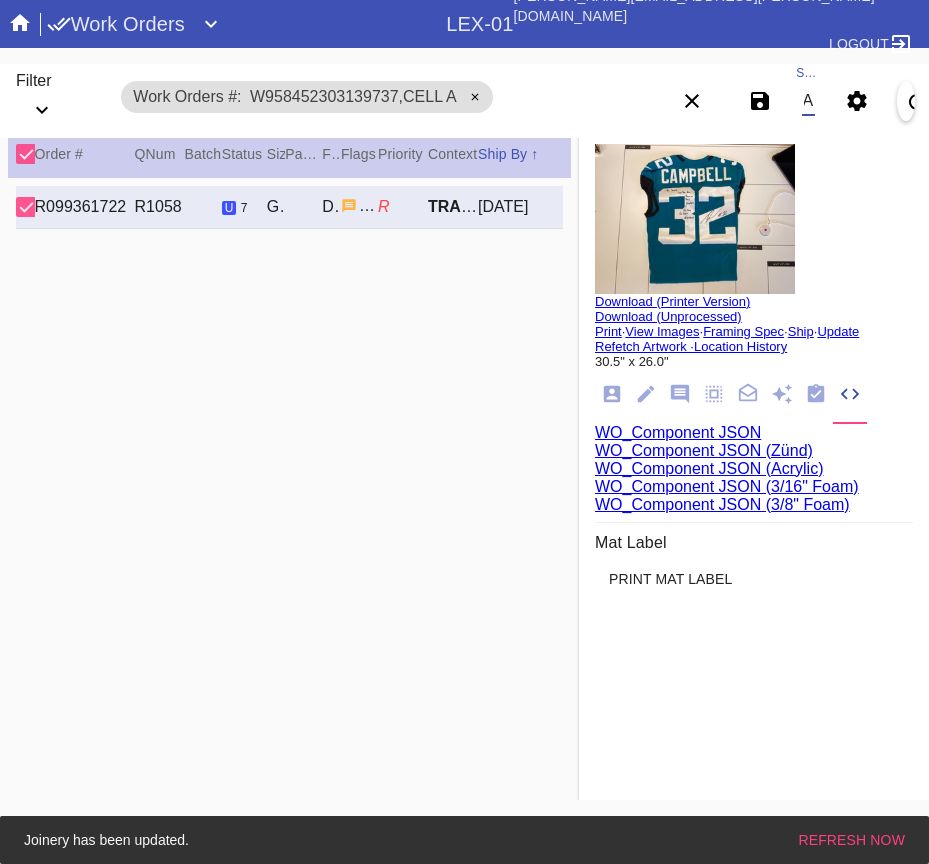 scroll, scrollTop: 0, scrollLeft: 0, axis: both 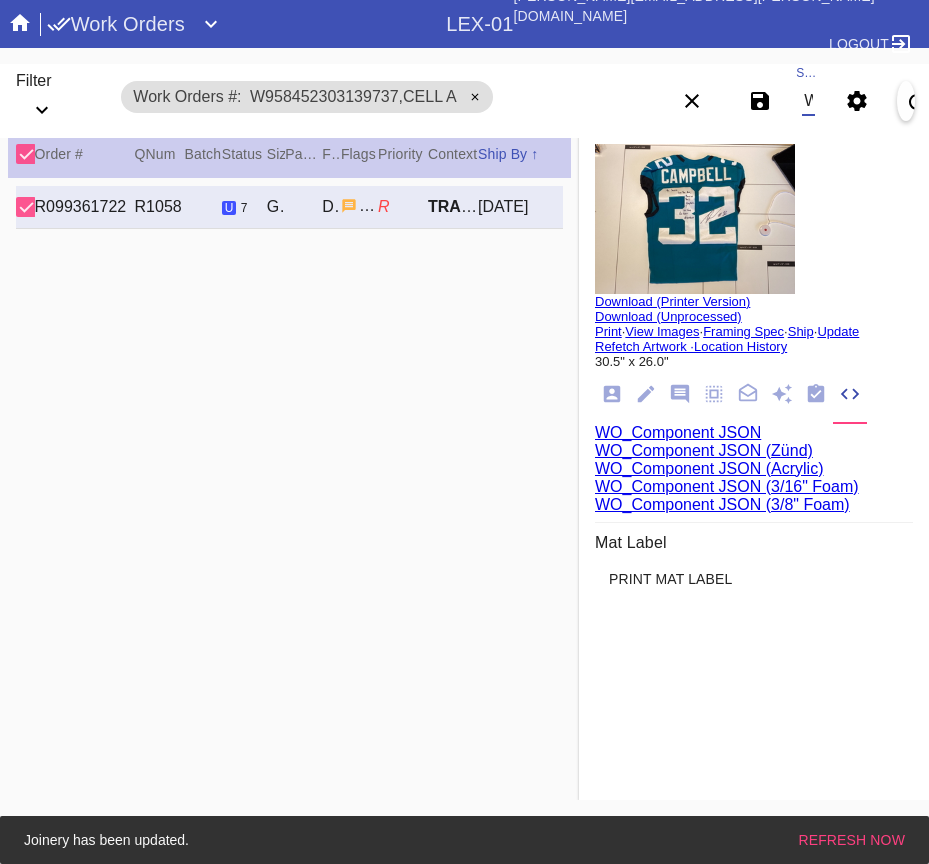 click on "WO_Component JSON (Acrylic)" at bounding box center (709, 468) 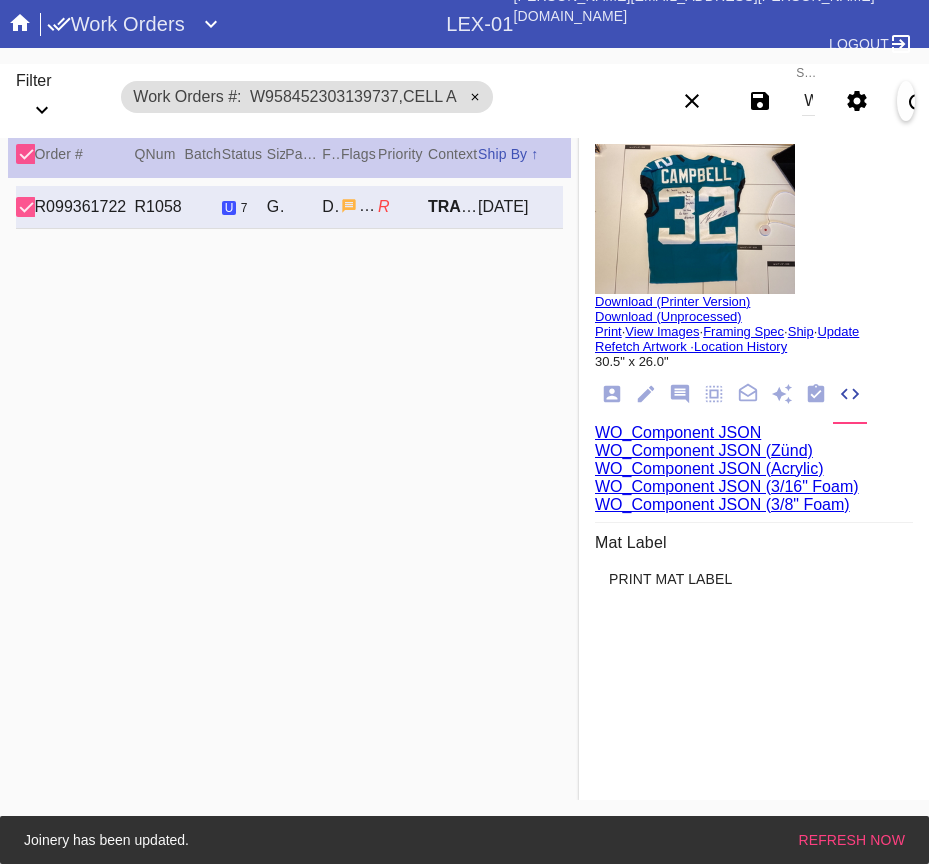 click on "W958452303139737,Cell A" at bounding box center [808, 101] 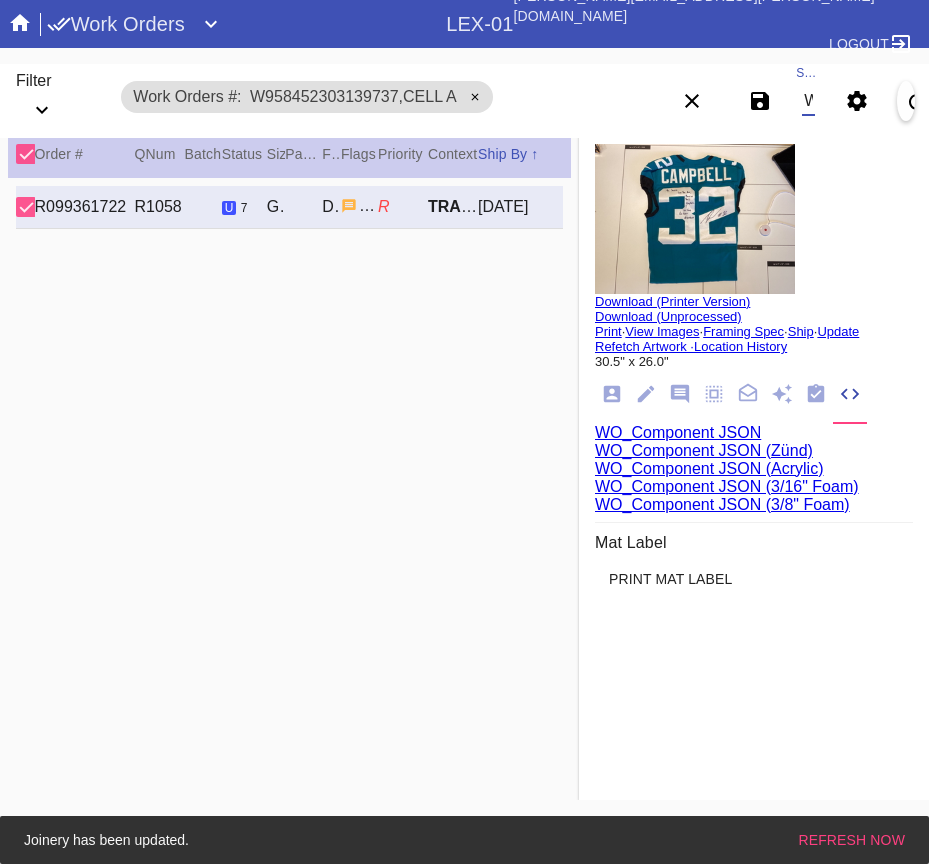 click on "W958452303139737,Cell A" at bounding box center [808, 101] 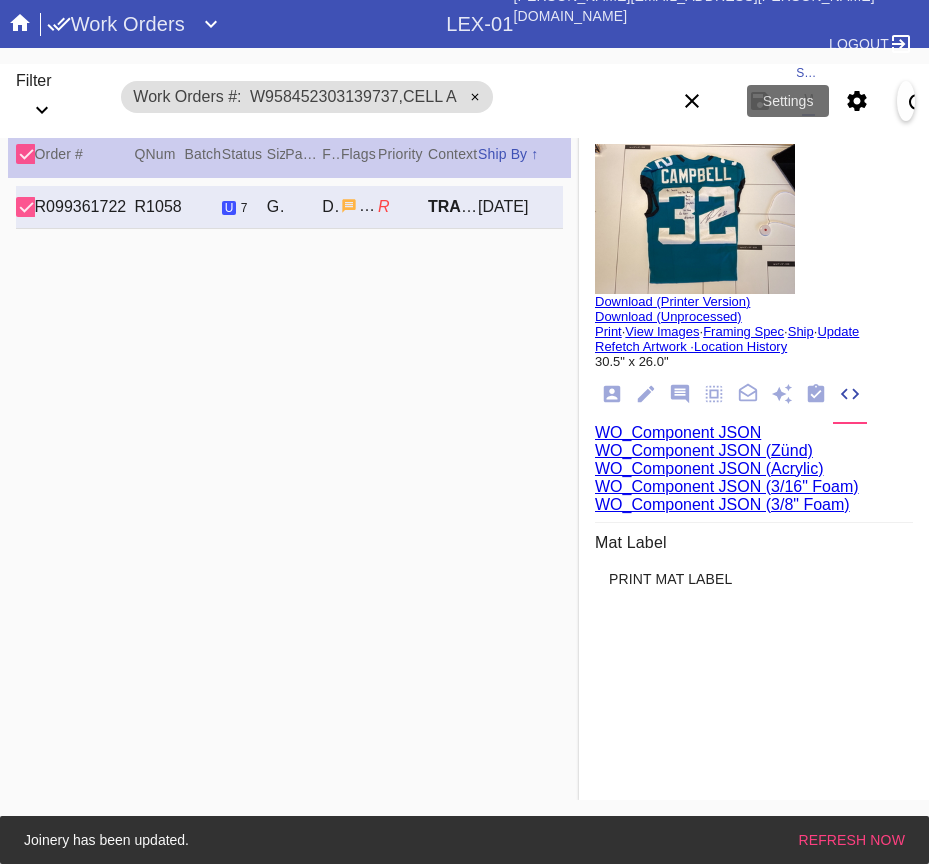 type on ",Cell A" 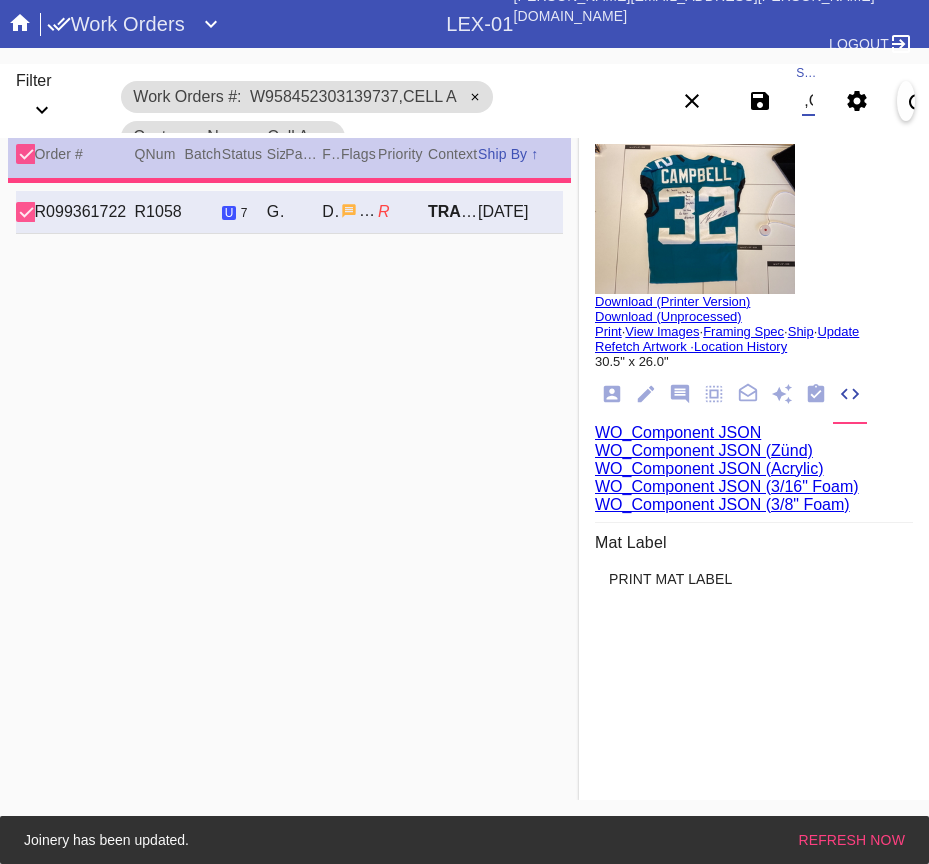 click on ",Cell A" at bounding box center [808, 101] 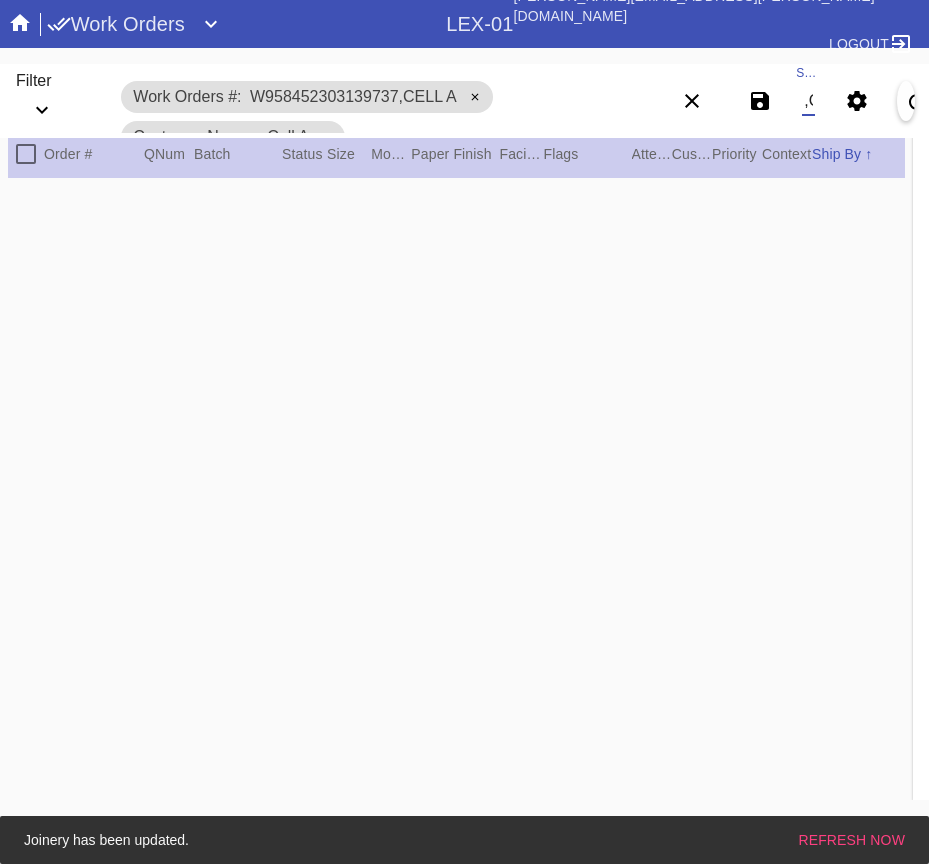 click on ",Cell A" at bounding box center (808, 101) 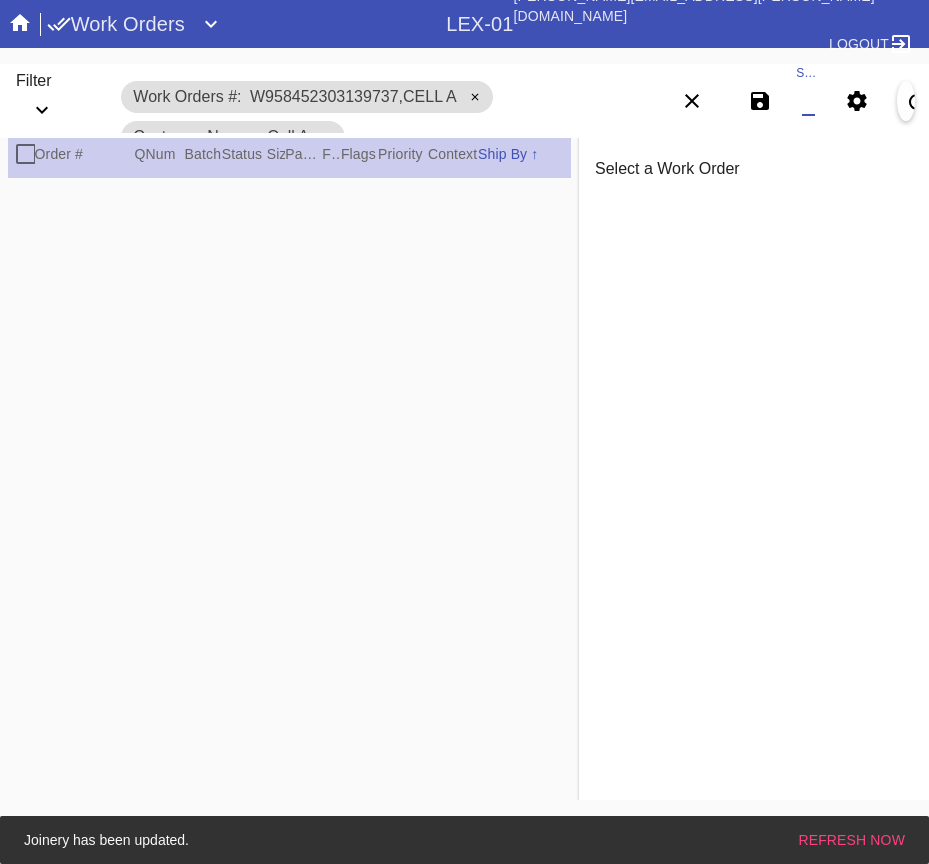 type on "W958452303139737,Cell A" 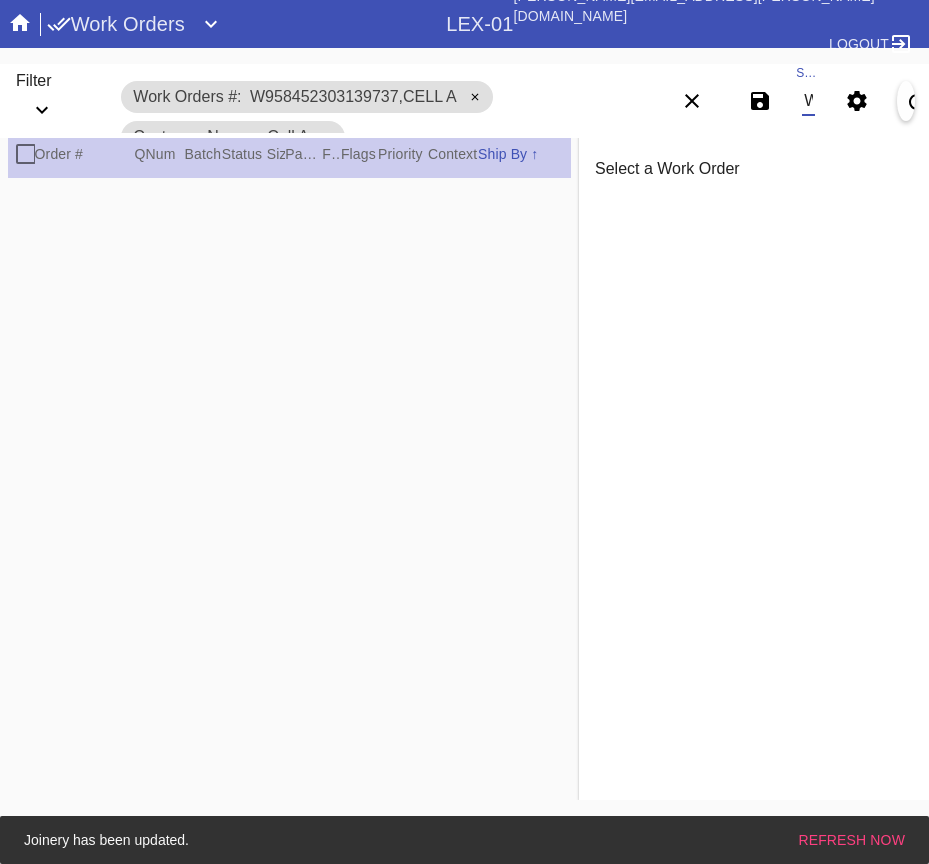 scroll, scrollTop: 0, scrollLeft: 186, axis: horizontal 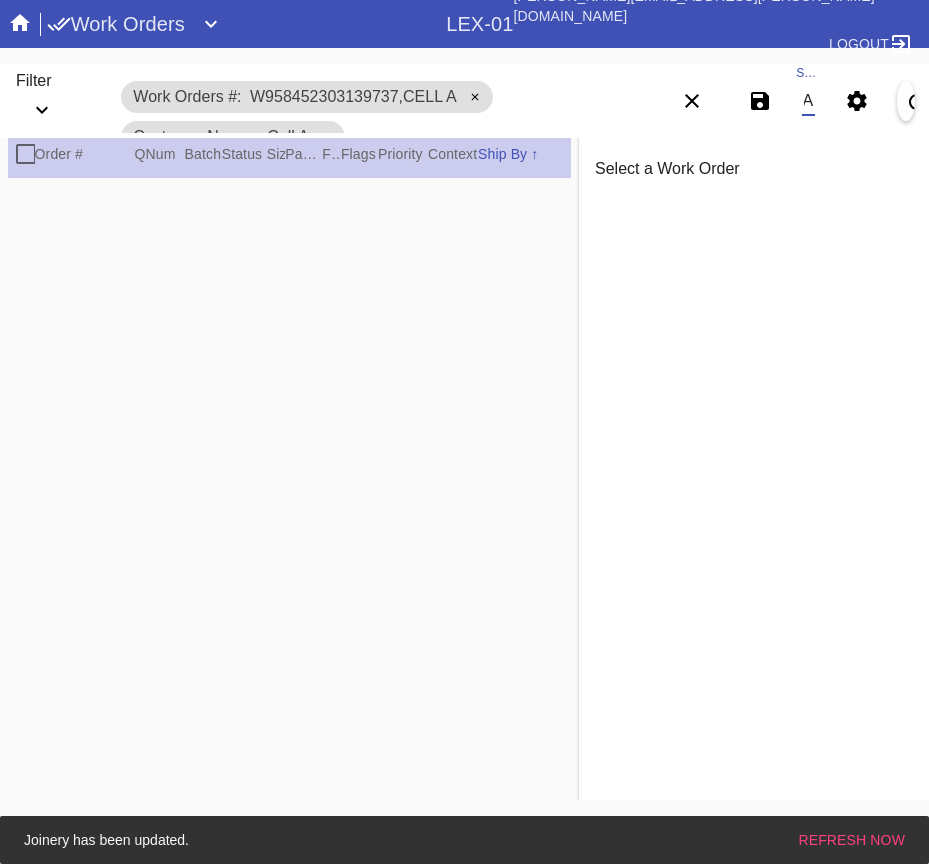 click on "W958452303139737,Cell A" at bounding box center (808, 101) 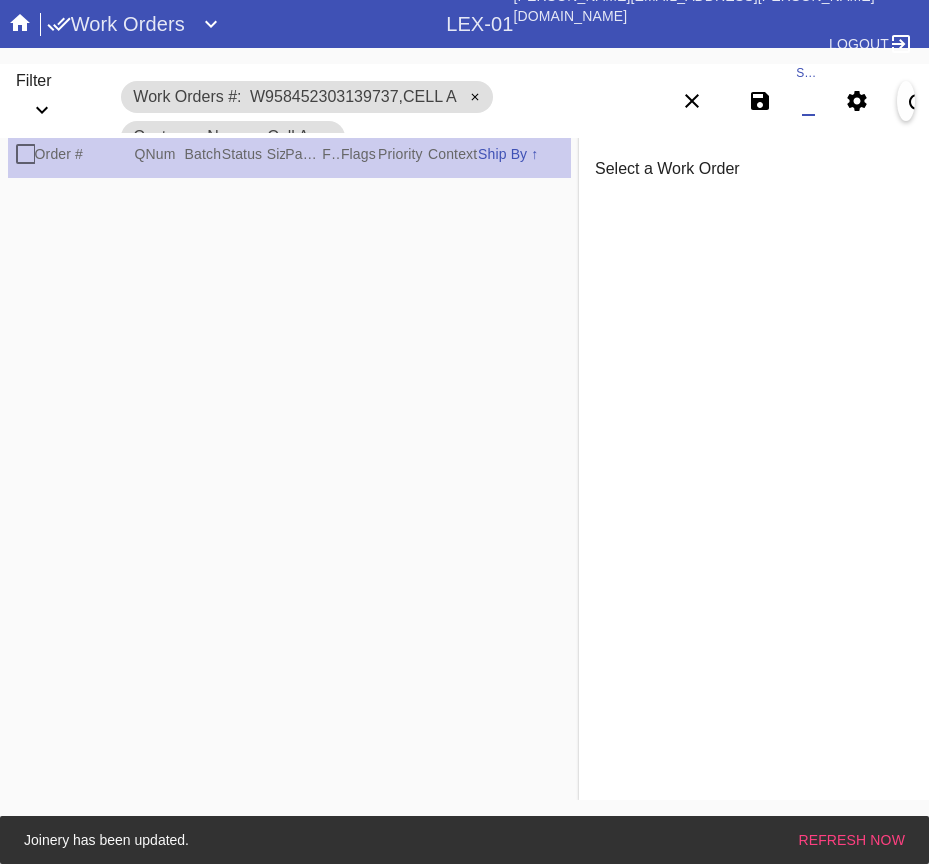 scroll, scrollTop: 0, scrollLeft: 0, axis: both 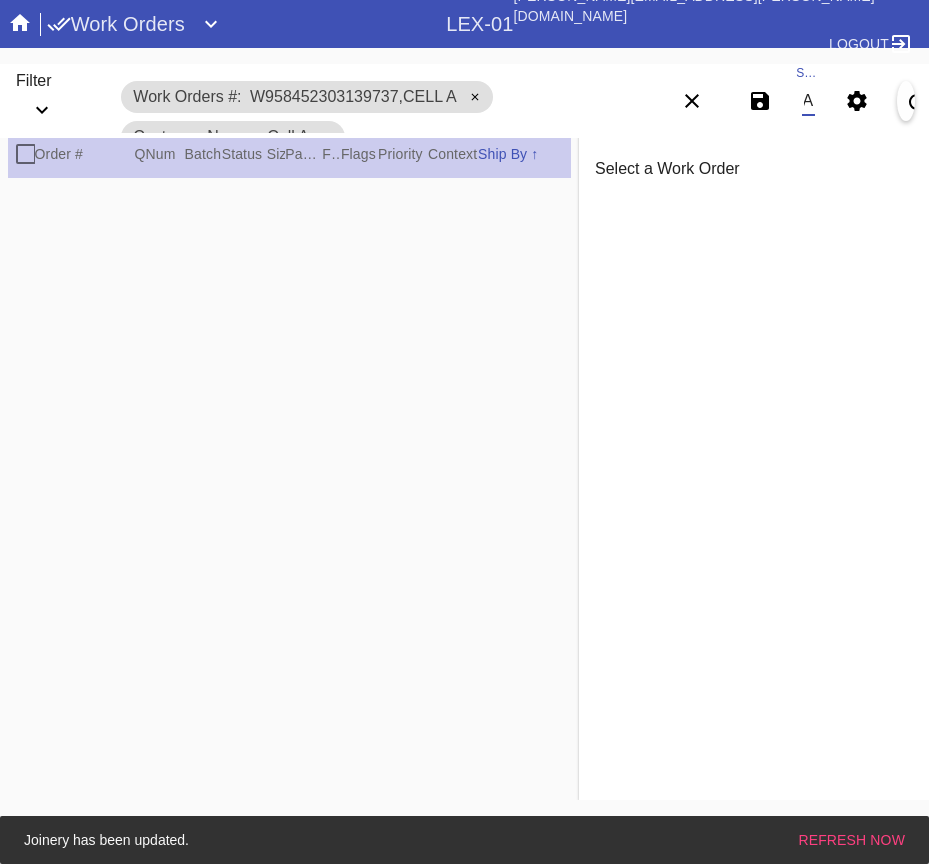 click on "W958452303139737,Cell A" at bounding box center [808, 101] 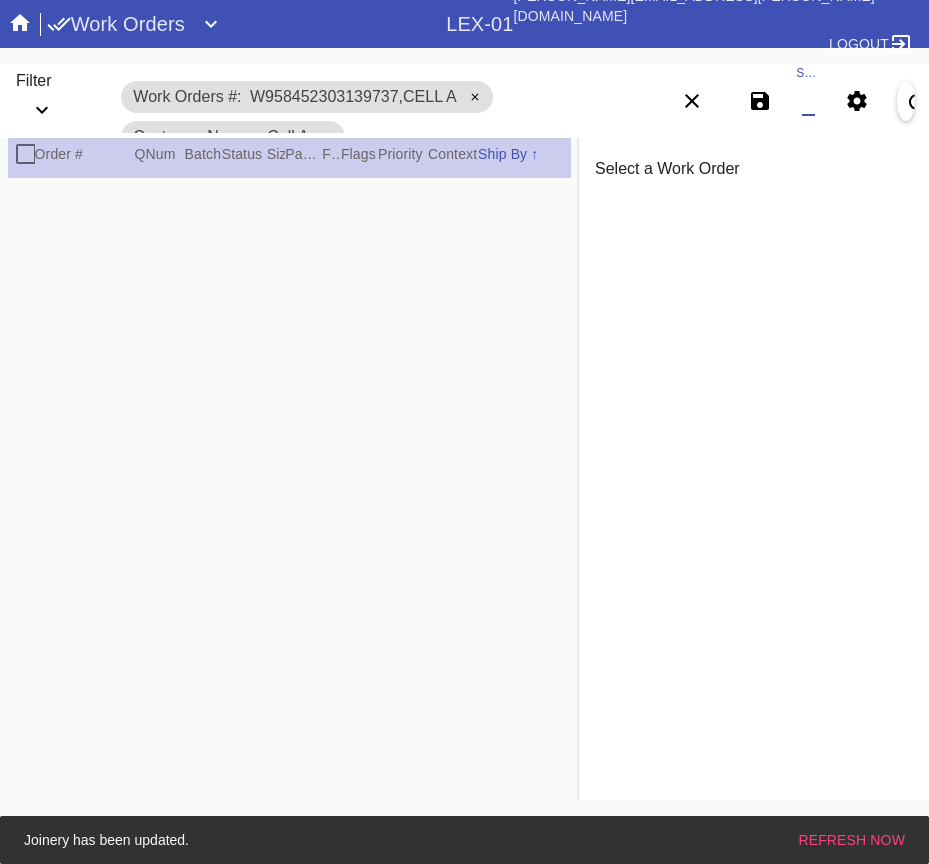 scroll, scrollTop: 0, scrollLeft: 0, axis: both 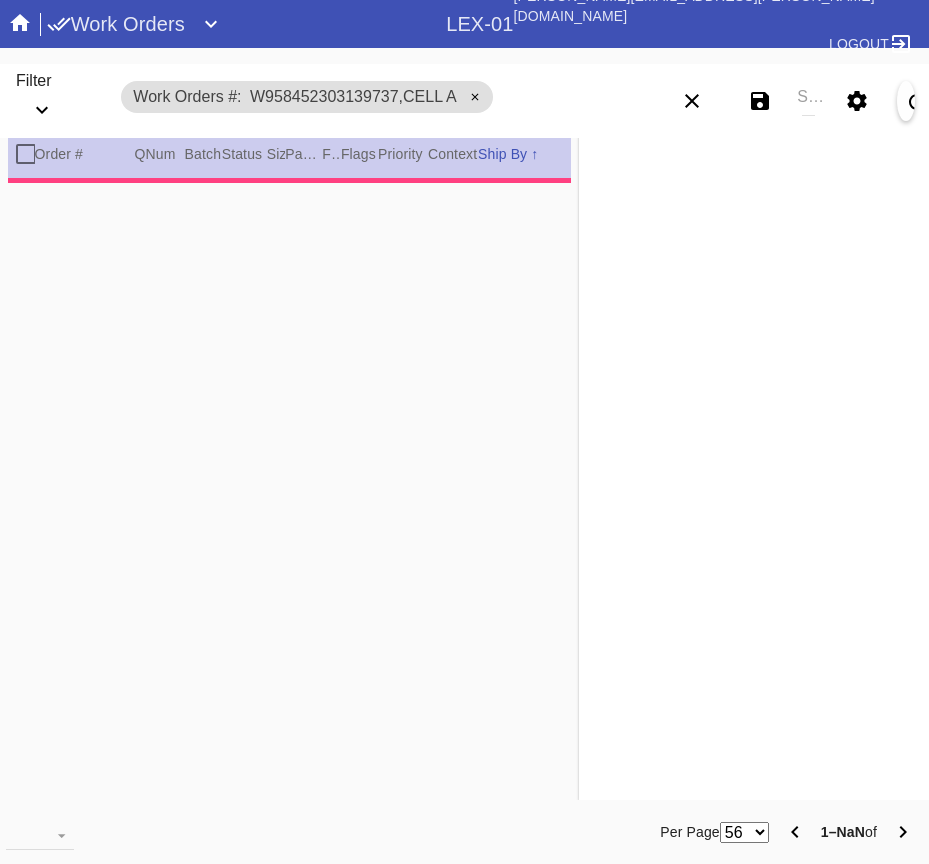 type on "EXTRA QC REQUIRED - IV 7/8" 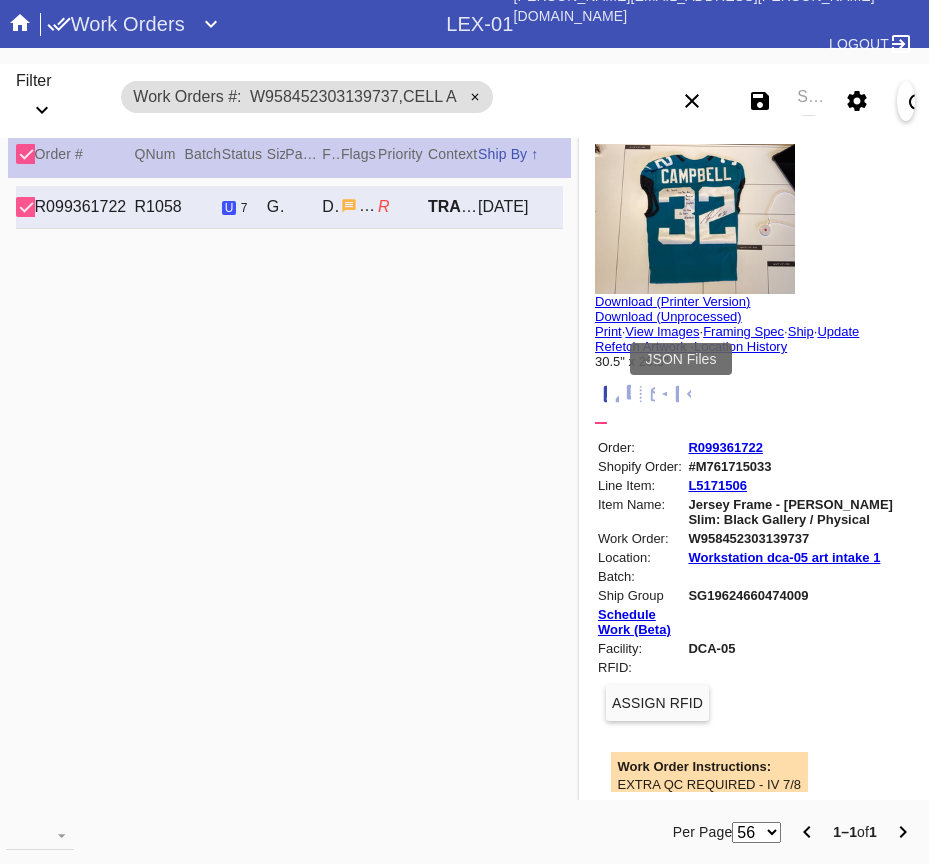 click 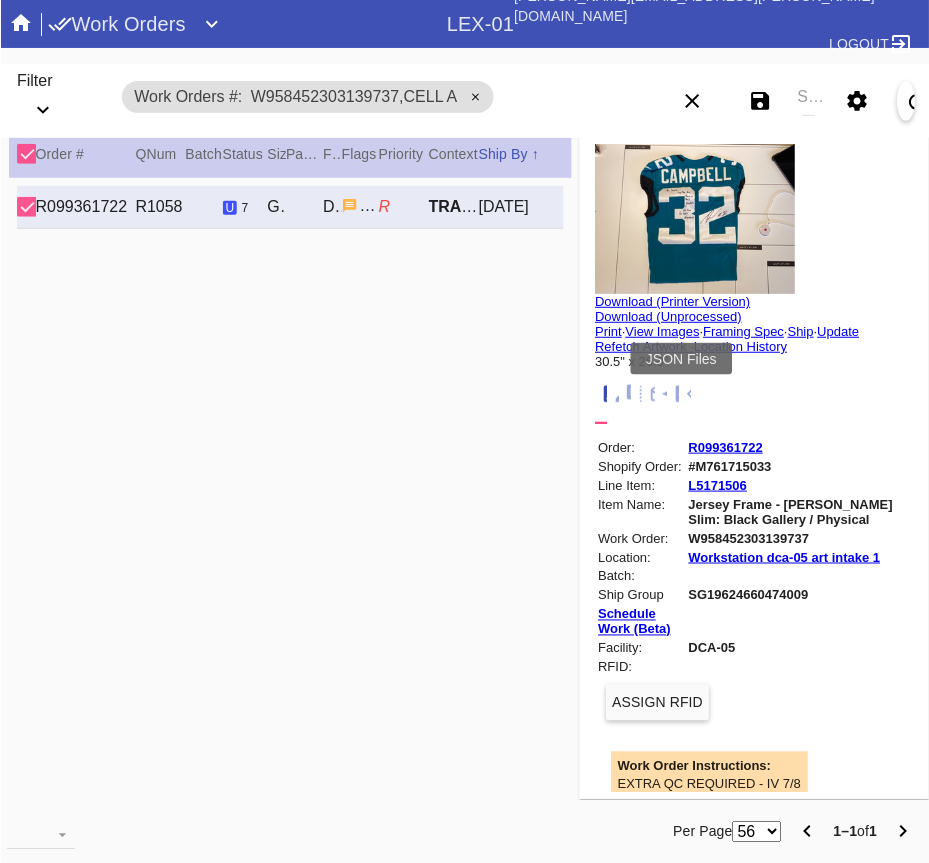 scroll, scrollTop: 370, scrollLeft: 0, axis: vertical 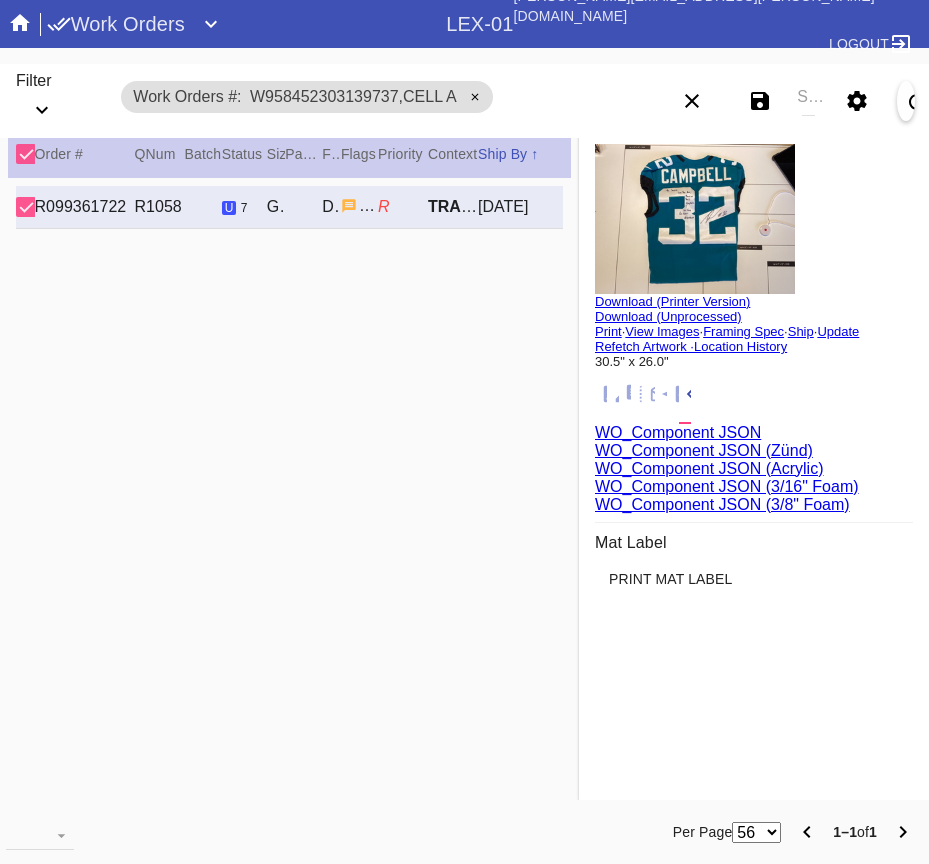 click on "WO_Component JSON (Acrylic)" at bounding box center [709, 468] 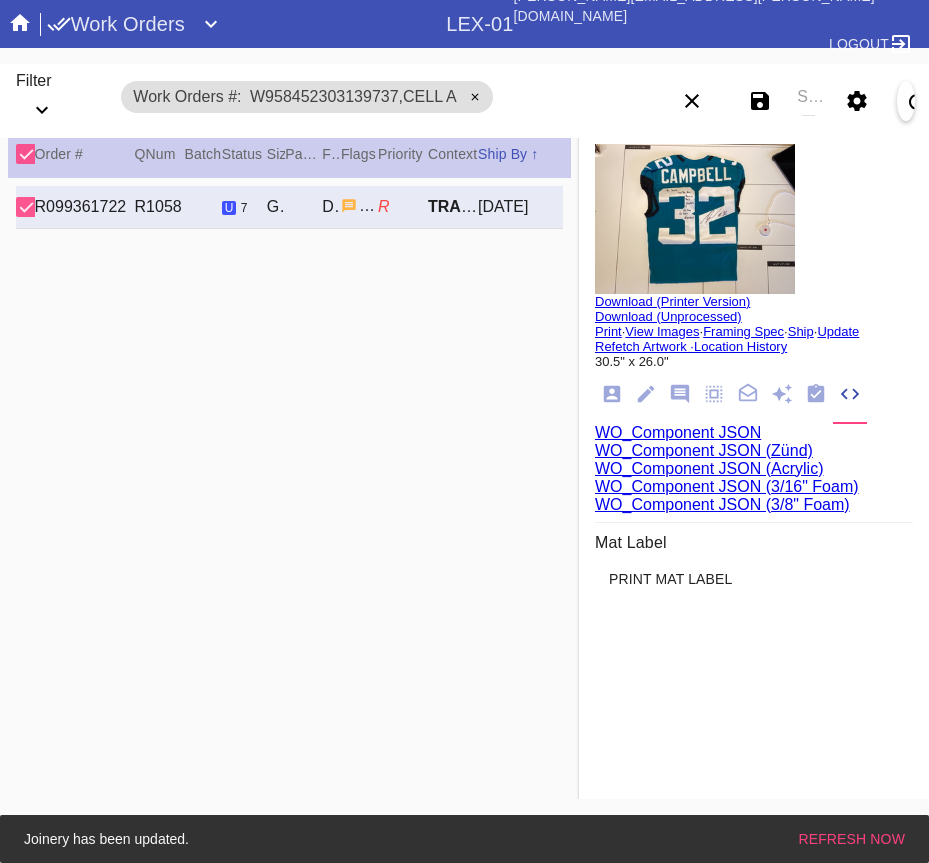 click on "Search" at bounding box center [808, 101] 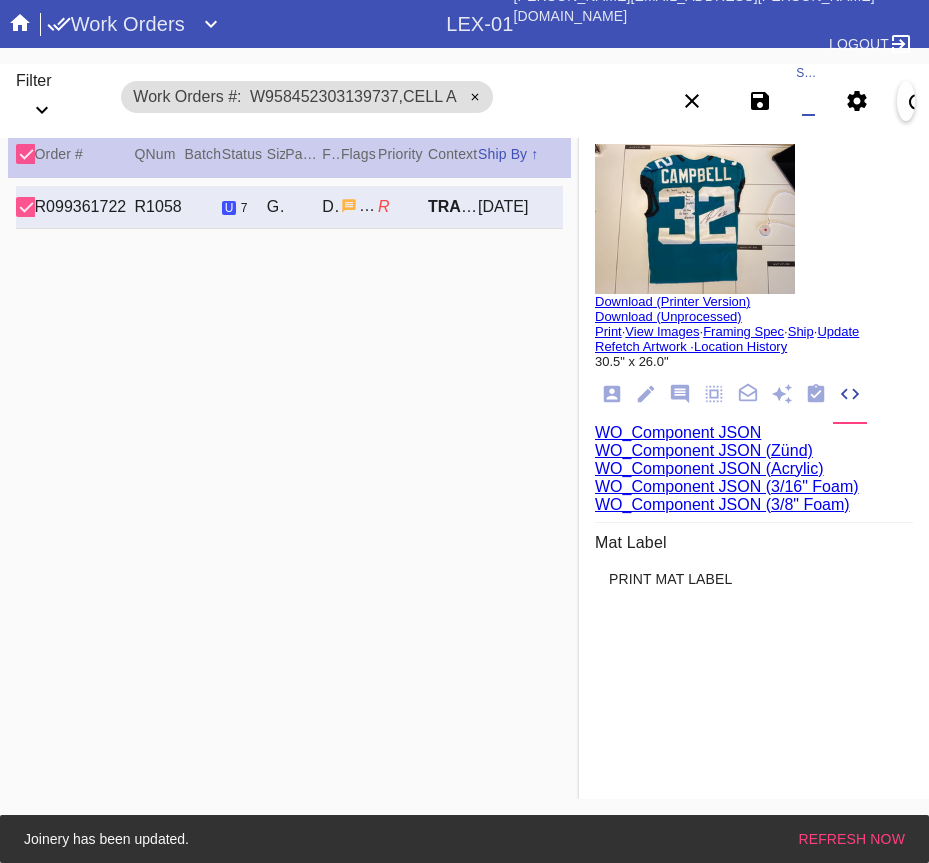 paste on "W313218025757738 W976118461820165 W571454483192822 W685714016147001 W637558037481124 W796259907449184 W576636178912152 W288108788768671 W232635743267589 W783921503154894 W671208828187663 W102725239564983 W283116759827003" 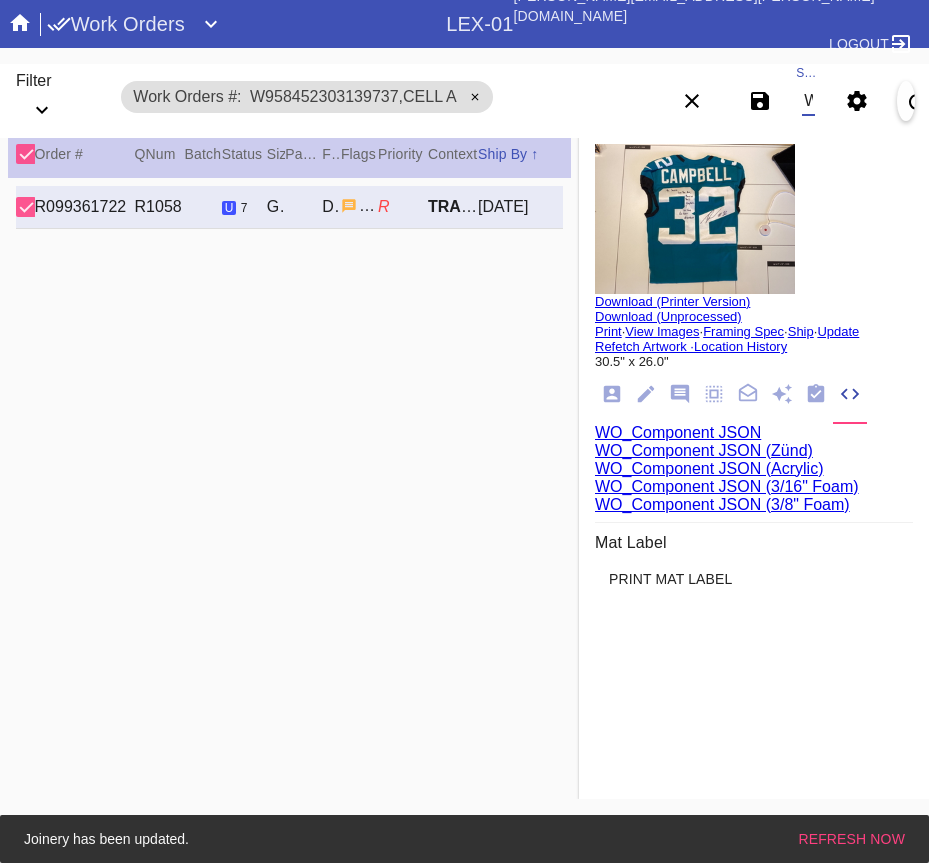 scroll, scrollTop: 0, scrollLeft: 1972, axis: horizontal 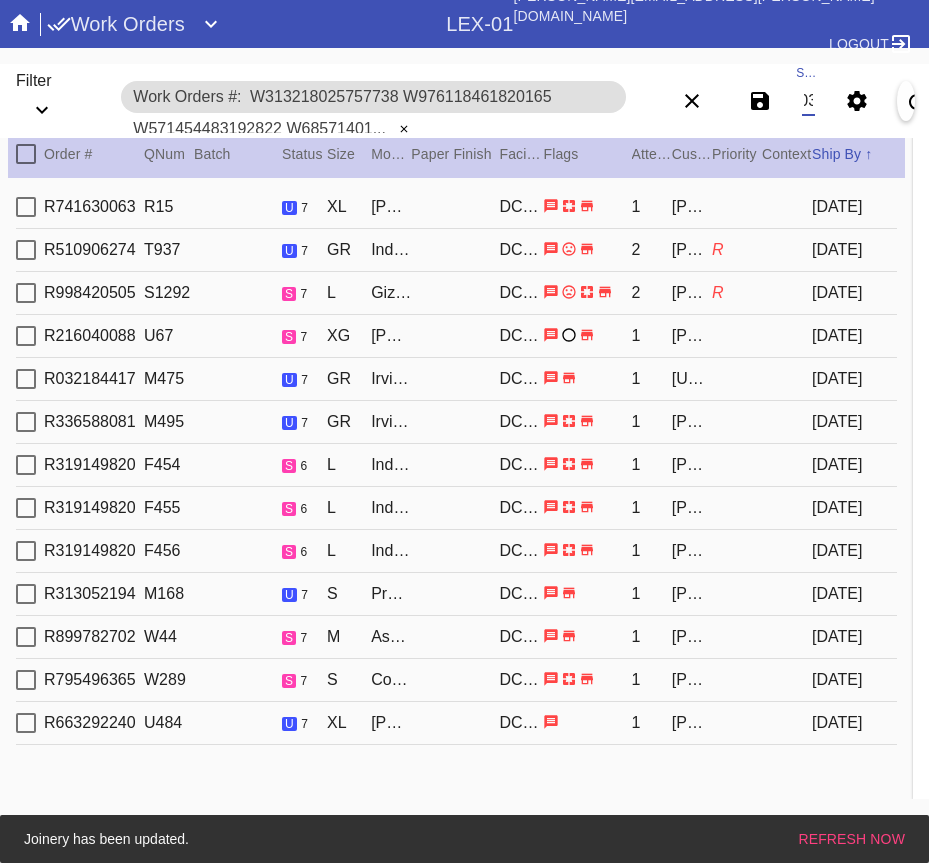 type on "W313218025757738 W976118461820165 W571454483192822 W685714016147001 W637558037481124 W796259907449184 W576636178912152 W288108788768671 W232635743267589 W783921503154894 W671208828187663 W102725239564983 W283116759827003" 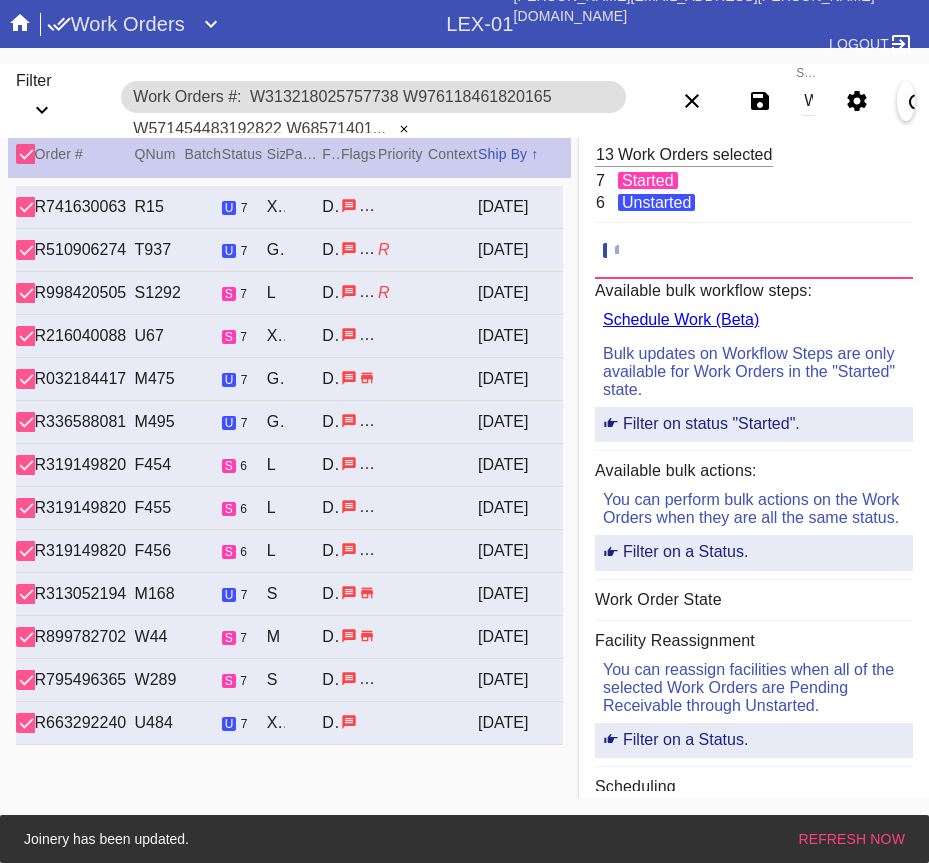 click 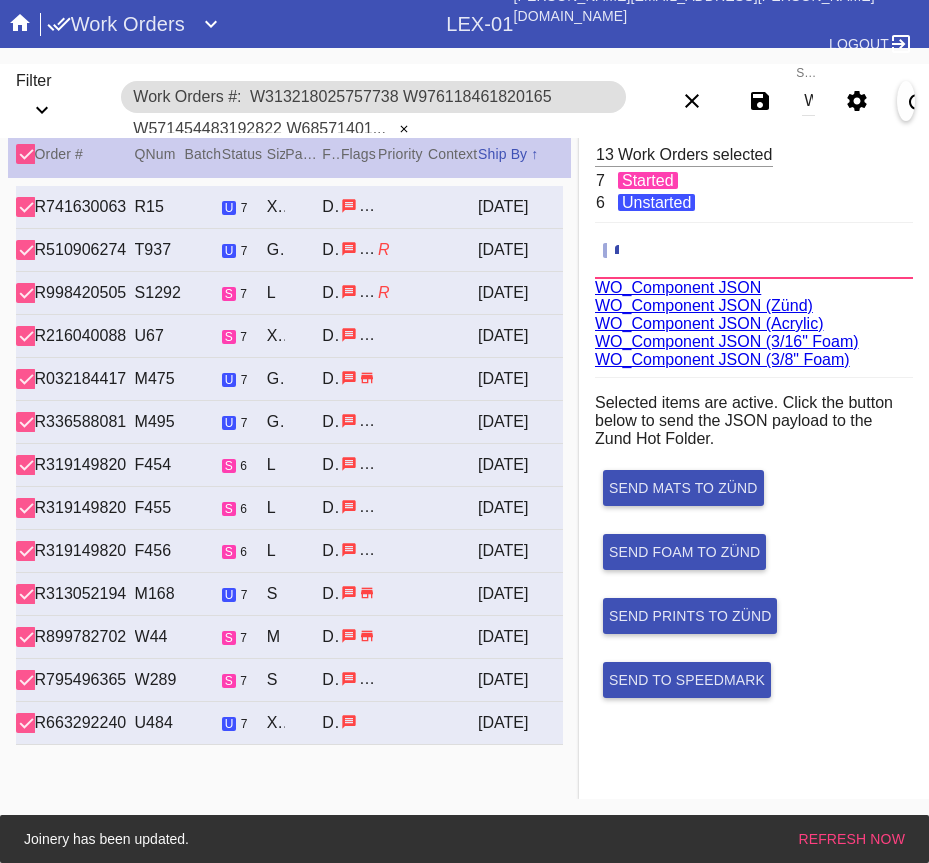 scroll, scrollTop: 75, scrollLeft: 0, axis: vertical 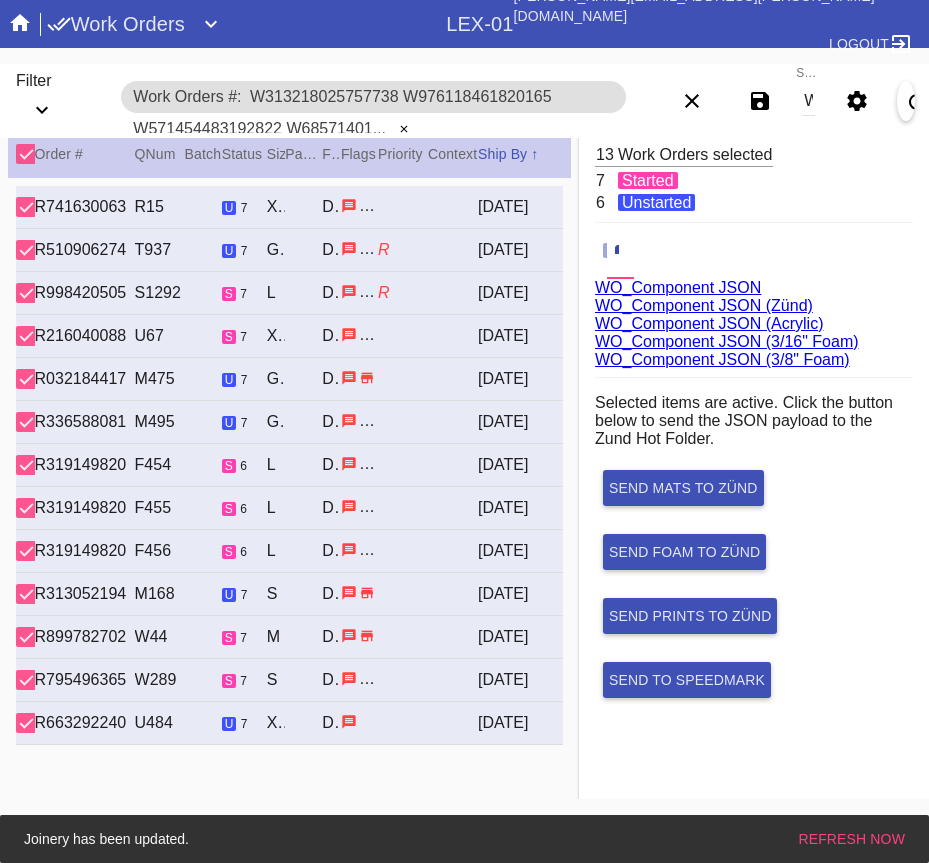 click on "WO_Component JSON (Acrylic)" at bounding box center (709, 323) 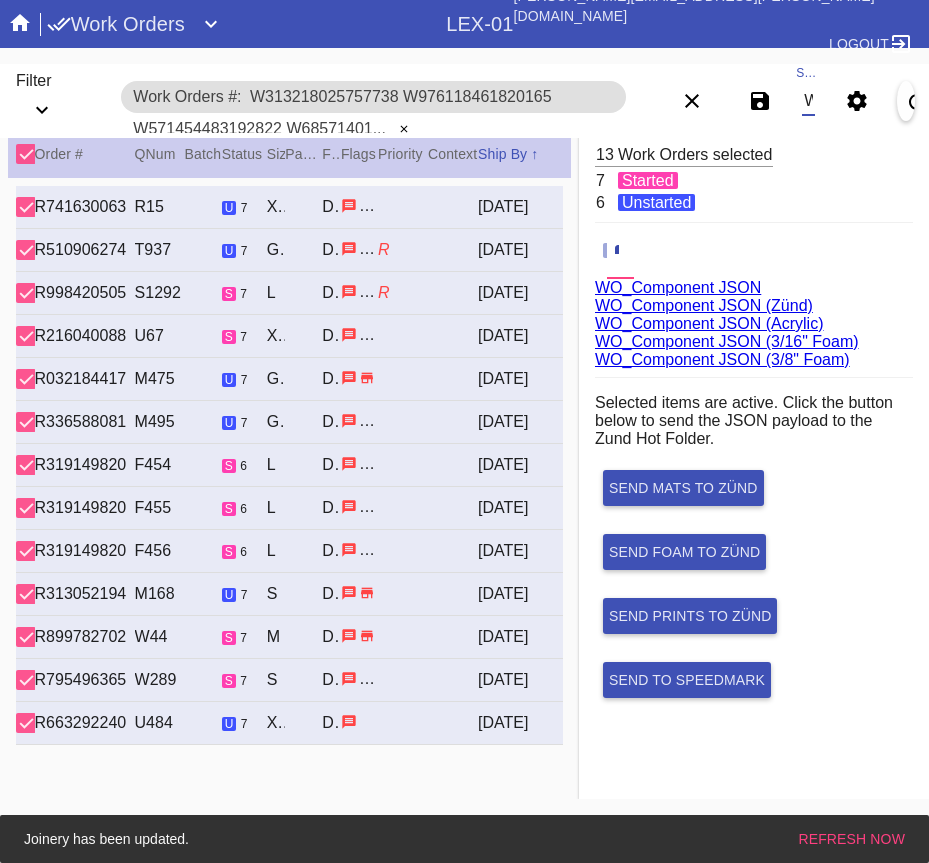 click on "W313218025757738 W976118461820165 W571454483192822 W685714016147001 W637558037481124 W796259907449184 W576636178912152 W288108788768671 W232635743267589 W783921503154894 W671208828187663 W102725239564983 W283116759827003" at bounding box center (808, 101) 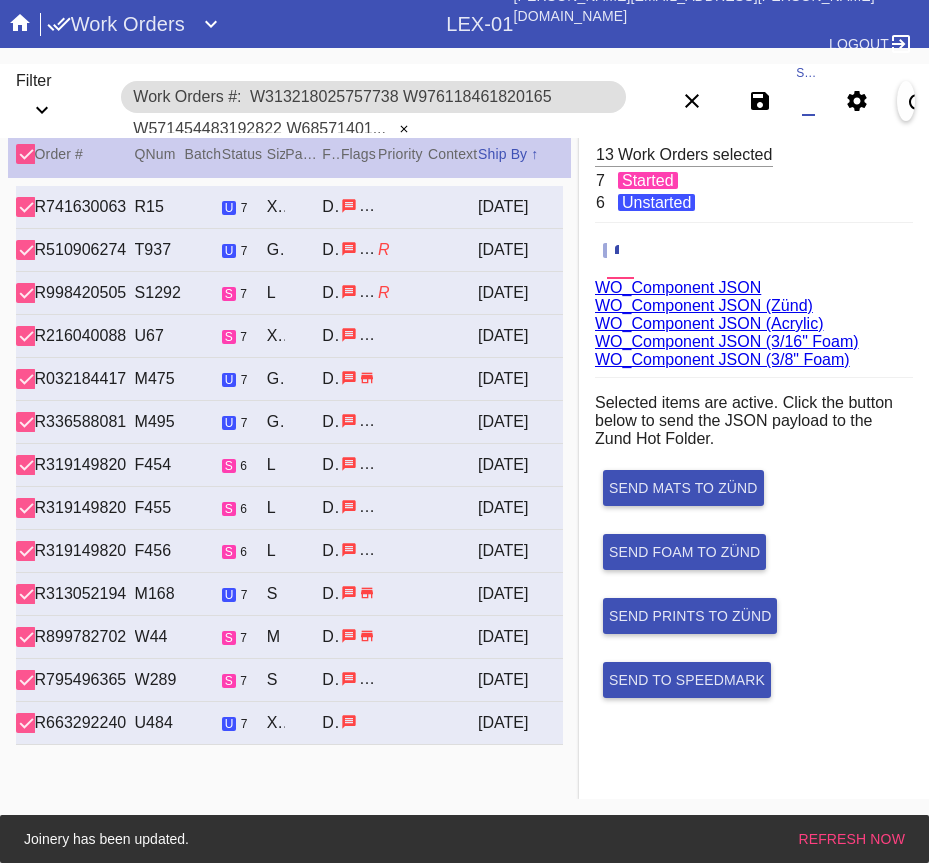paste on "W675225185655589,Cell E W577922503544817,Cell G W845309366329403,Cell E W139891562588181,Cell G W124470049168736,Cell G W266061122688379,Cell E W971598897953930,Cell B W309358082116195,Cell G W737902271864226,Cell G" 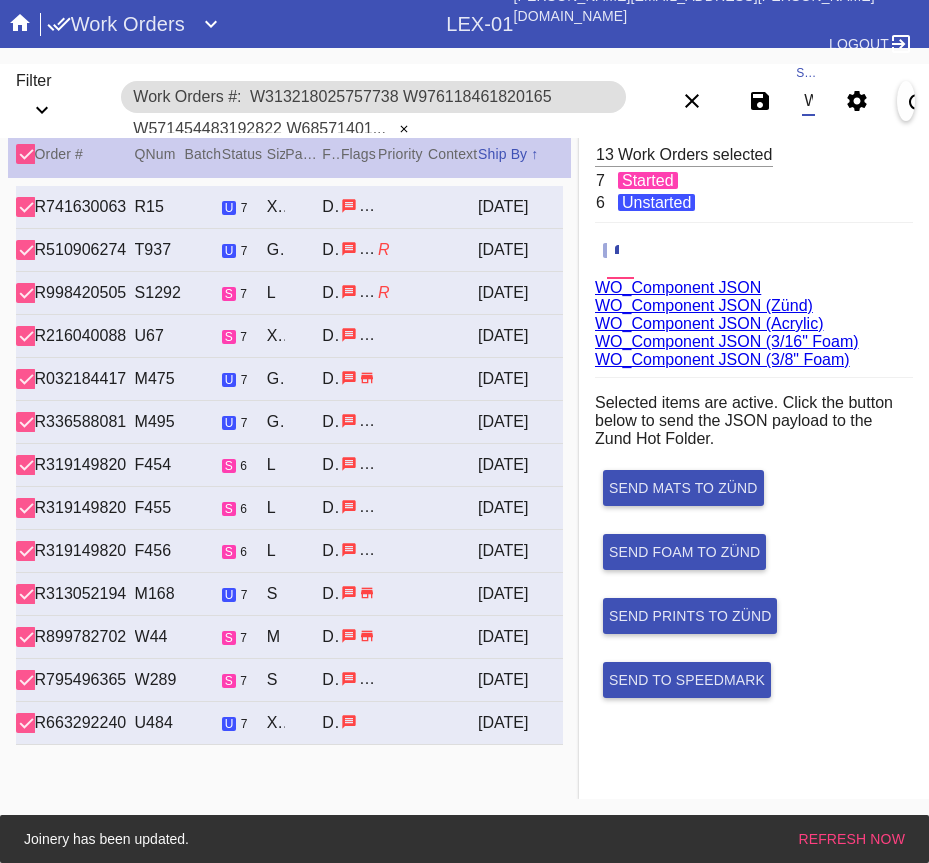 scroll, scrollTop: 0, scrollLeft: 1794, axis: horizontal 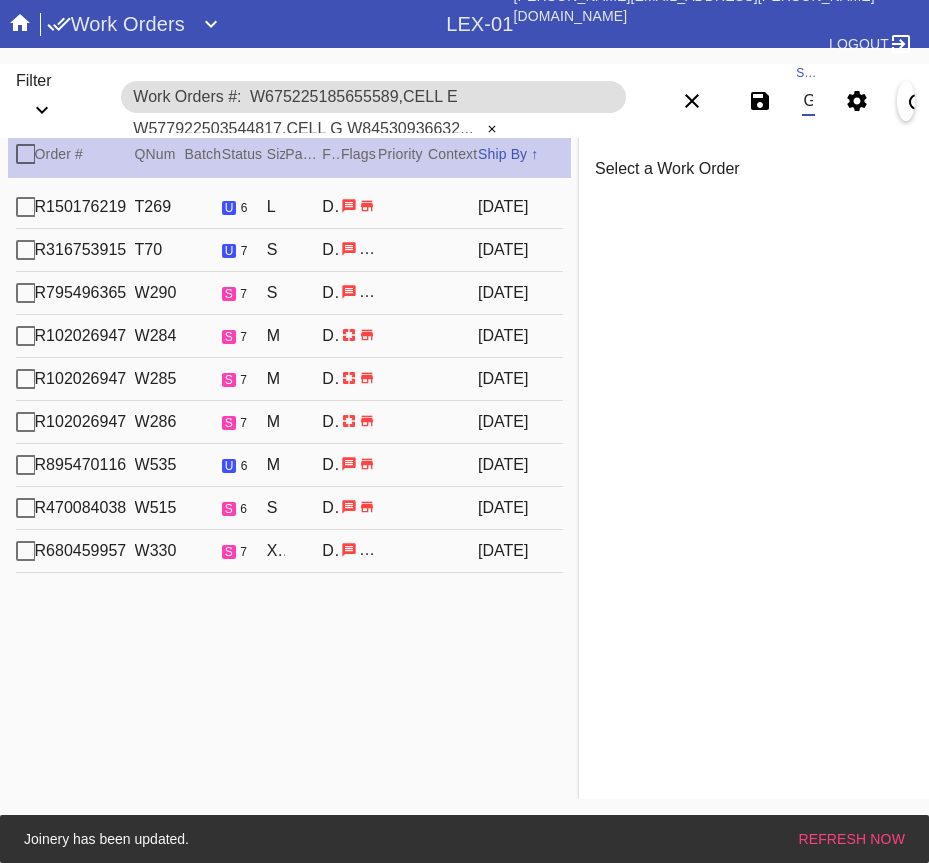 type on "W675225185655589,Cell E W577922503544817,Cell G W845309366329403,Cell E W139891562588181,Cell G W124470049168736,Cell G W266061122688379,Cell E W971598897953930,Cell B W309358082116195,Cell G W737902271864226,Cell G" 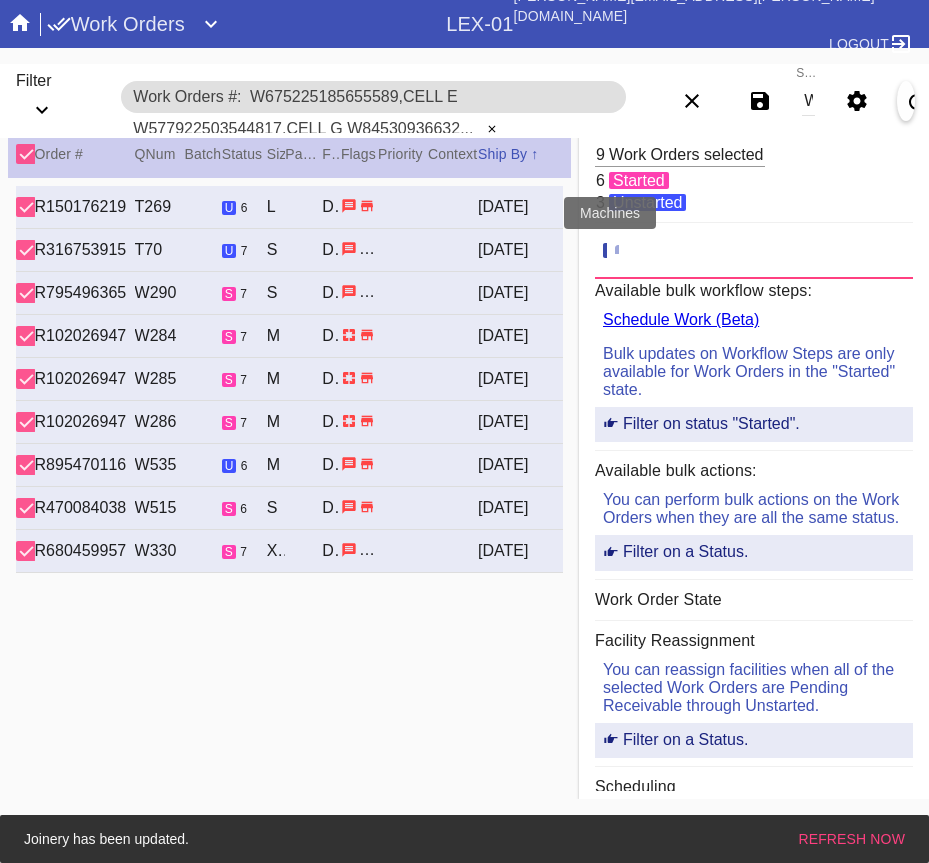 click 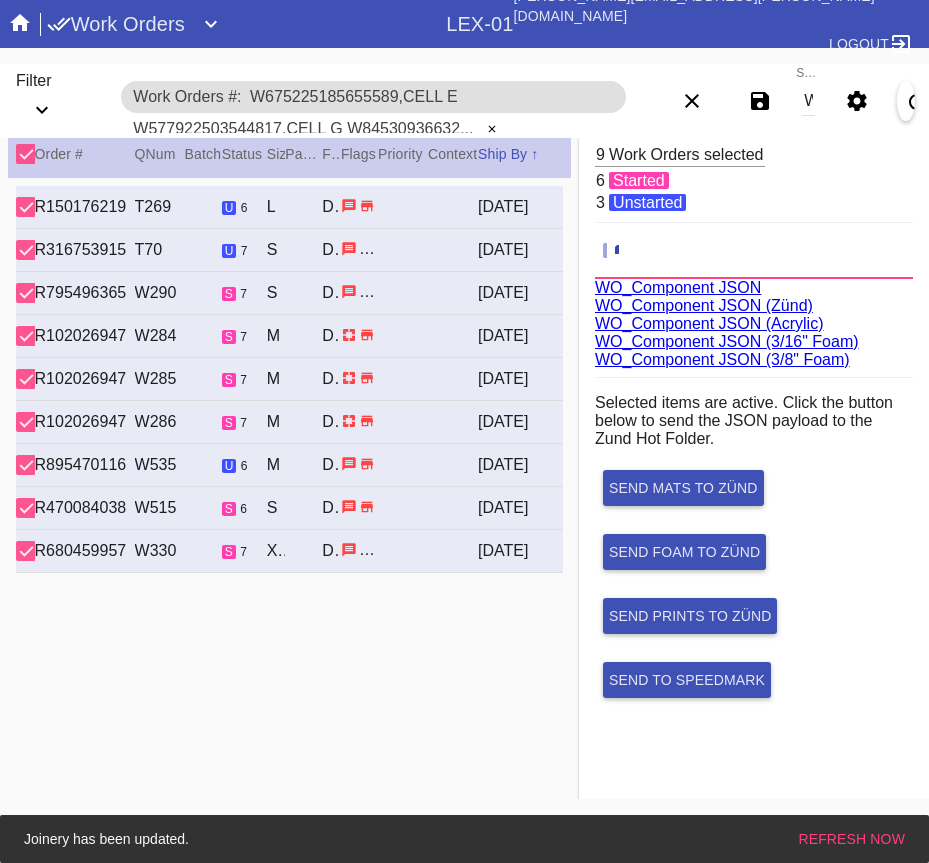 scroll, scrollTop: 75, scrollLeft: 0, axis: vertical 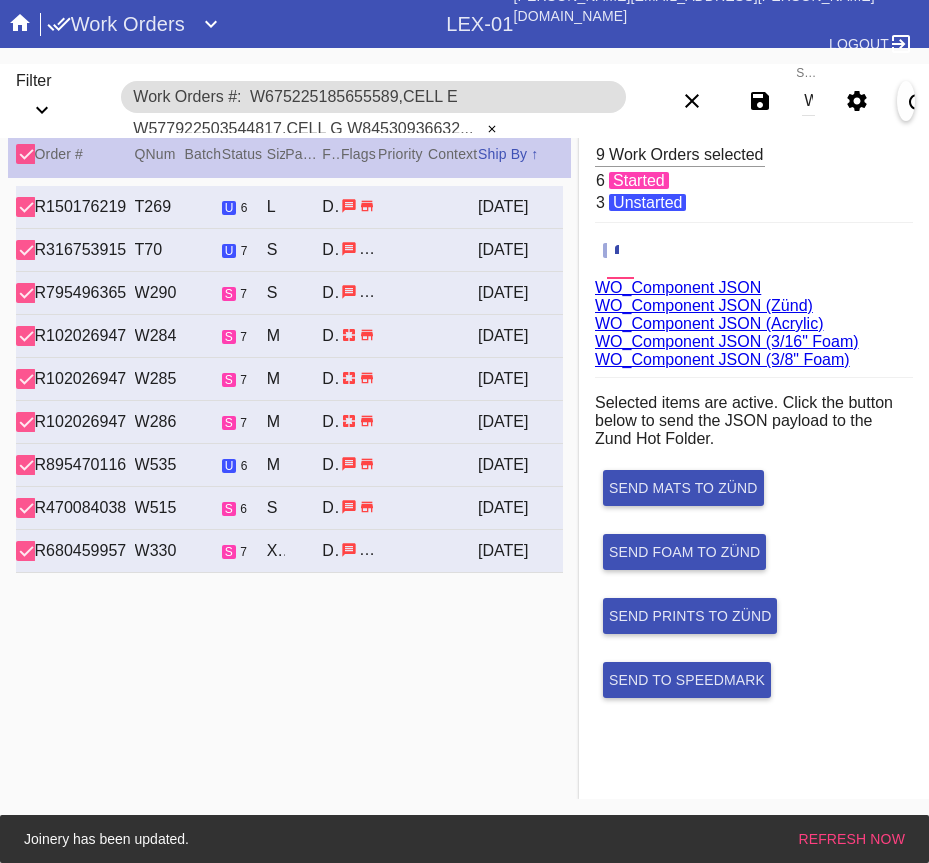 click on "WO_Component JSON (Acrylic)" at bounding box center [709, 323] 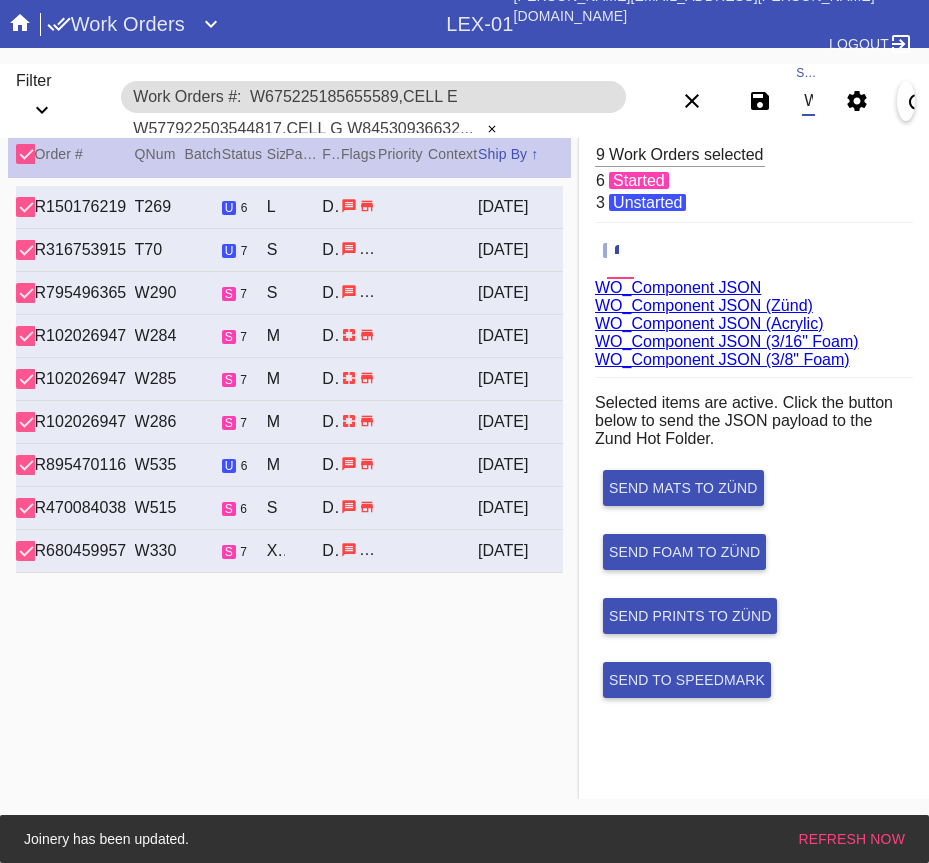 click on "W675225185655589,Cell E W577922503544817,Cell G W845309366329403,Cell E W139891562588181,Cell G W124470049168736,Cell G W266061122688379,Cell E W971598897953930,Cell B W309358082116195,Cell G W737902271864226,Cell G" at bounding box center (808, 101) 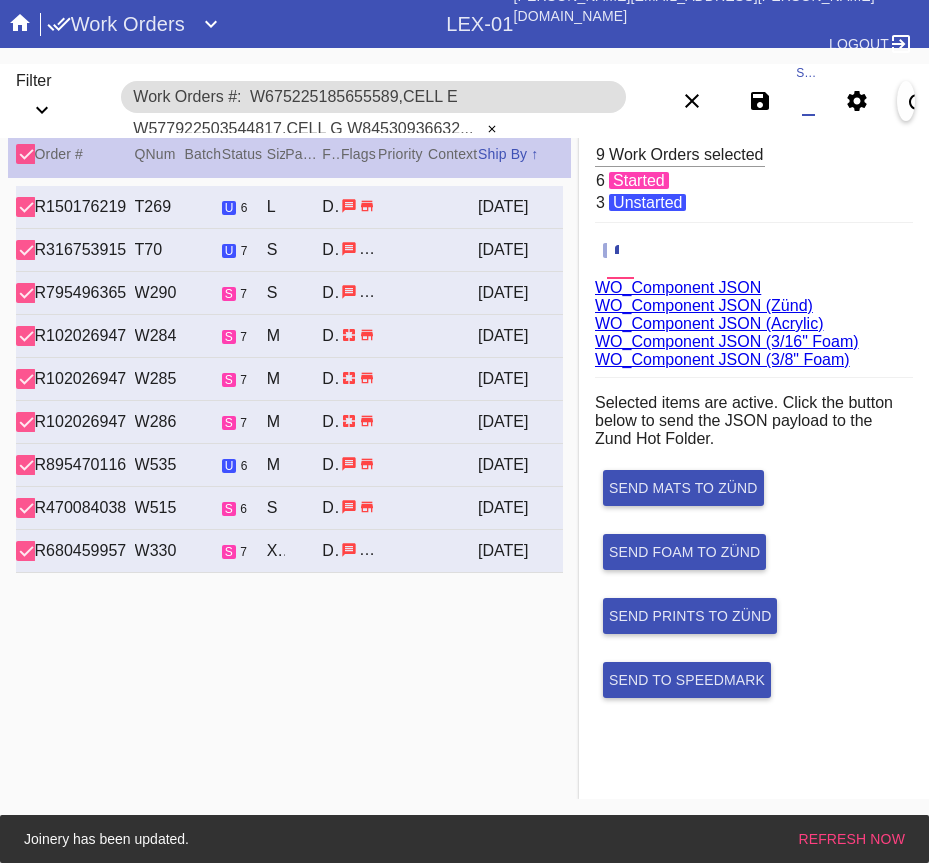 paste on "W958452303139737,Cell A" 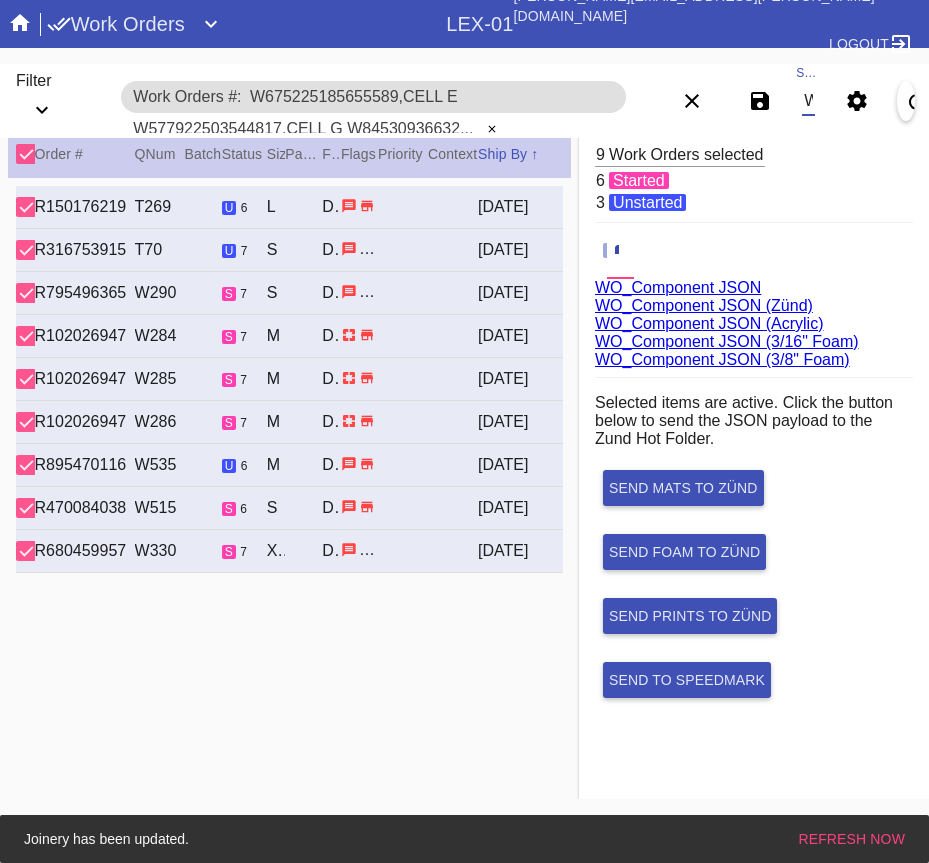 scroll, scrollTop: 0, scrollLeft: 186, axis: horizontal 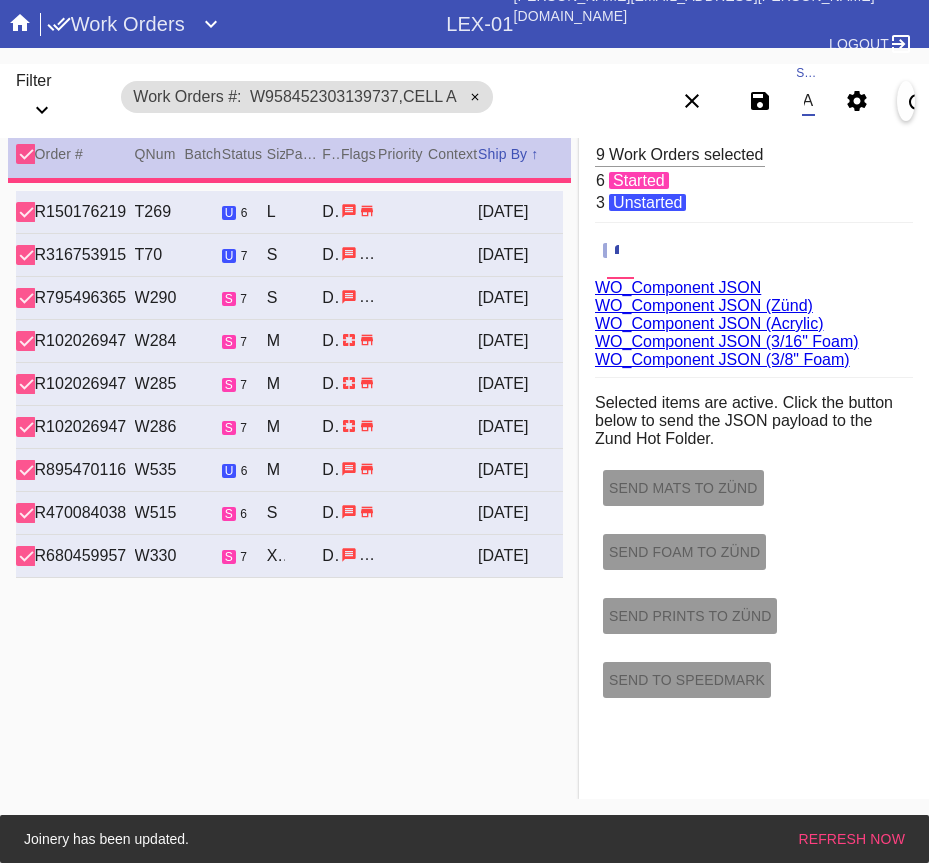 type on "EXTRA QC REQUIRED - IV 7/8" 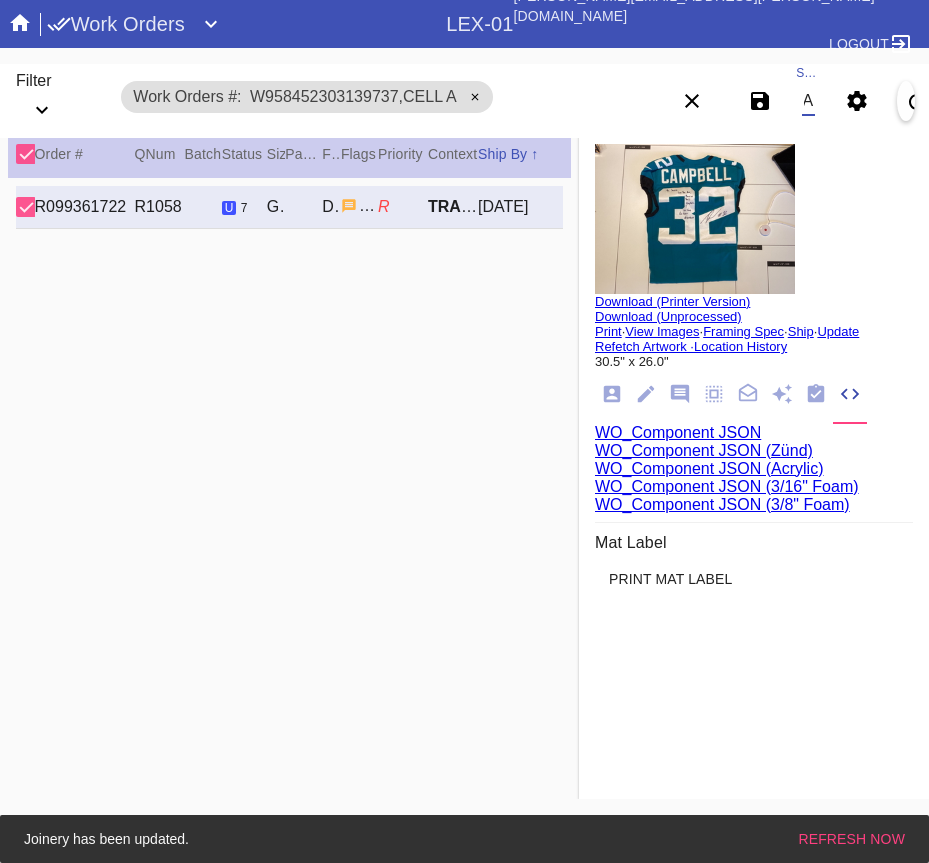 type on "W958452303139737,Cell A" 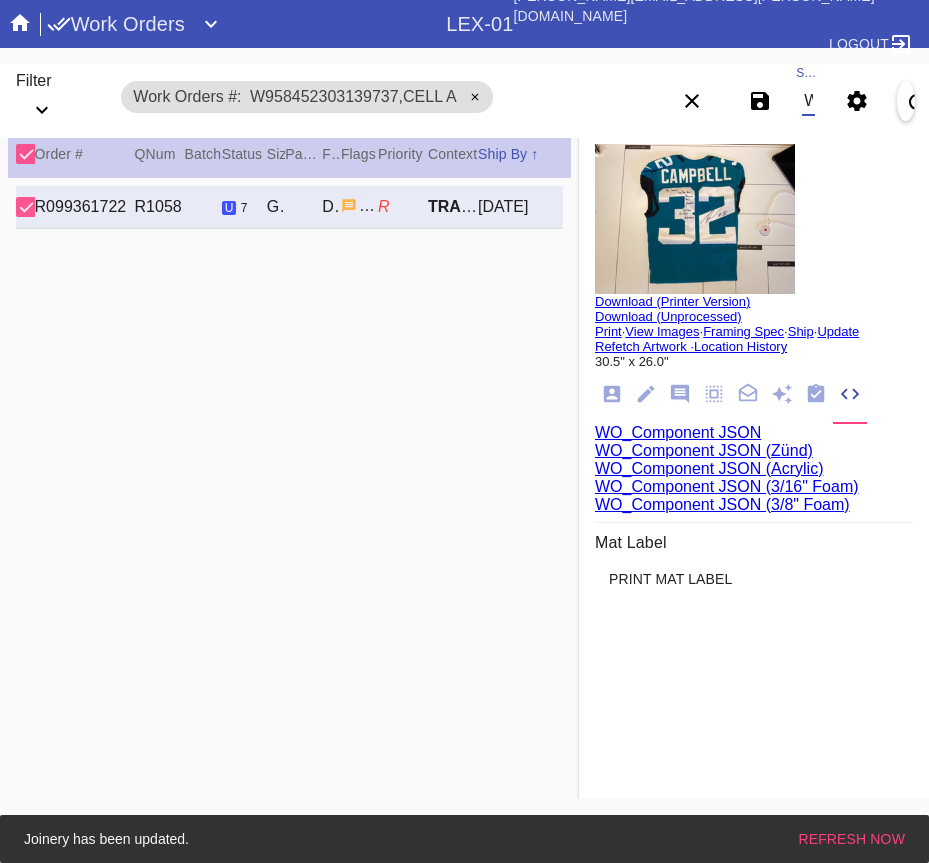click on "WO_Component JSON (Acrylic)" at bounding box center (709, 468) 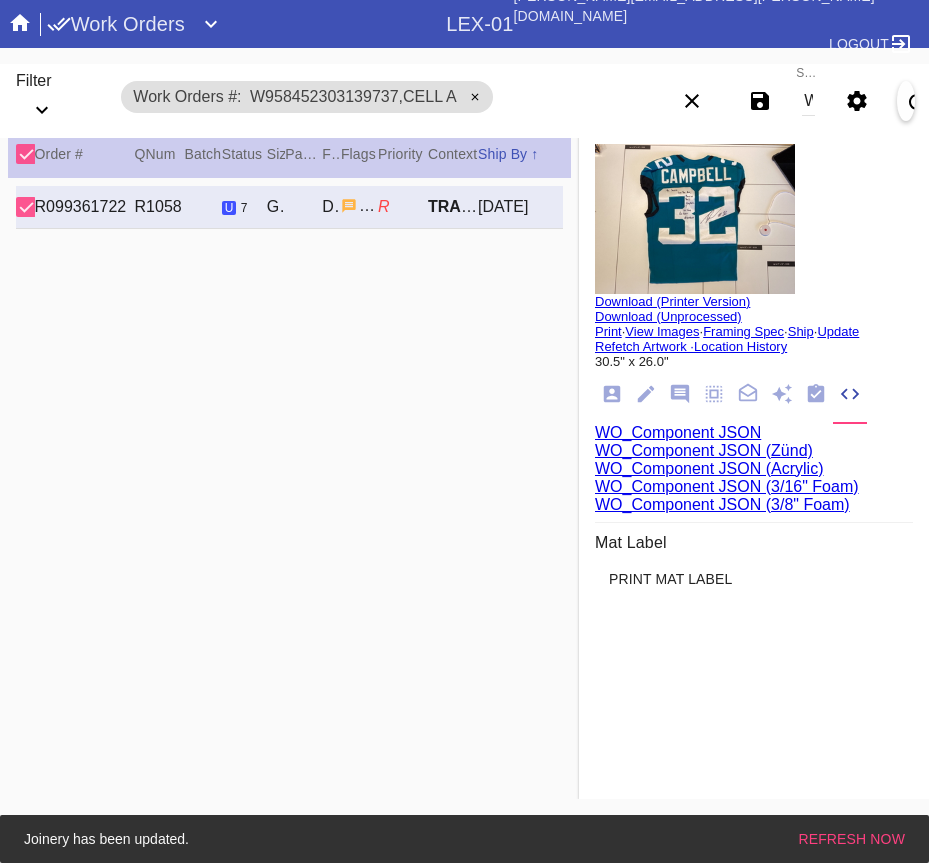 click on "W958452303139737,Cell A" at bounding box center [808, 101] 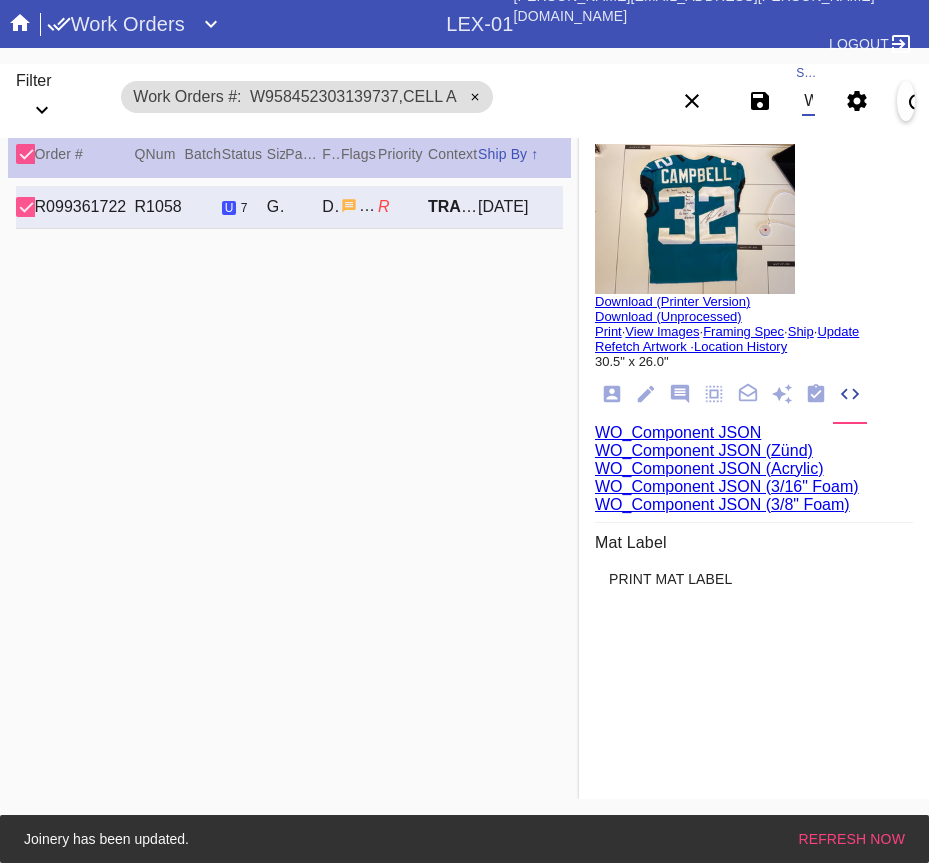 click on "W958452303139737,Cell A" at bounding box center [808, 101] 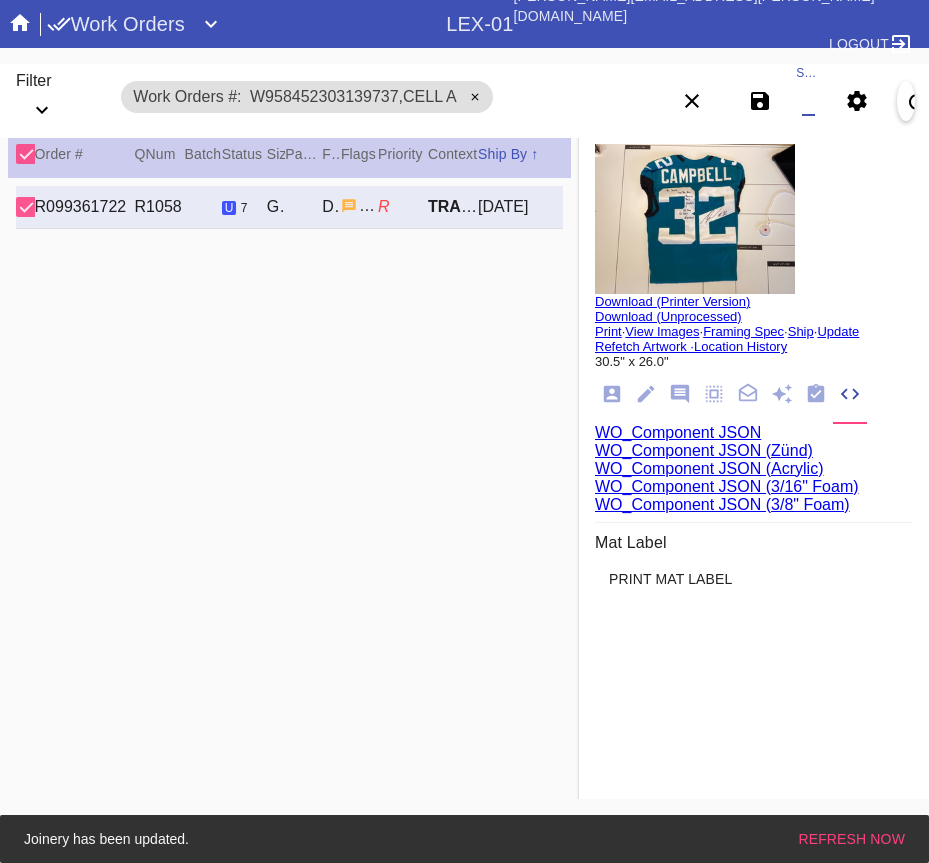paste on "W846523550187928,Cell B" 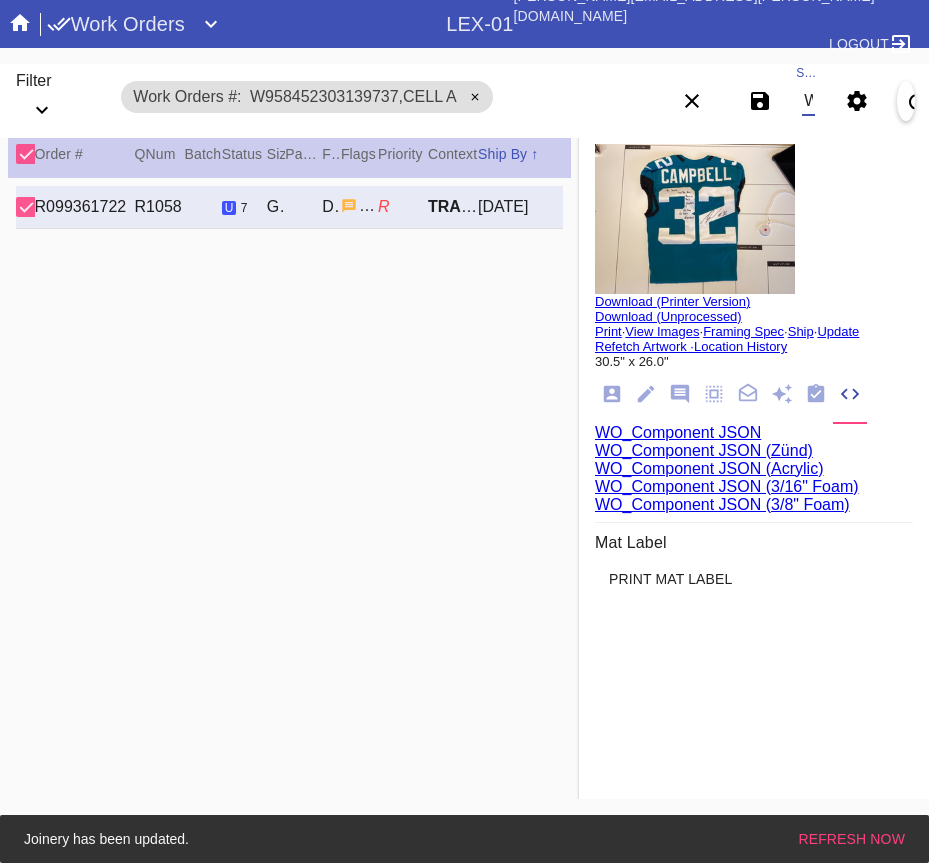 scroll, scrollTop: 0, scrollLeft: 187, axis: horizontal 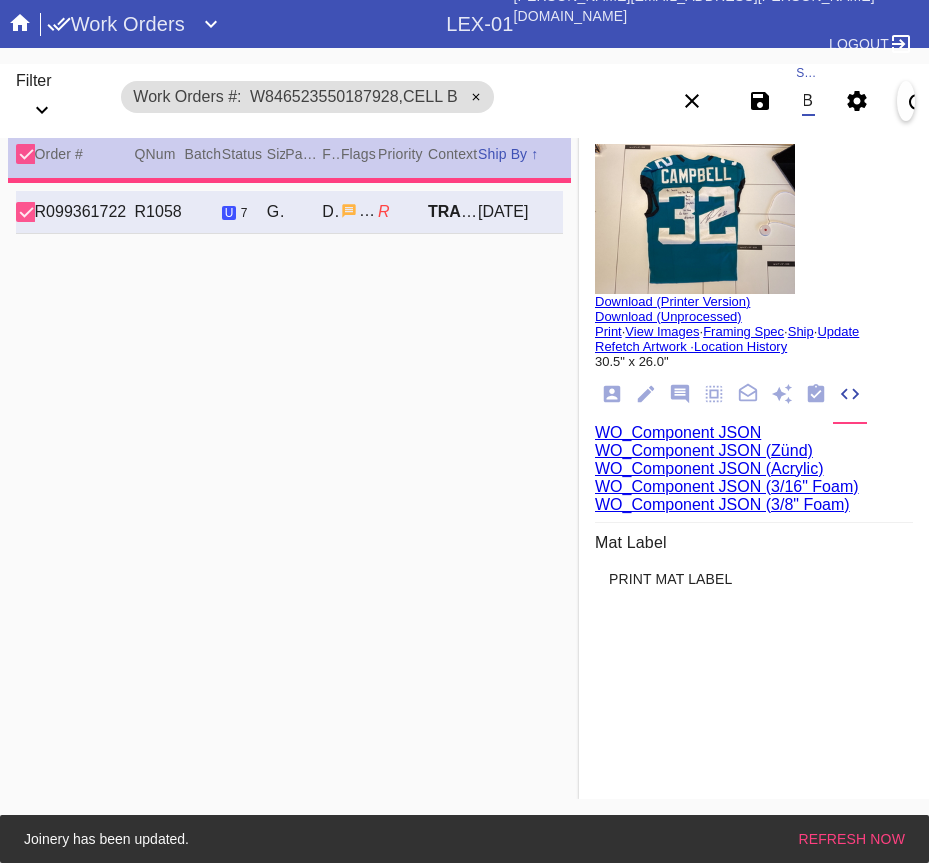 type 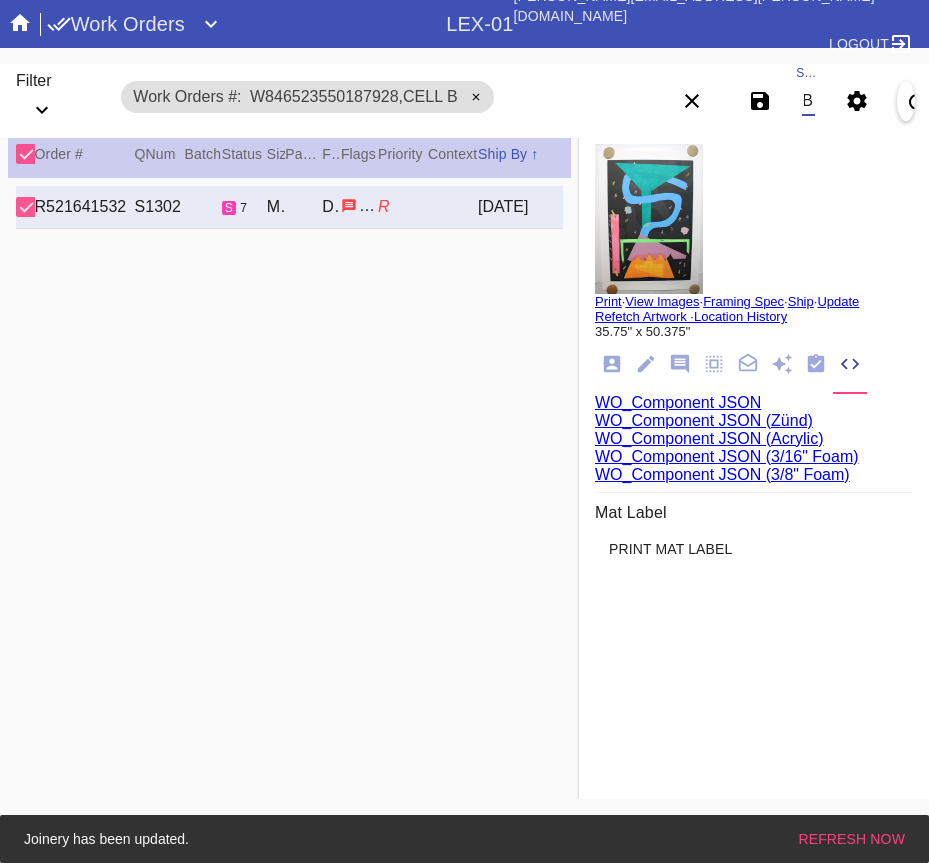 type on "W846523550187928,Cell B" 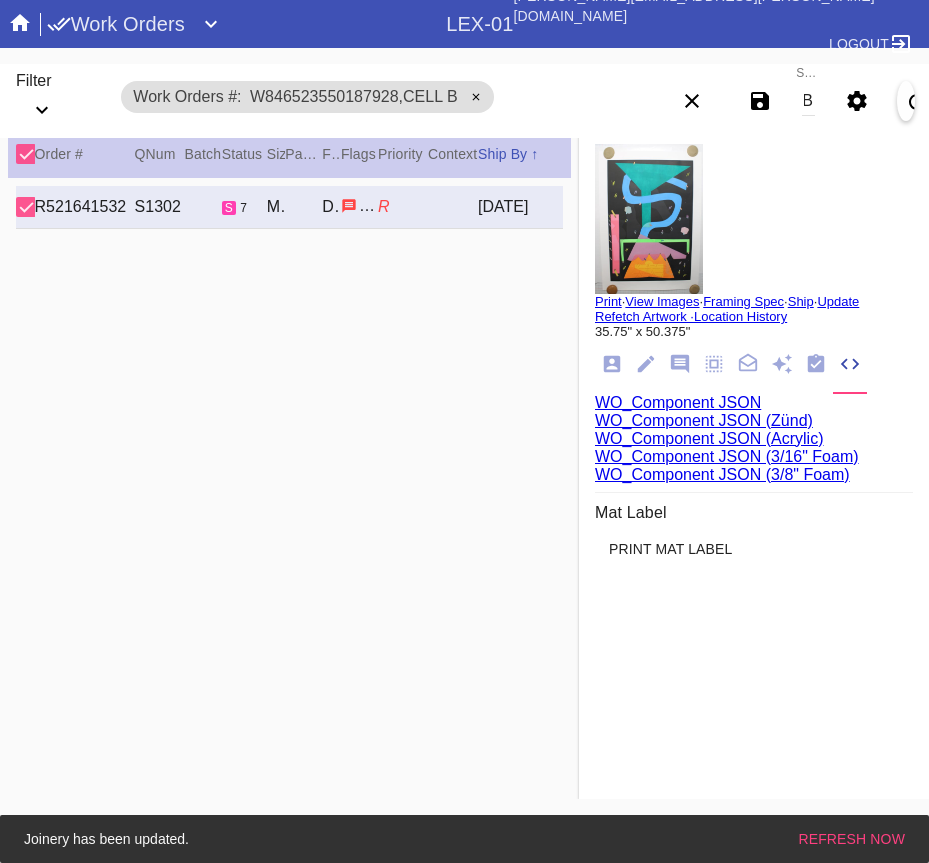 scroll, scrollTop: 0, scrollLeft: 0, axis: both 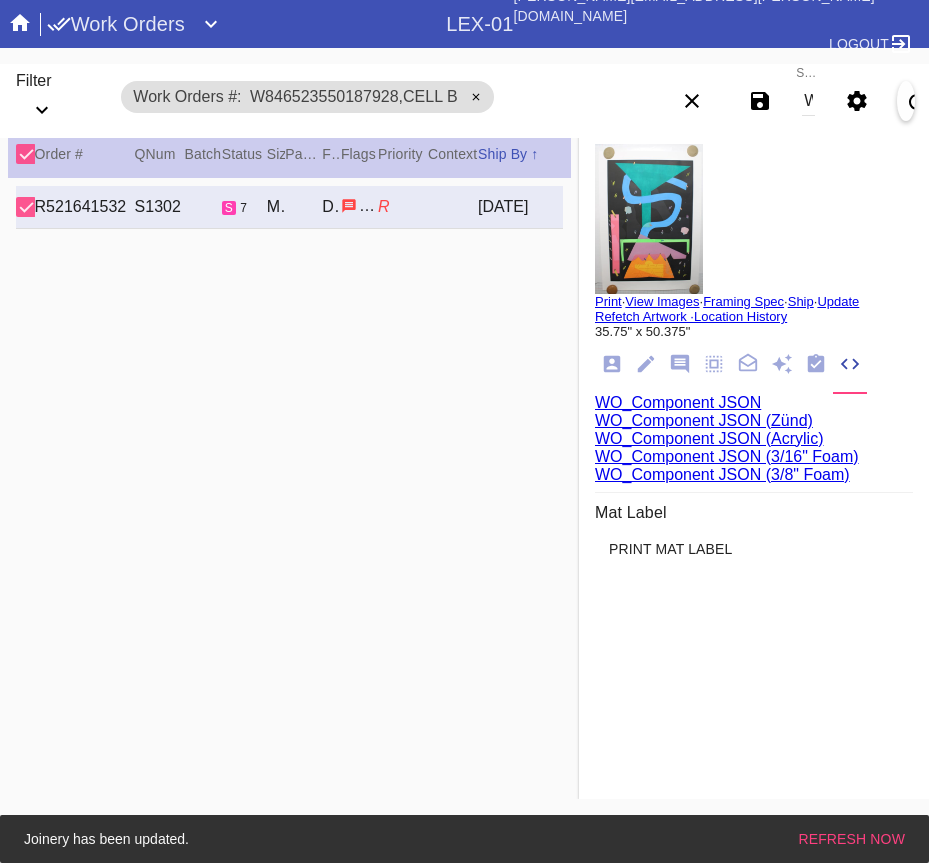click on "WO_Component JSON (Acrylic)" at bounding box center (709, 438) 